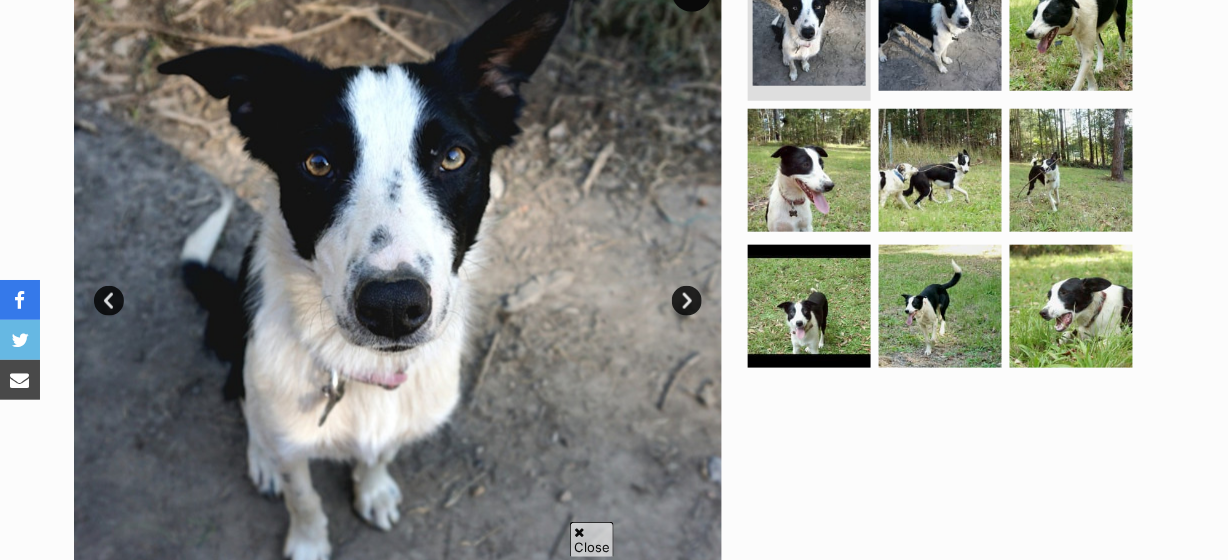 scroll, scrollTop: 454, scrollLeft: 0, axis: vertical 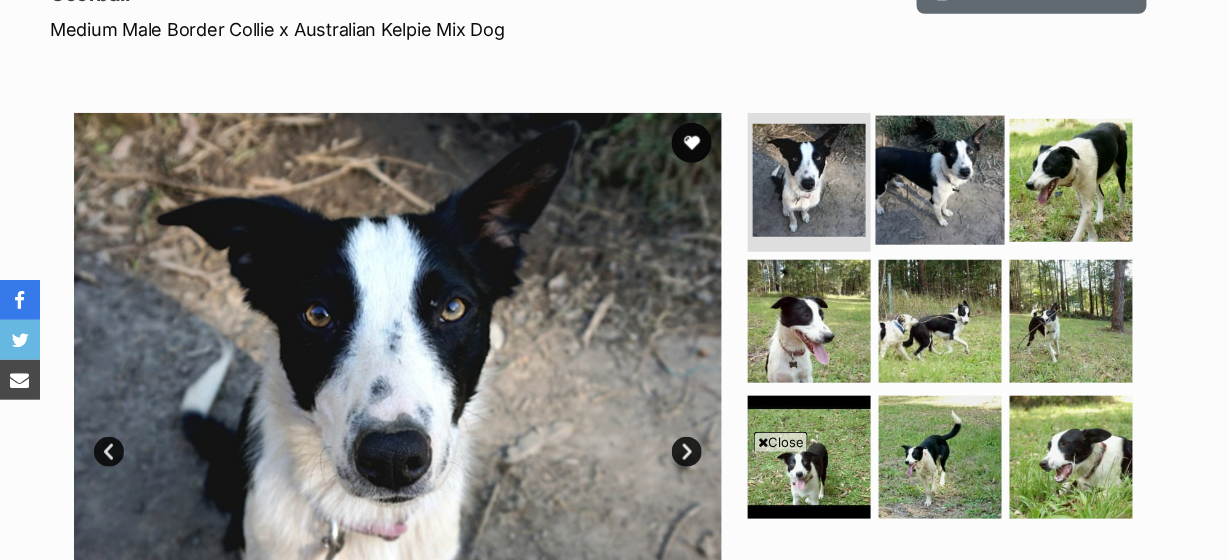 click at bounding box center [940, 179] 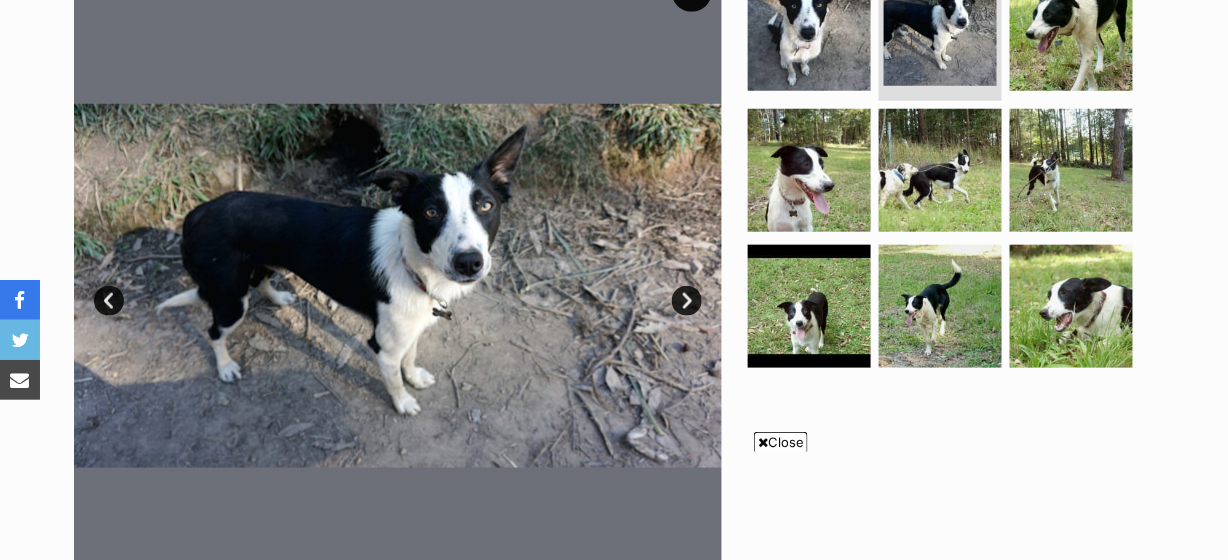 scroll, scrollTop: 0, scrollLeft: 0, axis: both 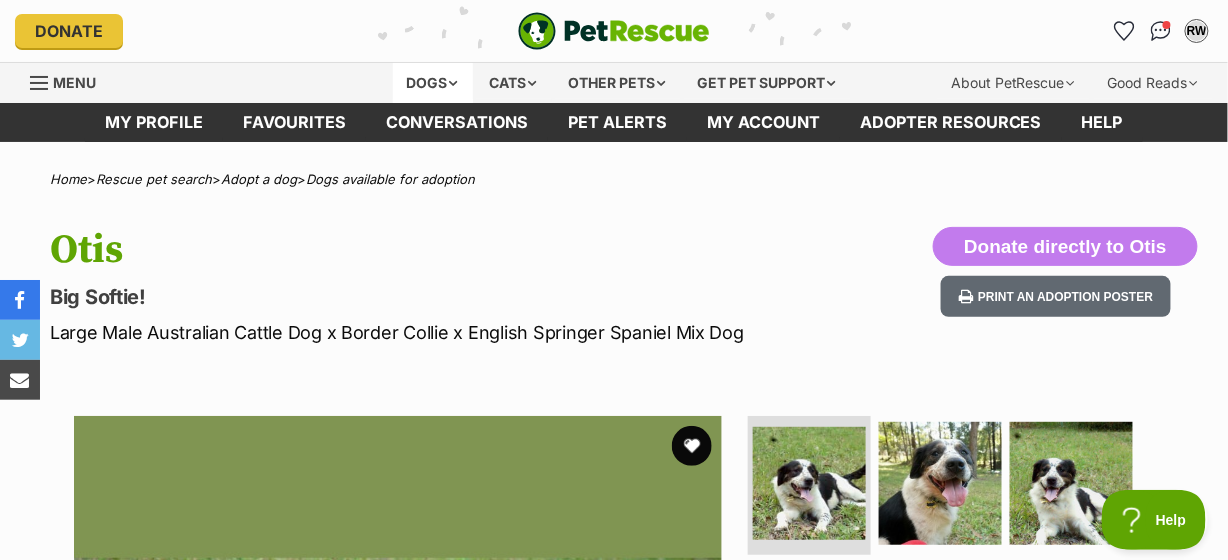 click on "Dogs" at bounding box center [433, 83] 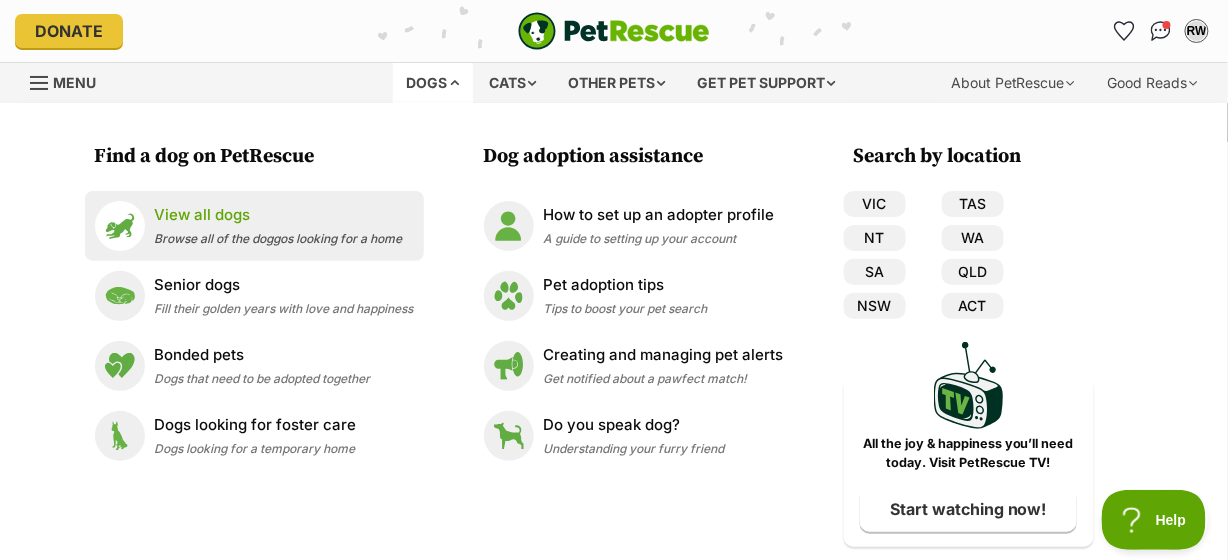 click on "View all dogs" at bounding box center [279, 215] 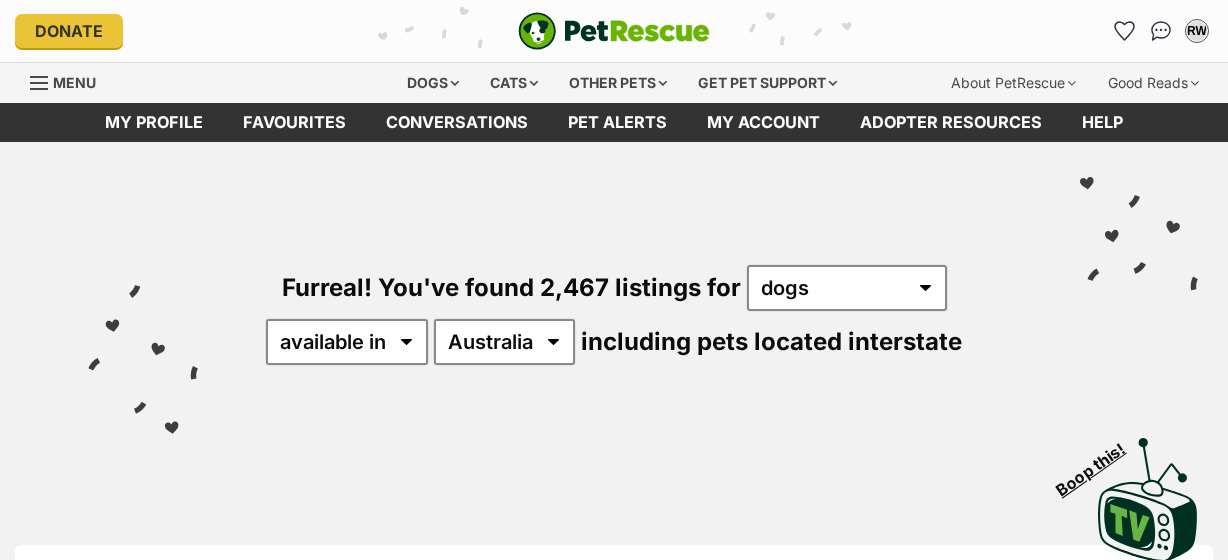 scroll, scrollTop: 0, scrollLeft: 0, axis: both 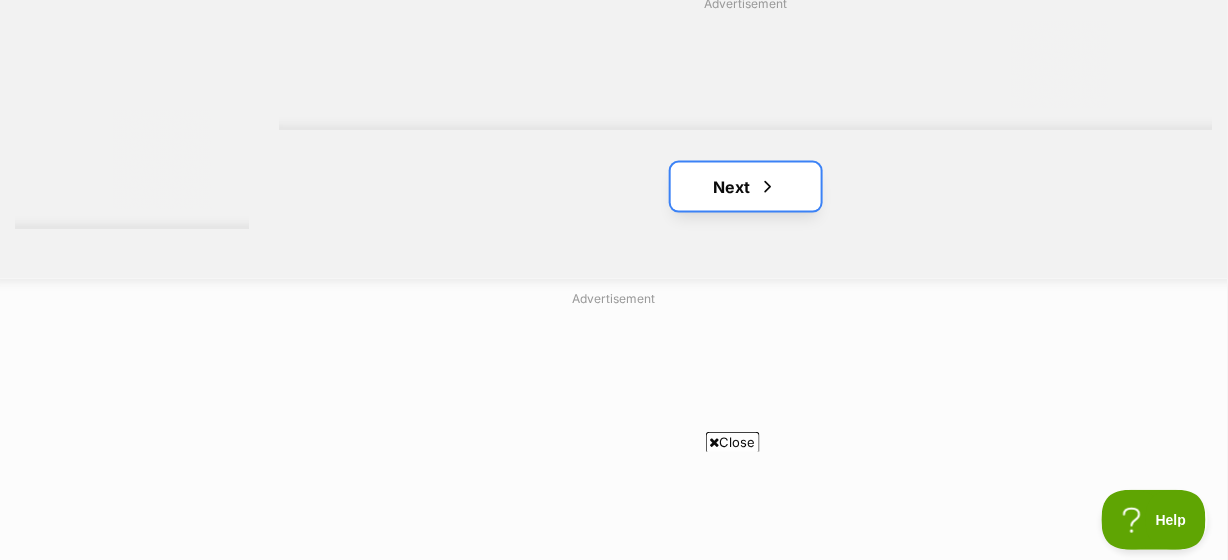 click at bounding box center [768, 187] 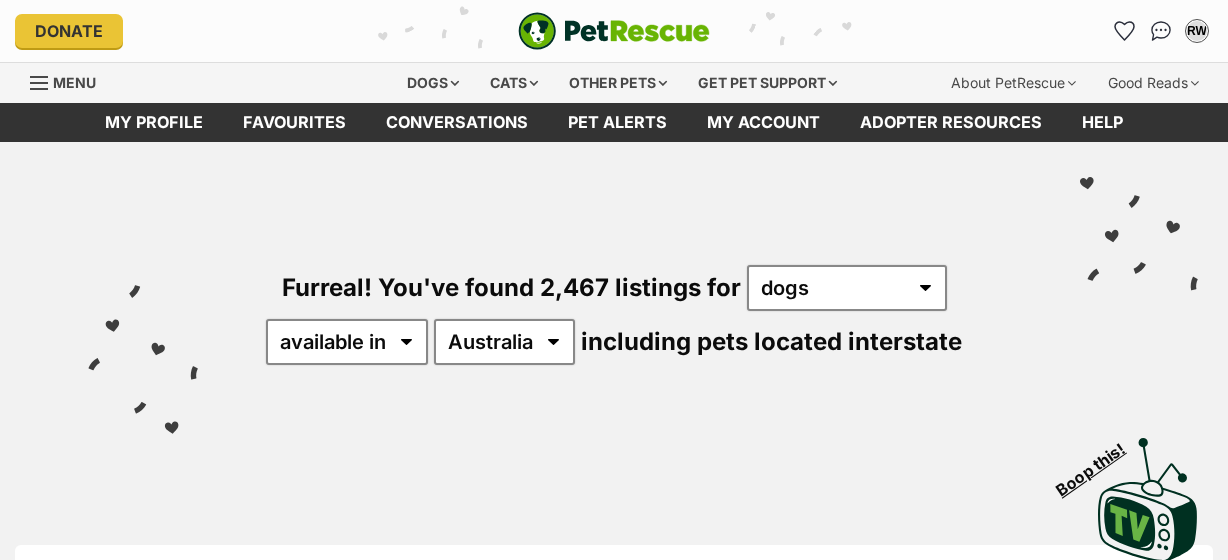 scroll, scrollTop: 0, scrollLeft: 0, axis: both 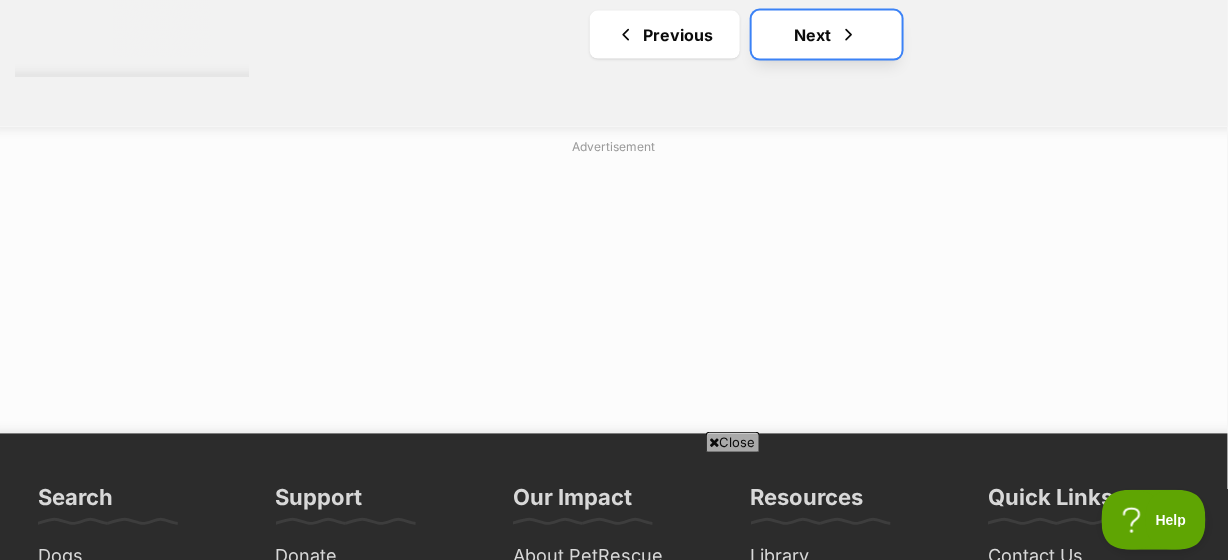 click on "Next" at bounding box center (827, 35) 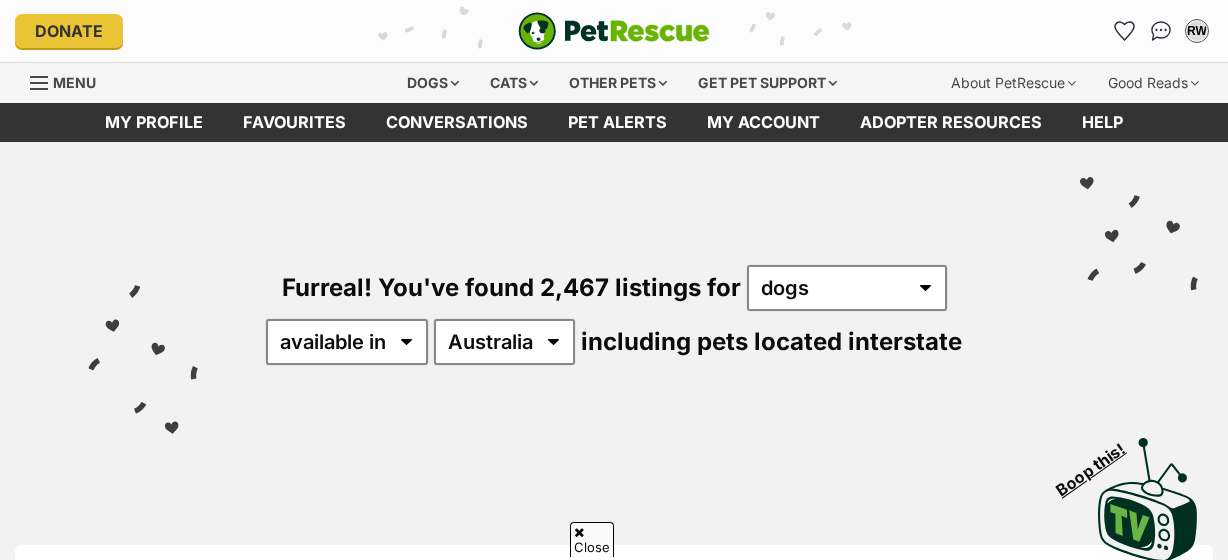 scroll, scrollTop: 151, scrollLeft: 0, axis: vertical 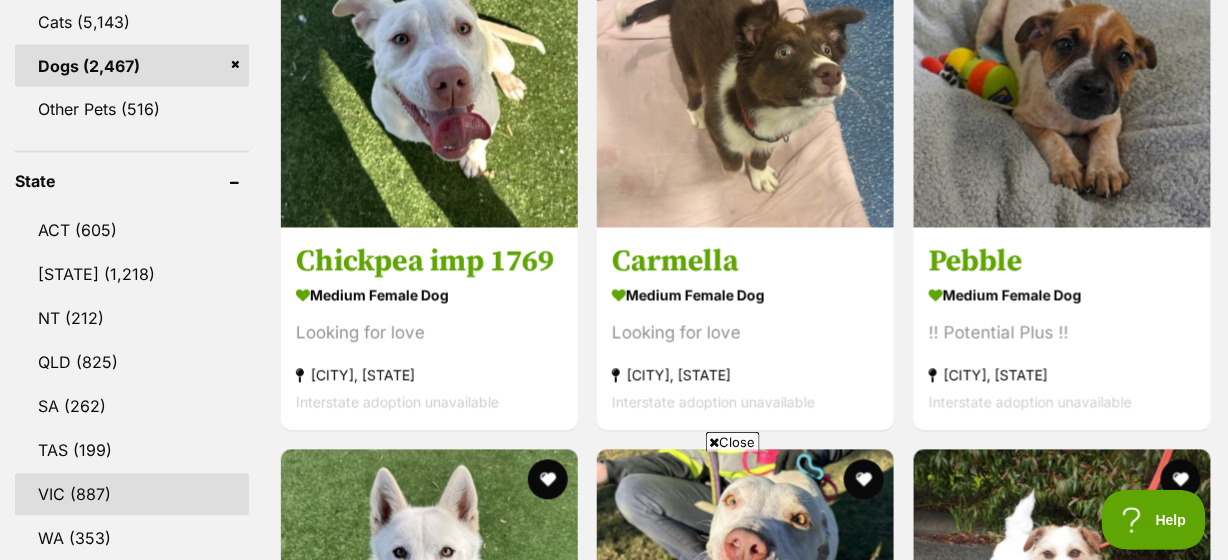 click on "VIC (887)" at bounding box center (132, 495) 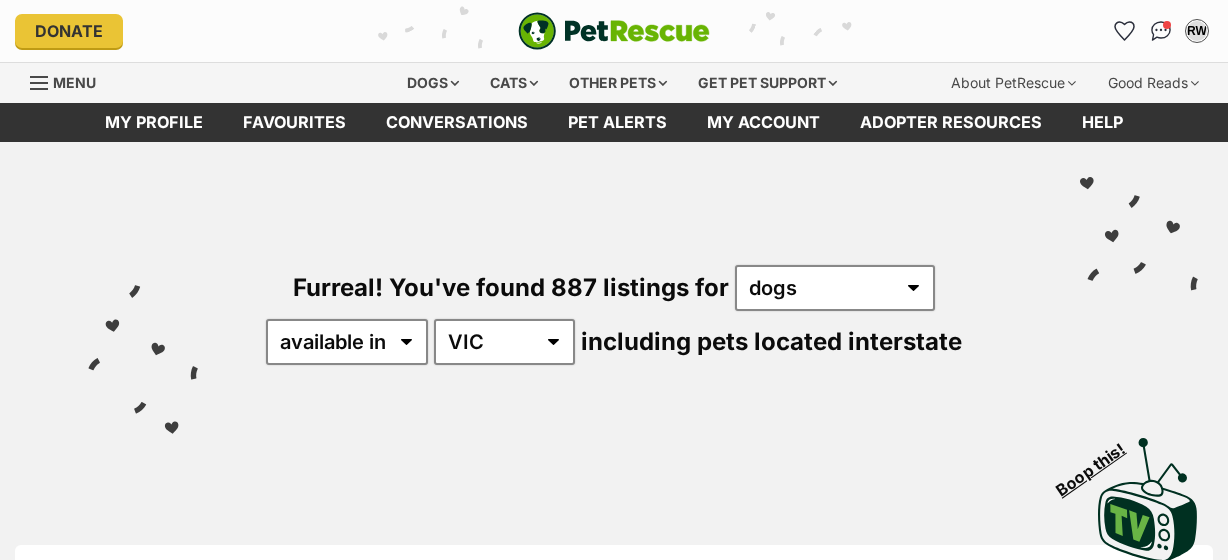 scroll, scrollTop: 0, scrollLeft: 0, axis: both 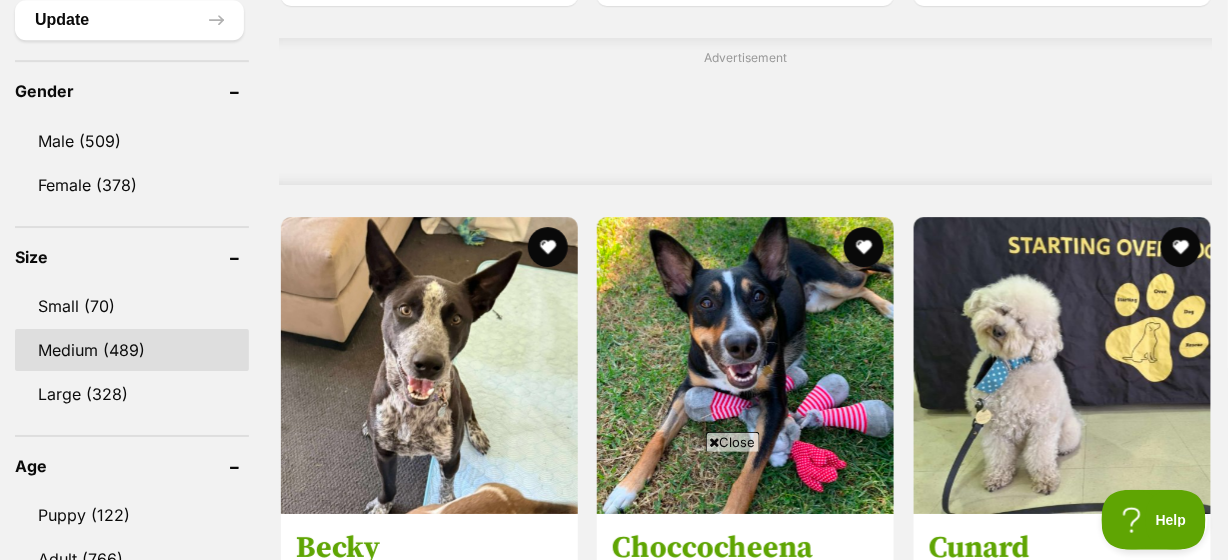 click on "Medium (489)" at bounding box center [132, 350] 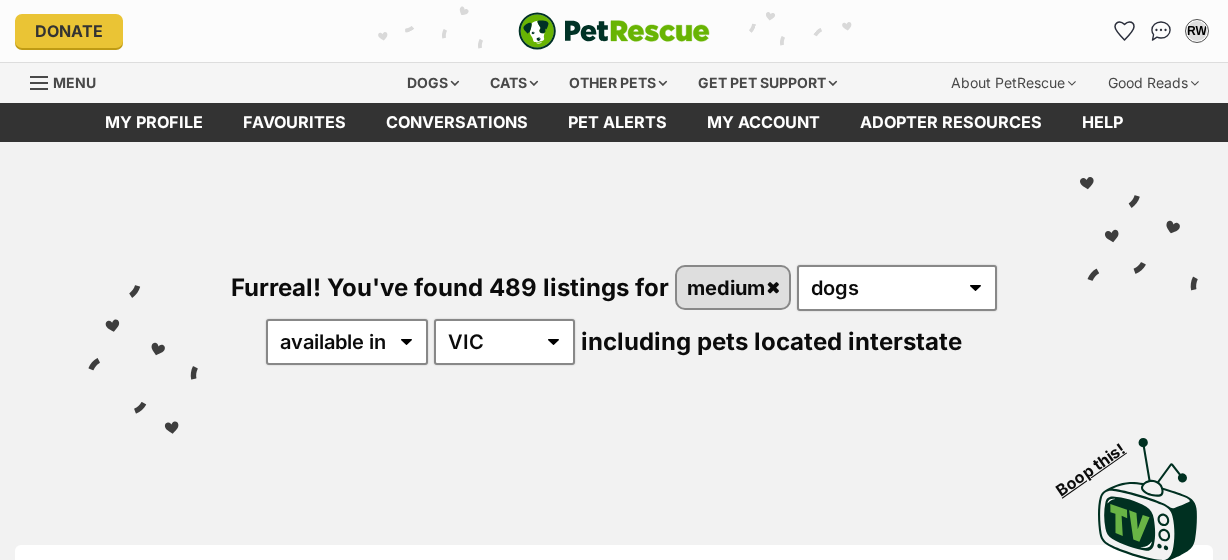 scroll, scrollTop: 0, scrollLeft: 0, axis: both 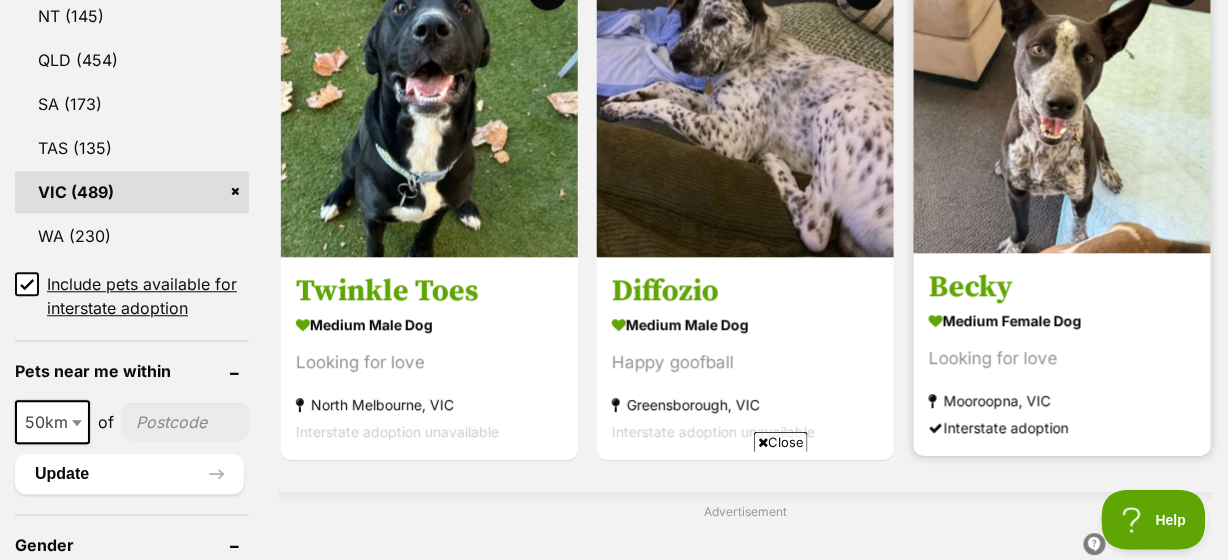 click at bounding box center [1062, 104] 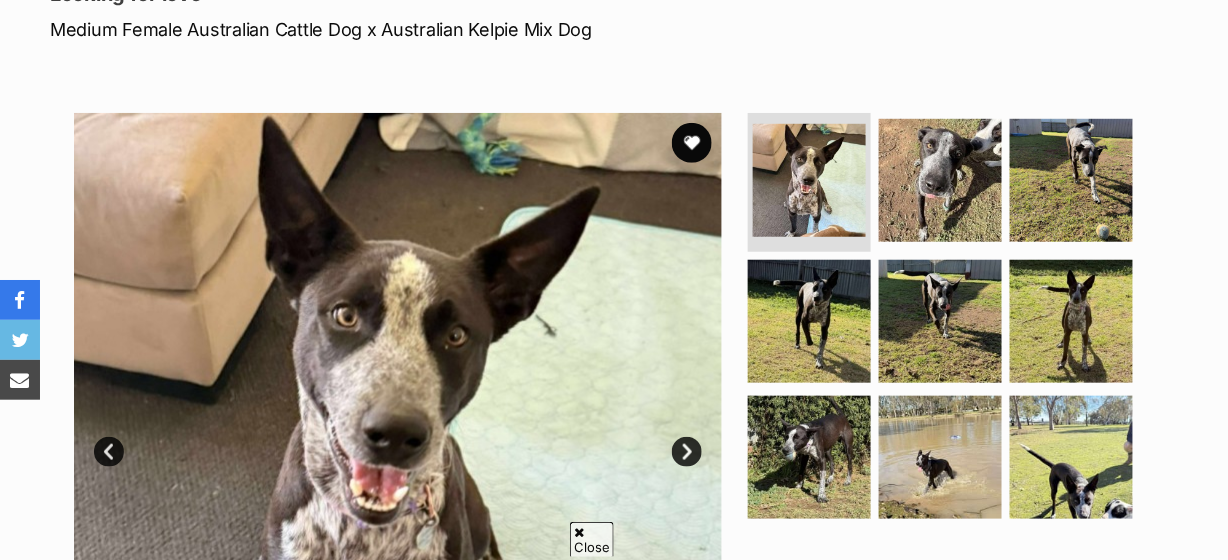 scroll, scrollTop: 454, scrollLeft: 0, axis: vertical 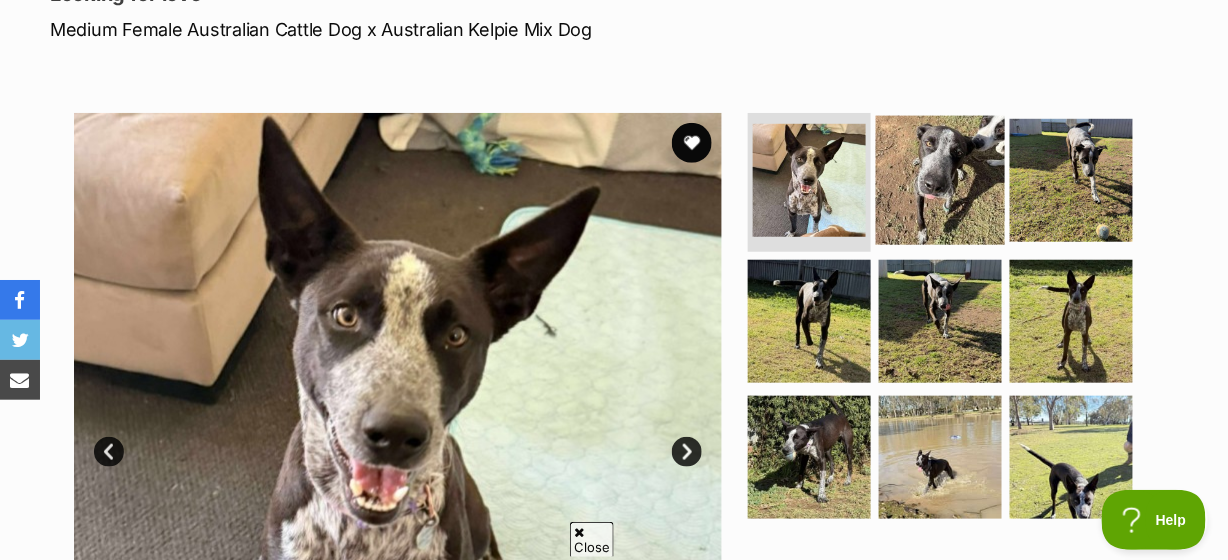 click at bounding box center (940, 179) 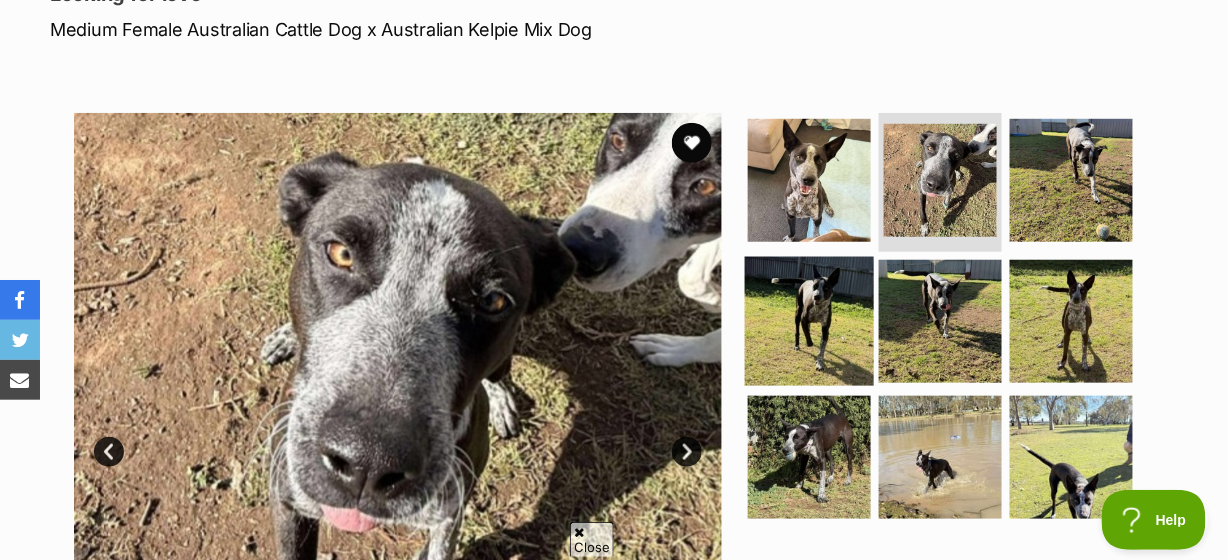 scroll, scrollTop: 0, scrollLeft: 0, axis: both 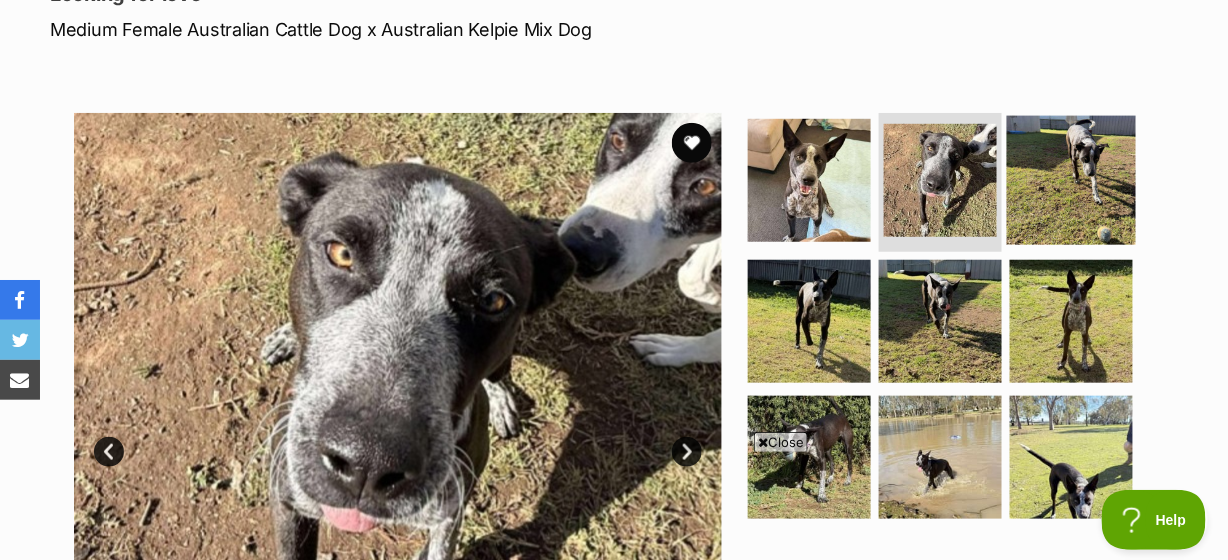 click at bounding box center [1071, 179] 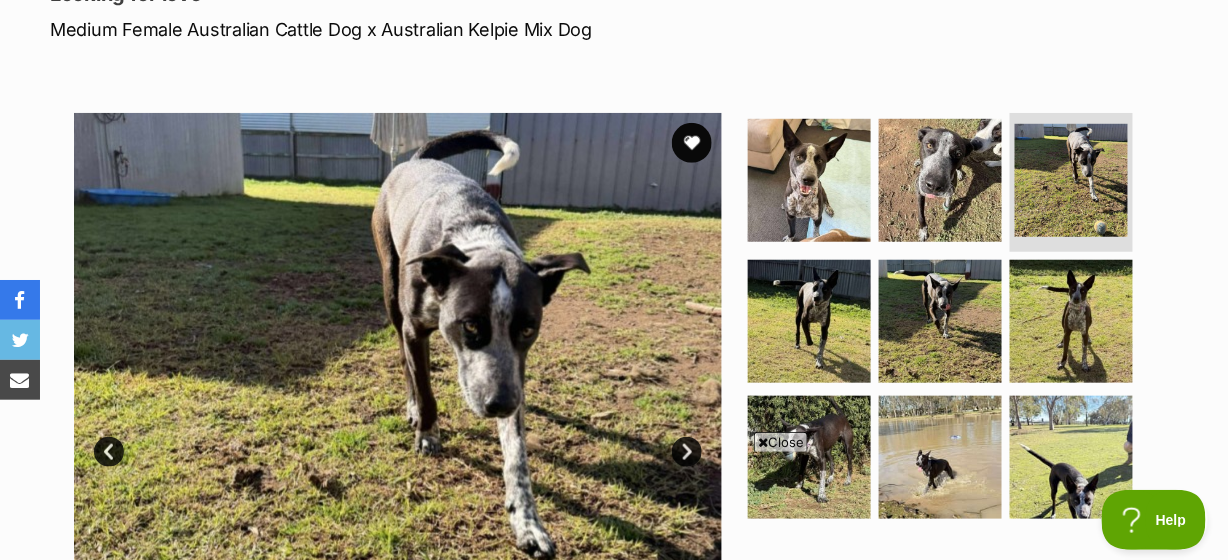 scroll, scrollTop: 454, scrollLeft: 0, axis: vertical 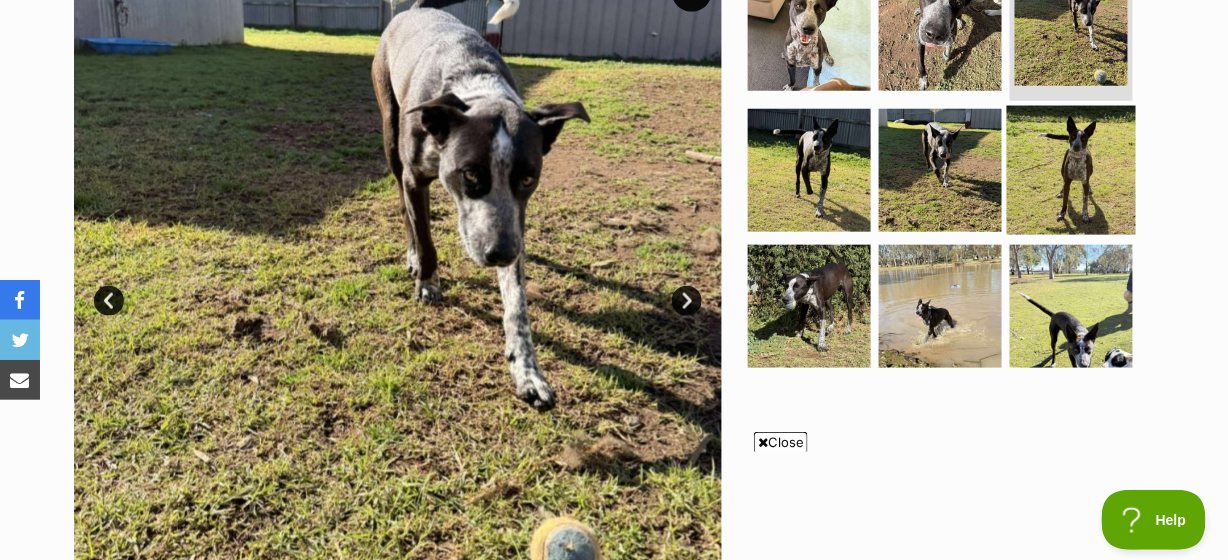 click at bounding box center (1071, 170) 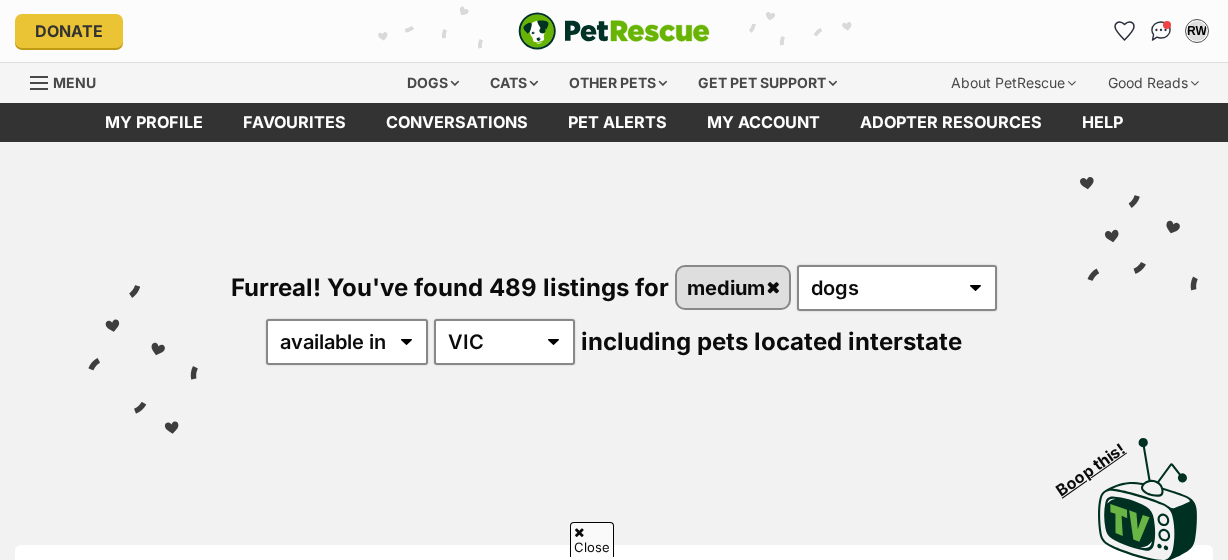 scroll, scrollTop: 1807, scrollLeft: 0, axis: vertical 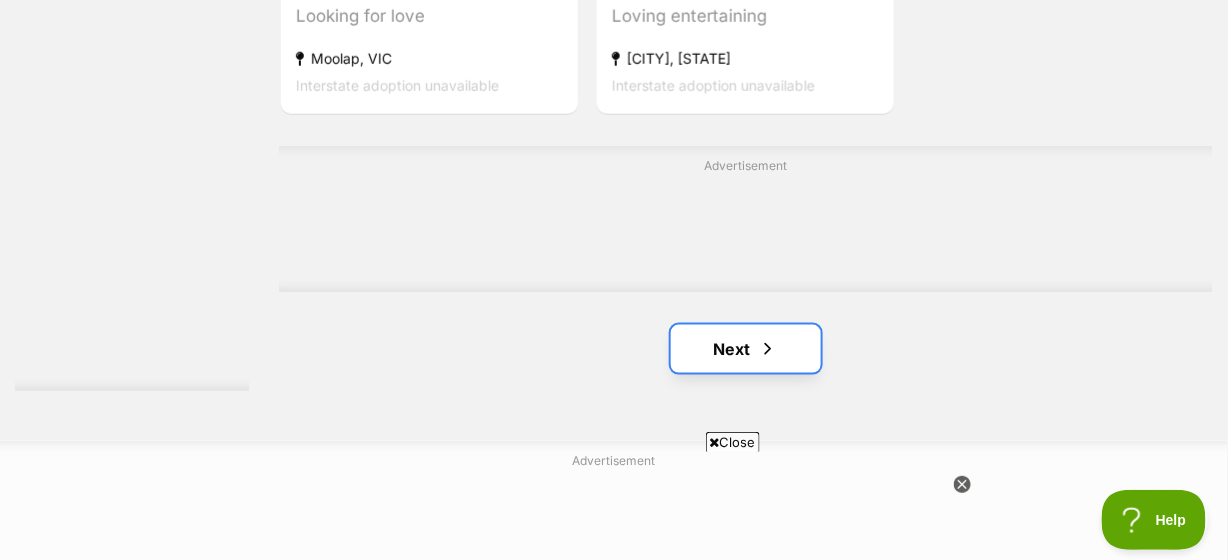 click on "Next" at bounding box center (746, 349) 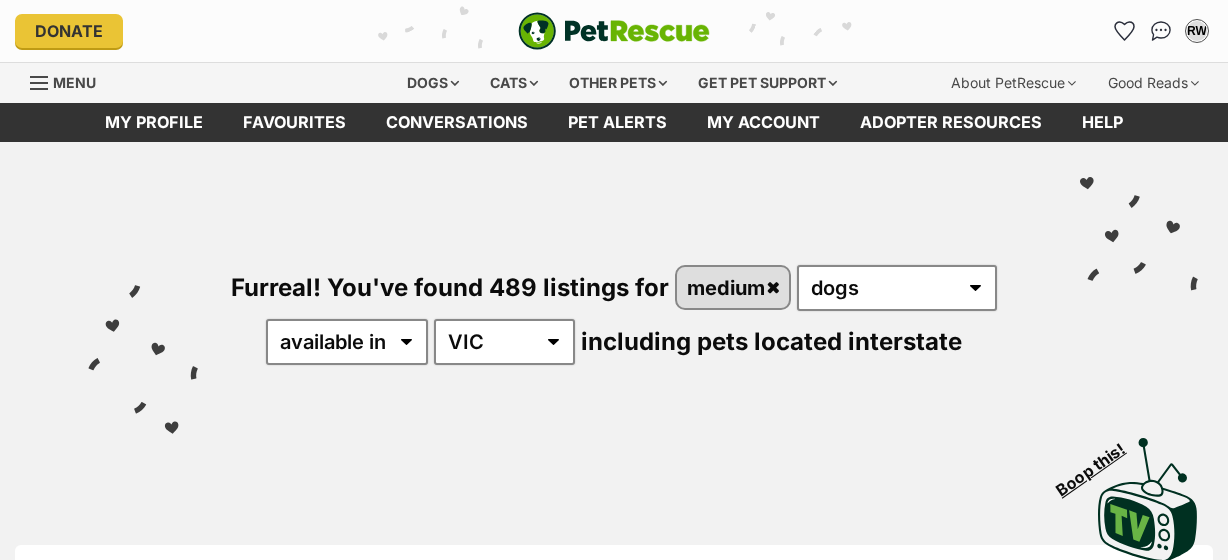 scroll, scrollTop: 0, scrollLeft: 0, axis: both 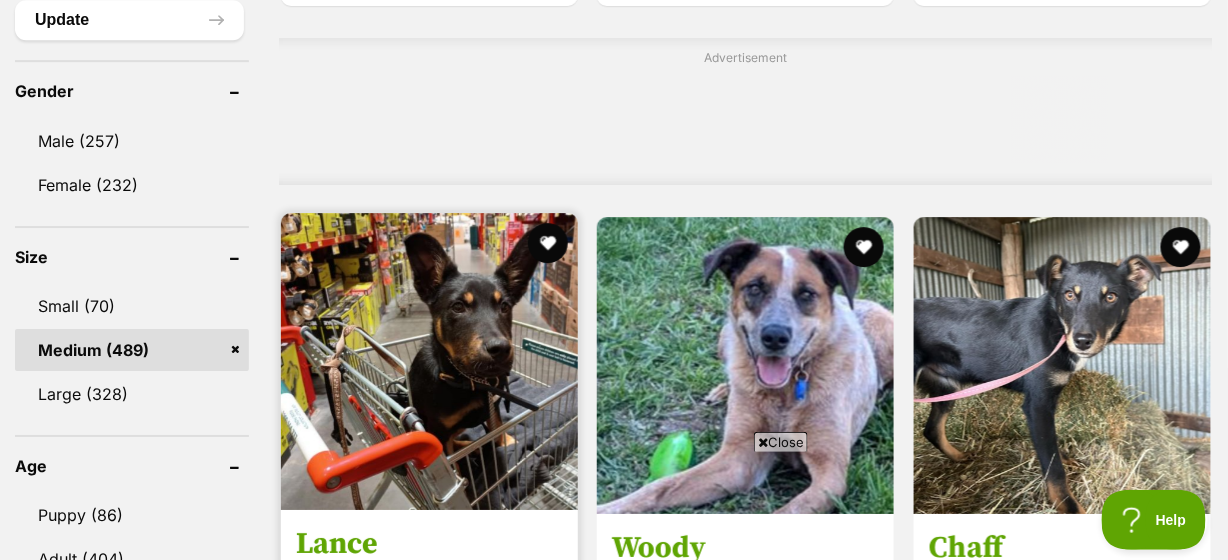 click at bounding box center (429, 361) 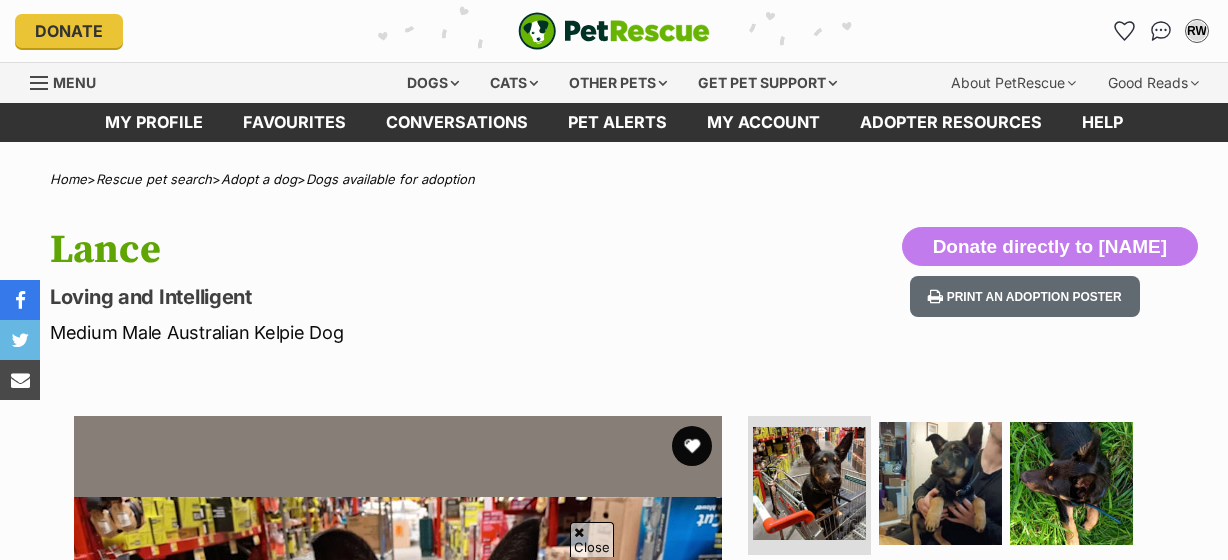 scroll, scrollTop: 303, scrollLeft: 0, axis: vertical 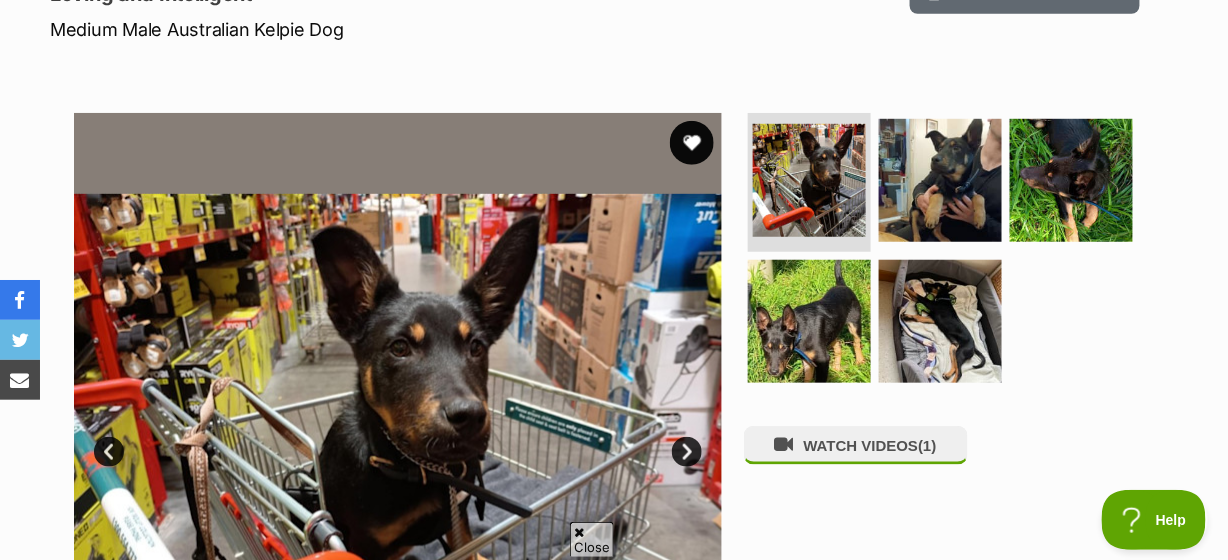 click at bounding box center (692, 143) 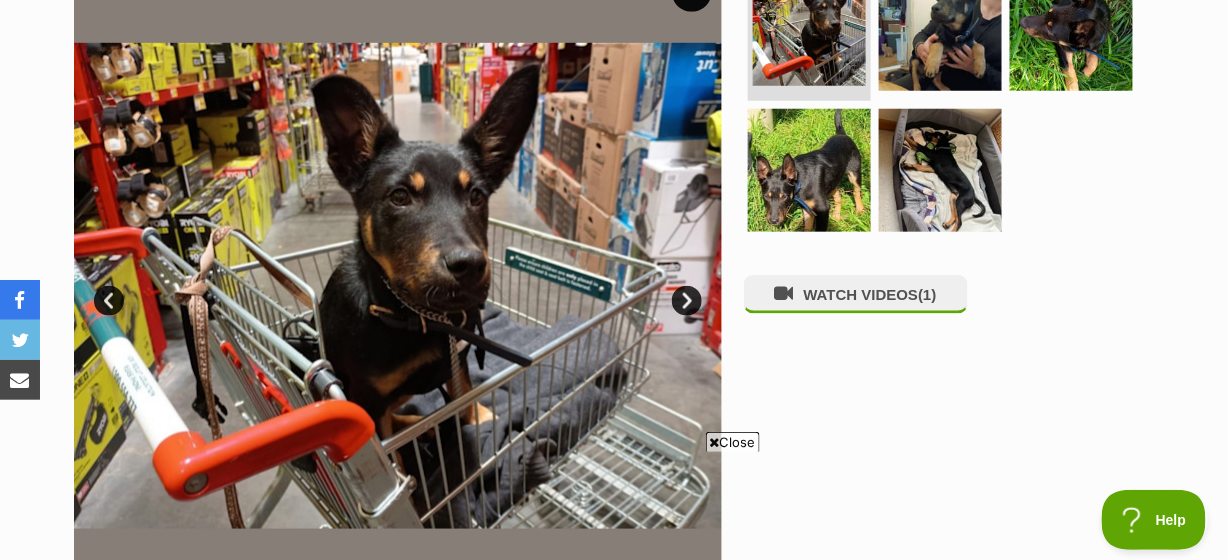 scroll, scrollTop: 0, scrollLeft: 0, axis: both 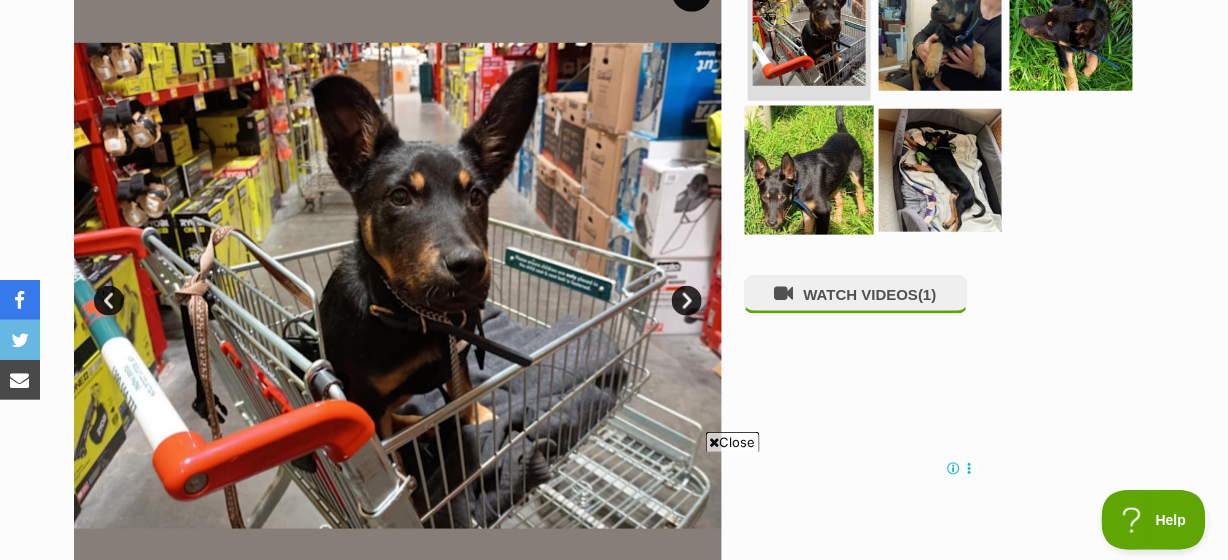 click at bounding box center [809, 170] 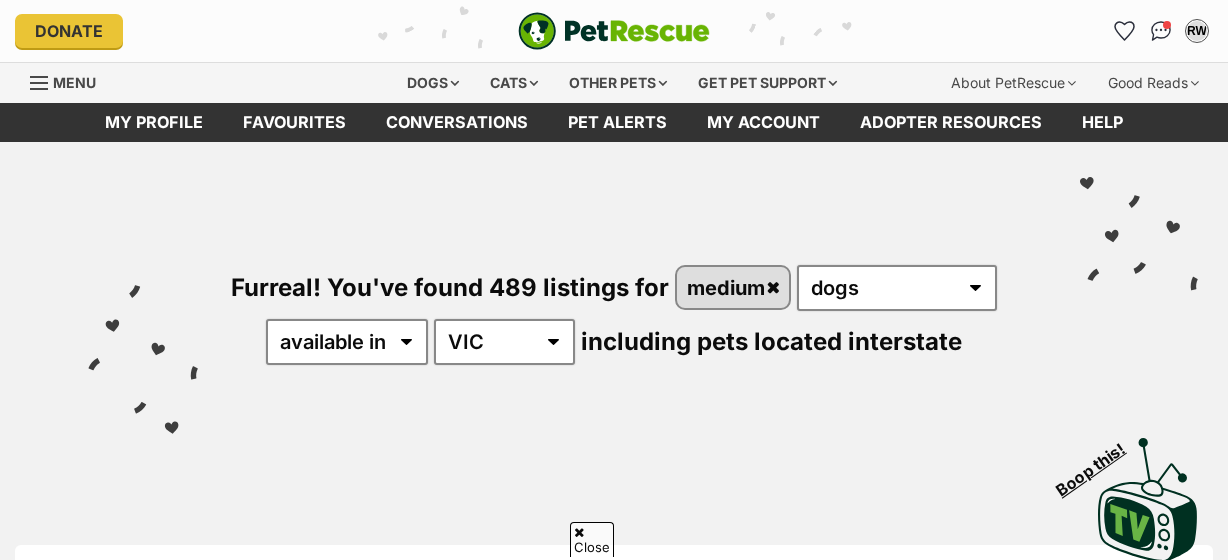 scroll, scrollTop: 2261, scrollLeft: 0, axis: vertical 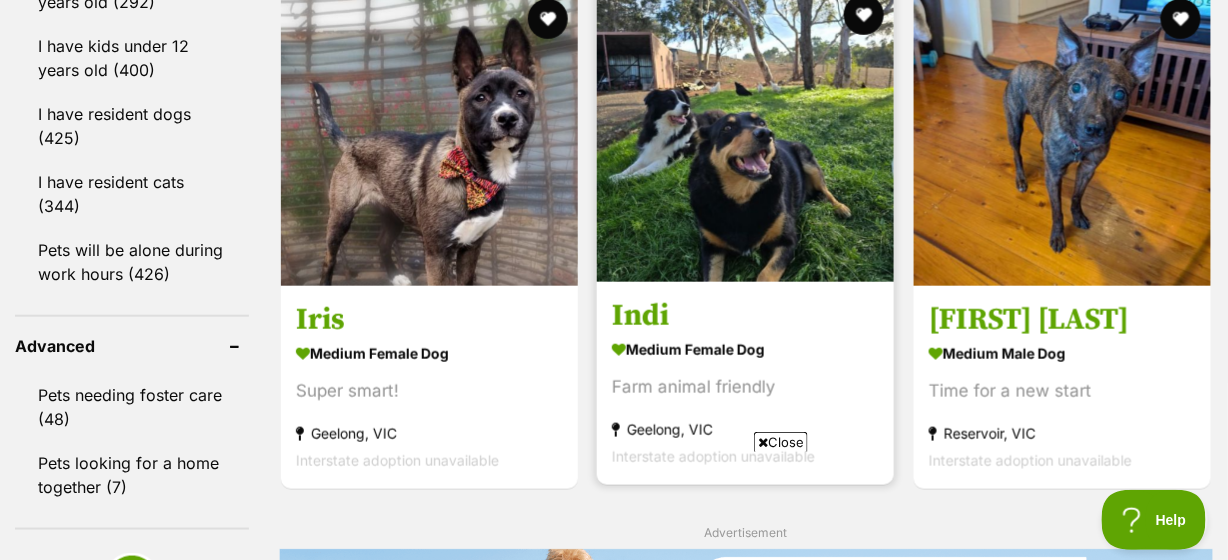 click at bounding box center (745, 133) 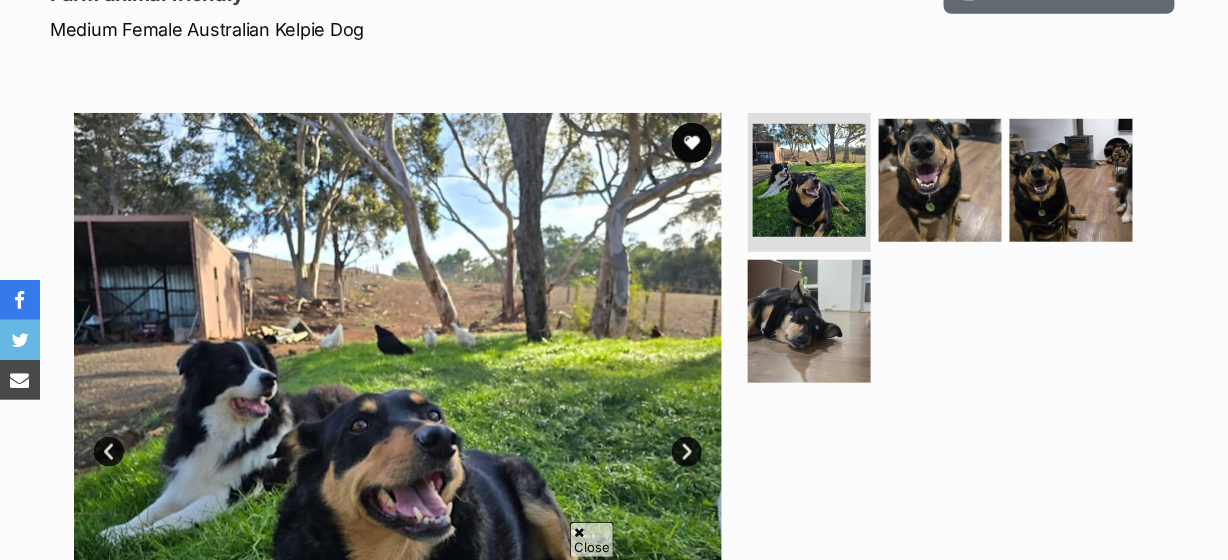 scroll, scrollTop: 0, scrollLeft: 0, axis: both 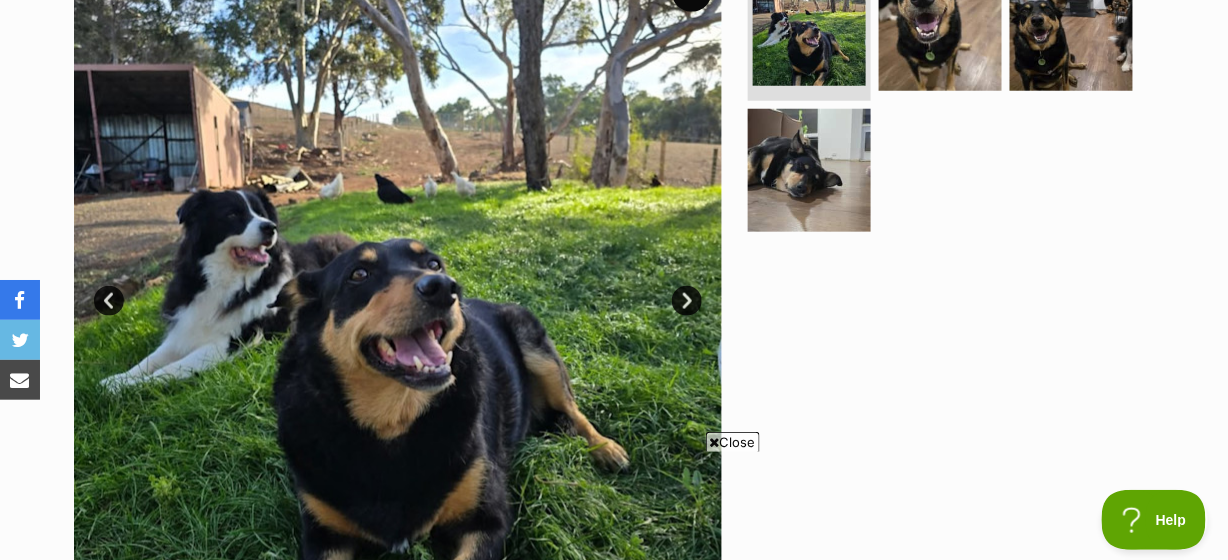 click on "Next" at bounding box center [687, 301] 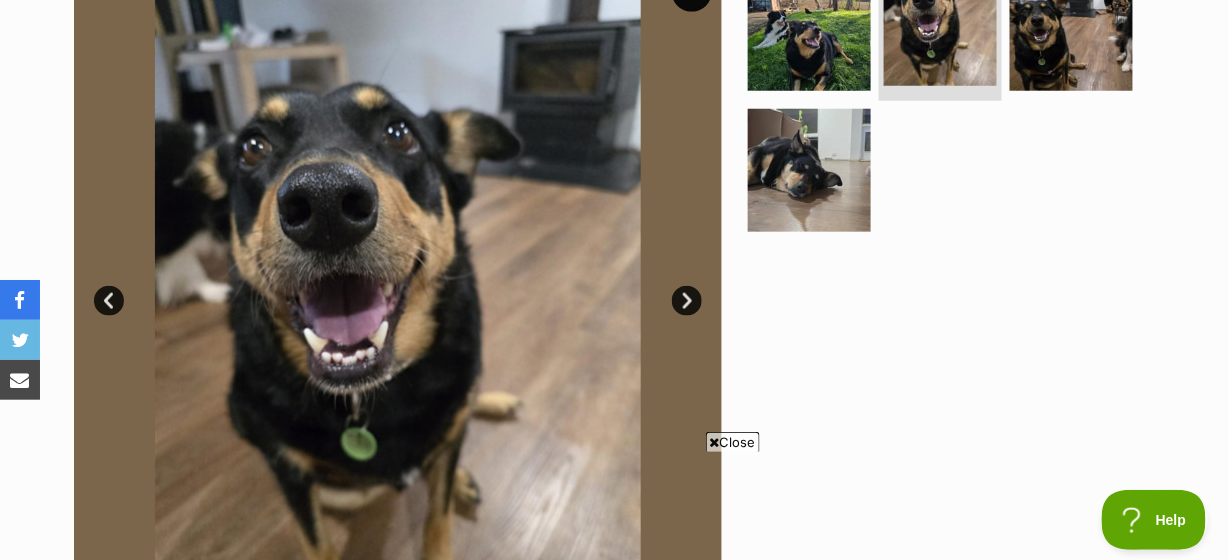 click on "Next" at bounding box center (687, 301) 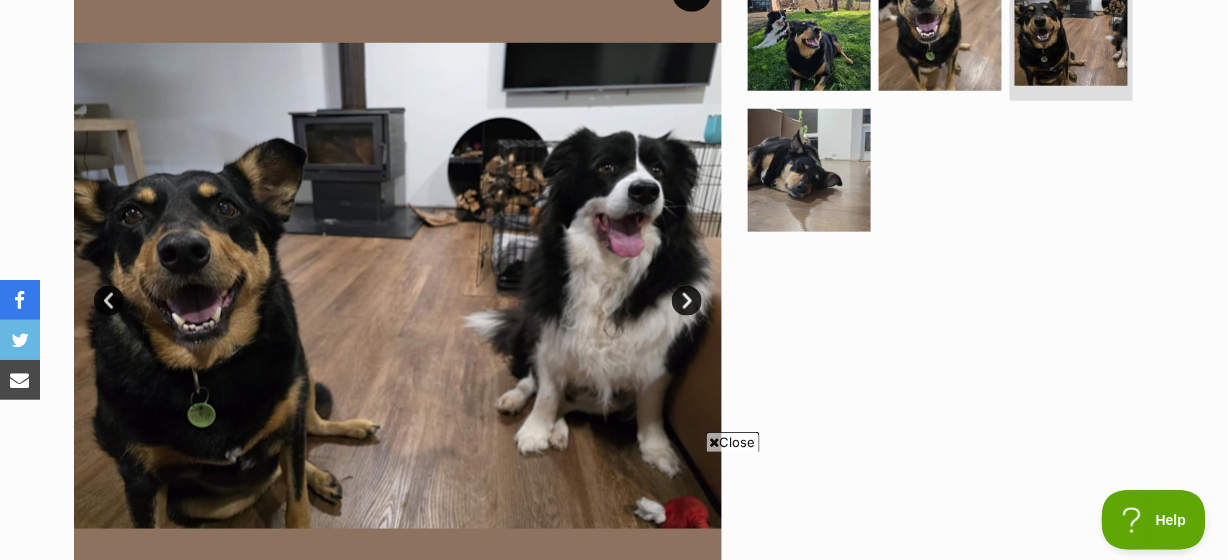 click on "Next" at bounding box center [687, 301] 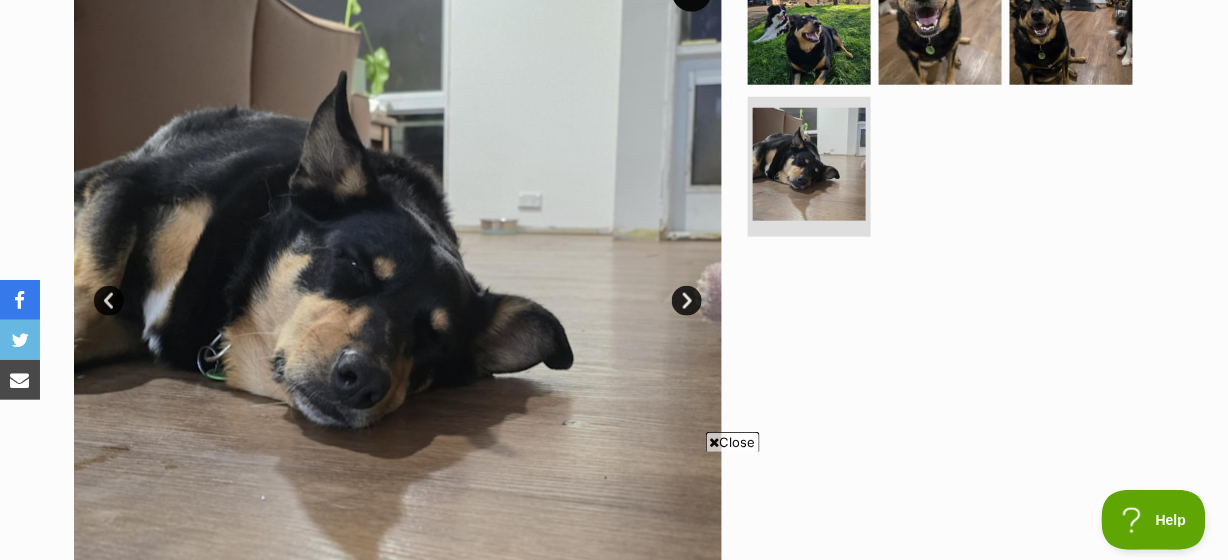 scroll, scrollTop: 0, scrollLeft: 0, axis: both 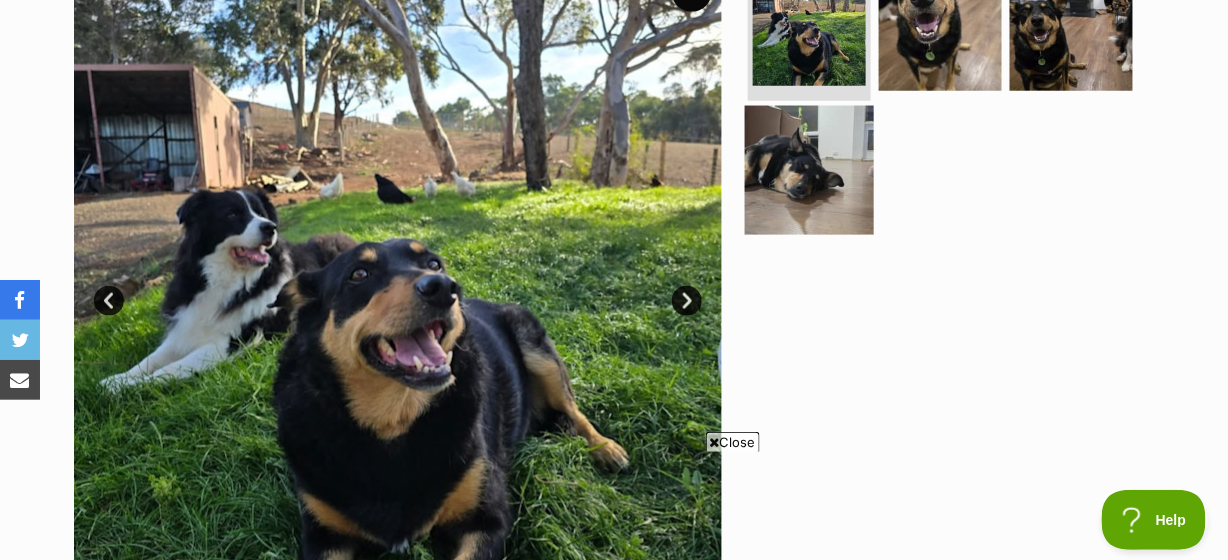 click at bounding box center (809, 170) 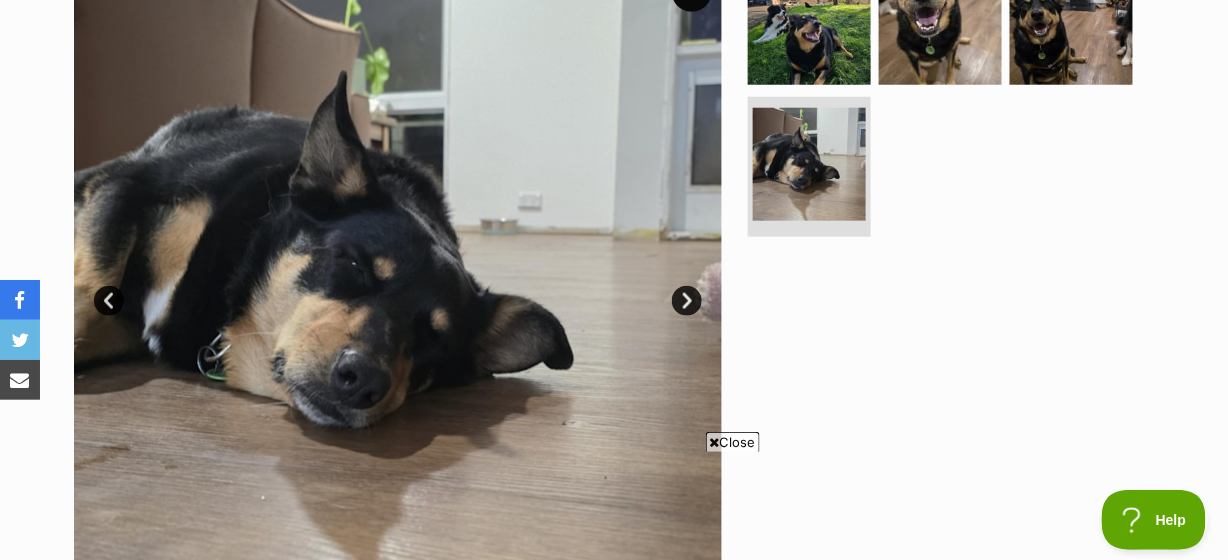 scroll, scrollTop: 303, scrollLeft: 0, axis: vertical 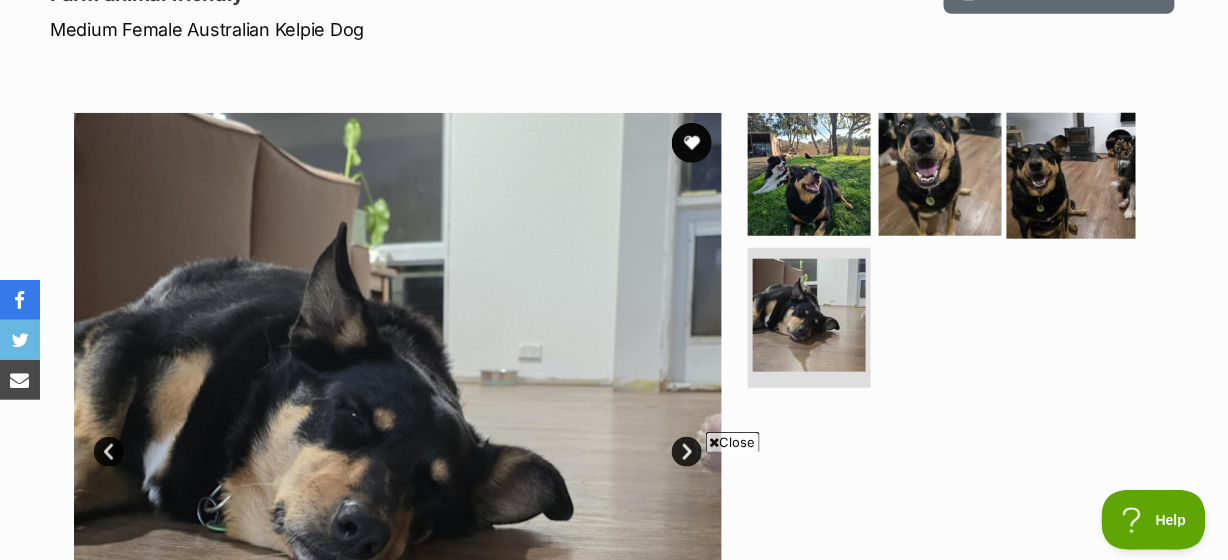 click at bounding box center [1071, 173] 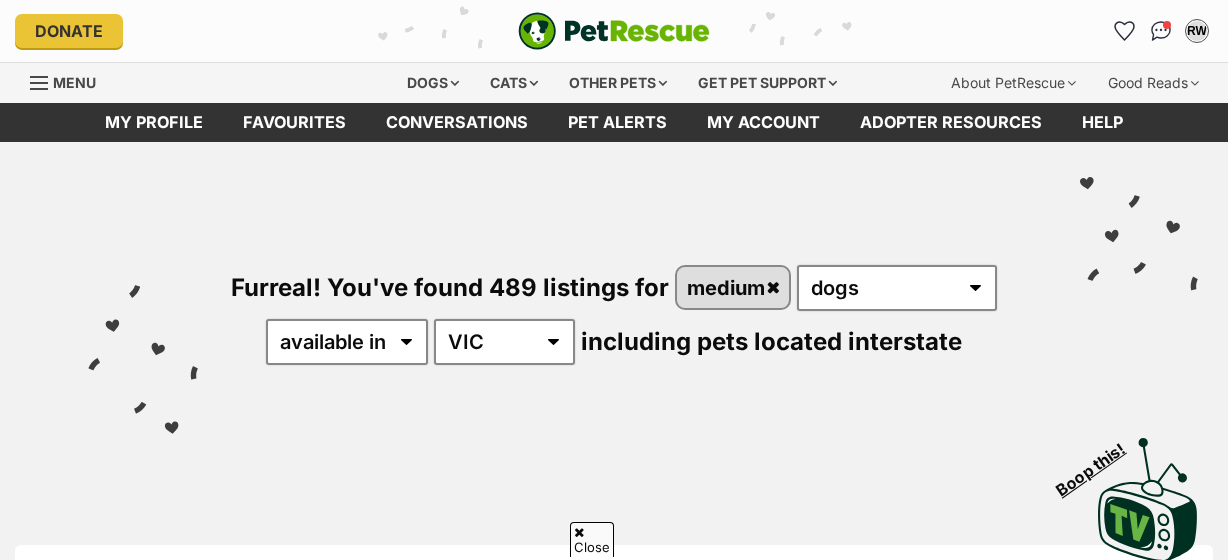scroll, scrollTop: 3008, scrollLeft: 0, axis: vertical 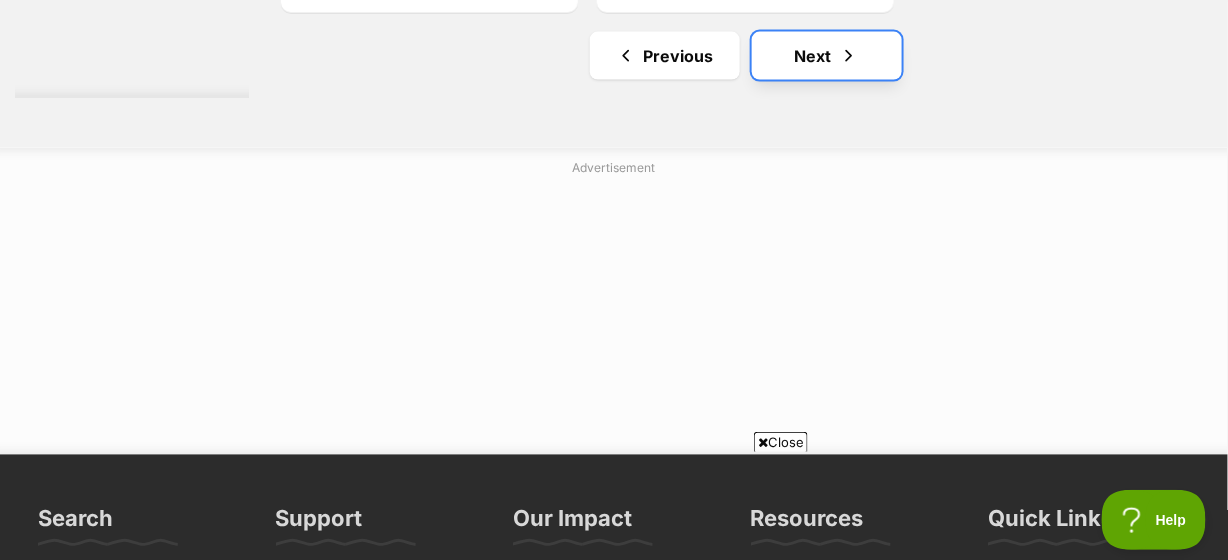 click on "Next" at bounding box center [827, 56] 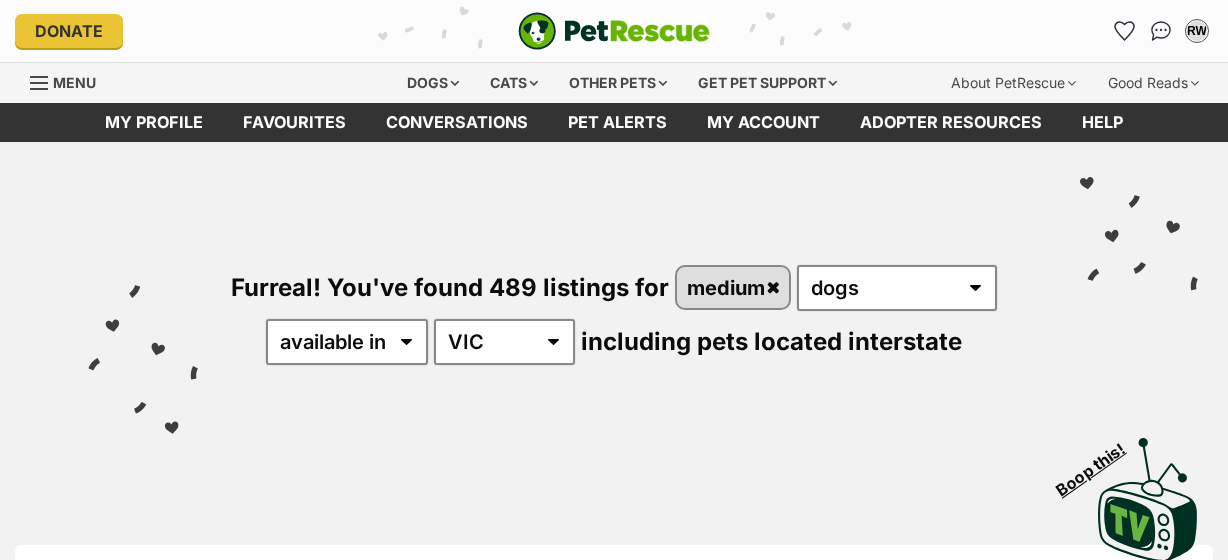 scroll, scrollTop: 454, scrollLeft: 0, axis: vertical 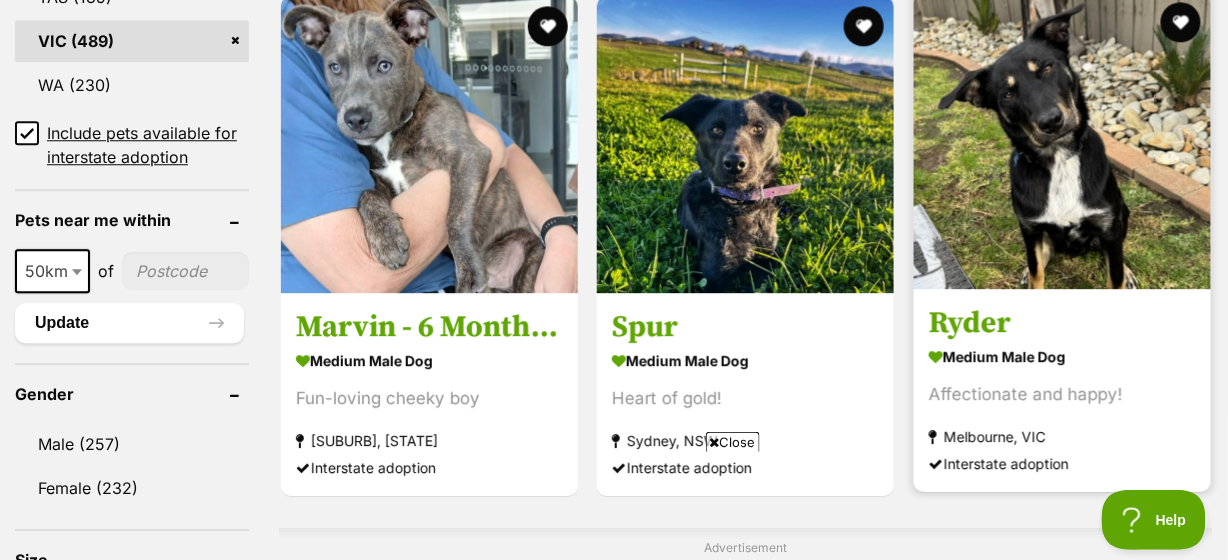 click at bounding box center [1062, 140] 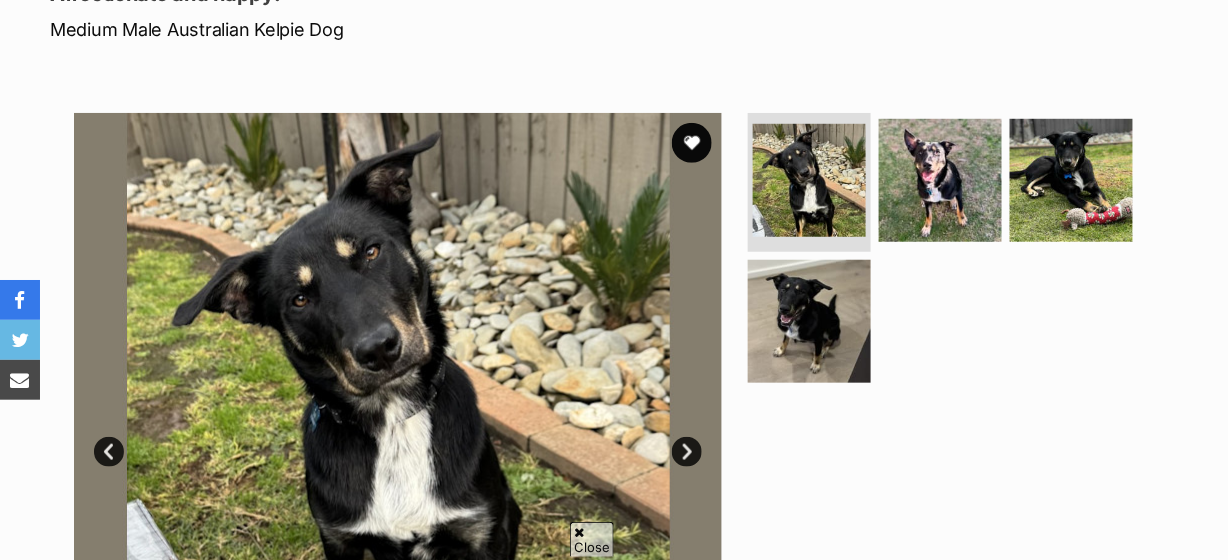 scroll, scrollTop: 303, scrollLeft: 0, axis: vertical 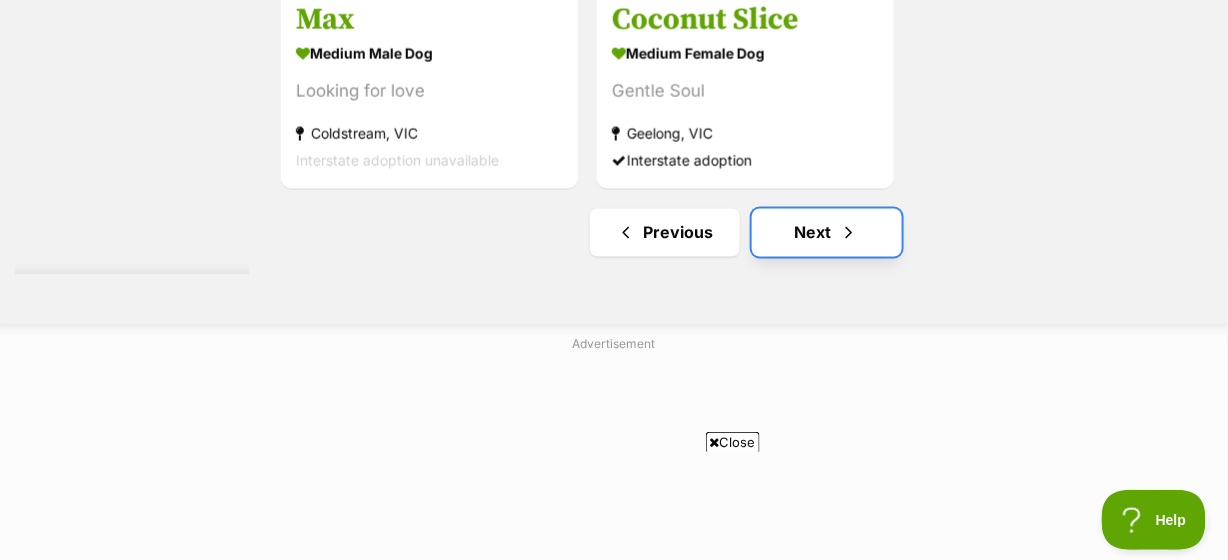 click on "Next" at bounding box center (827, 233) 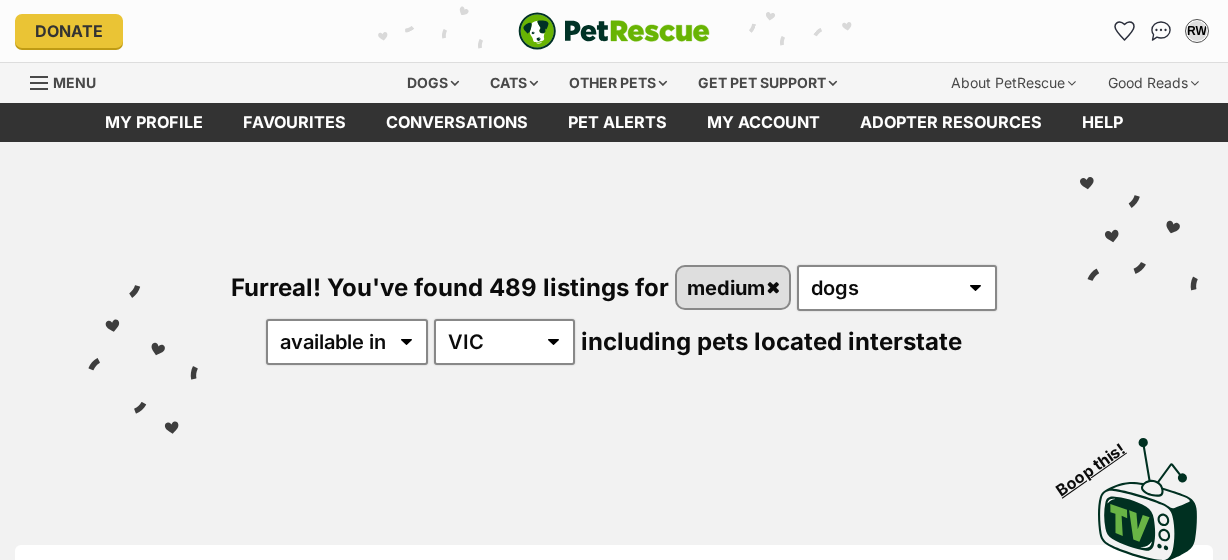 scroll, scrollTop: 151, scrollLeft: 0, axis: vertical 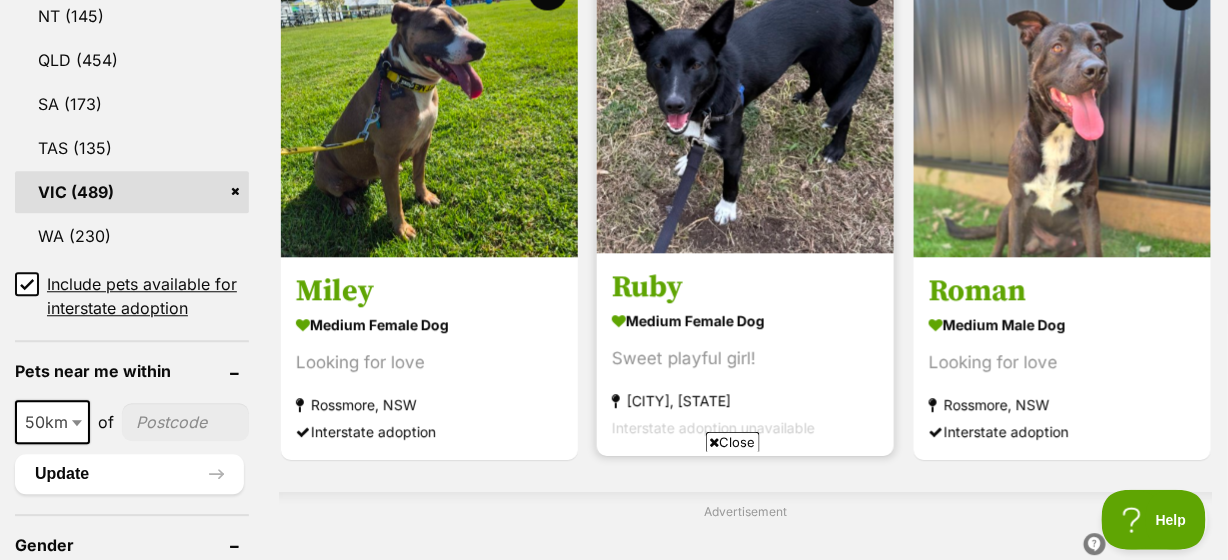click at bounding box center (745, 104) 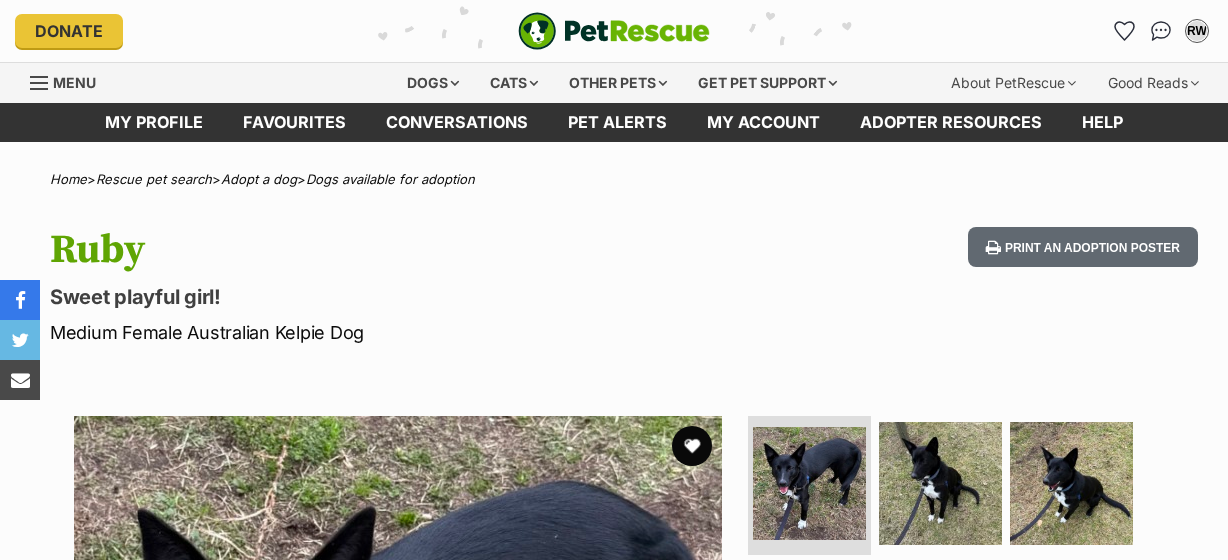scroll, scrollTop: 0, scrollLeft: 0, axis: both 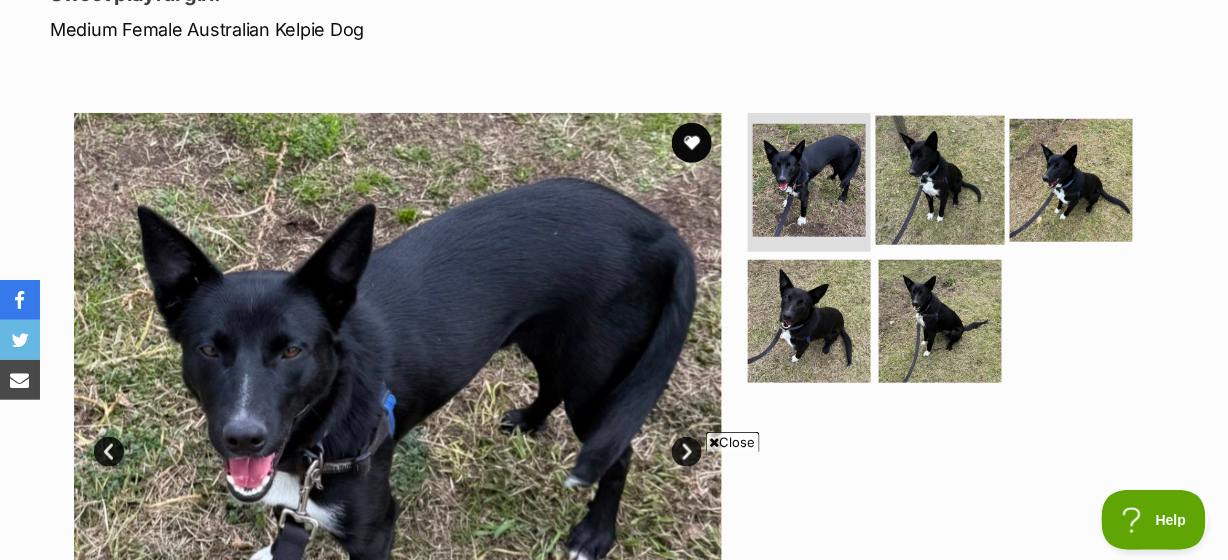 click at bounding box center [940, 179] 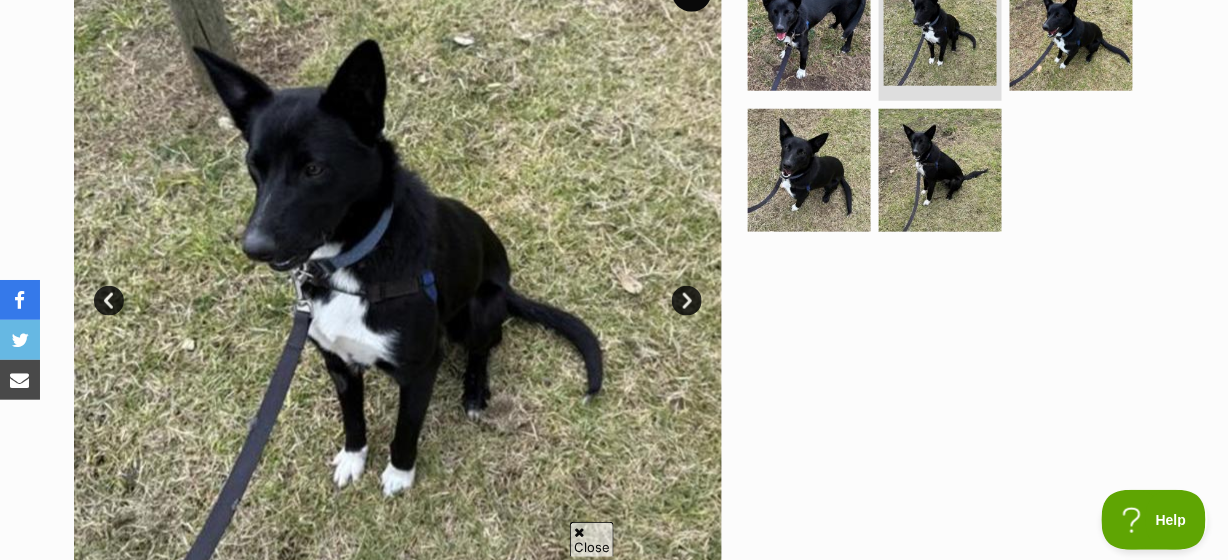 scroll, scrollTop: 0, scrollLeft: 0, axis: both 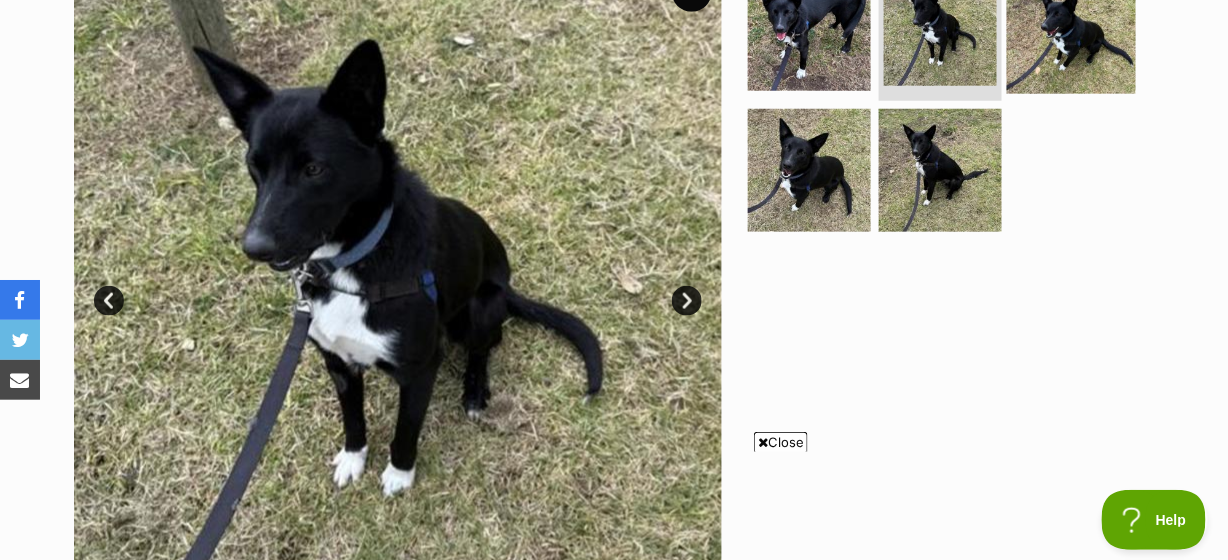click at bounding box center [1071, 28] 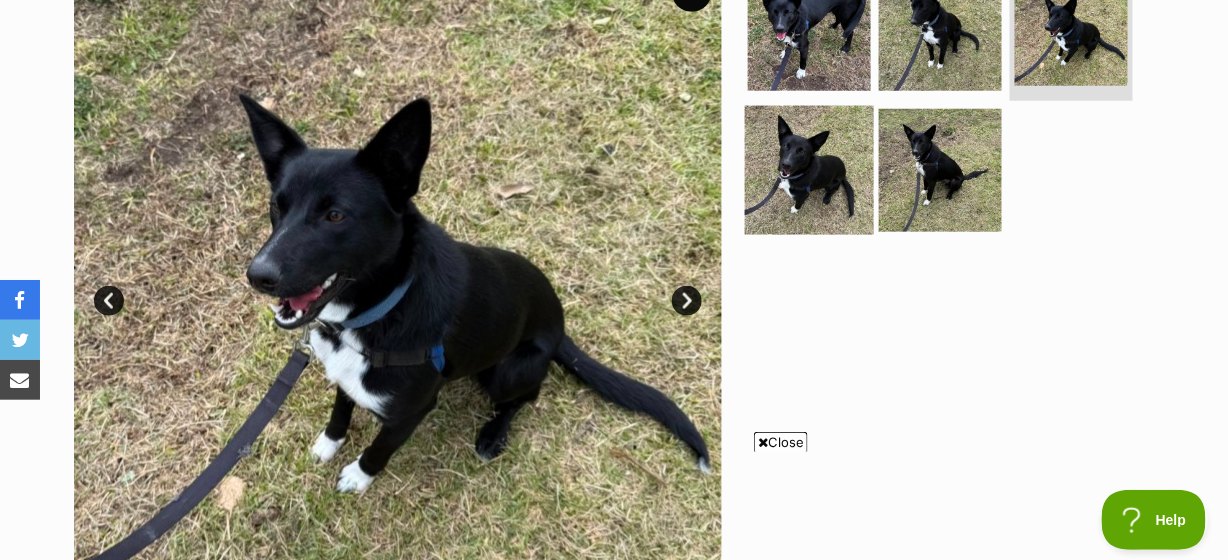 click at bounding box center (809, 170) 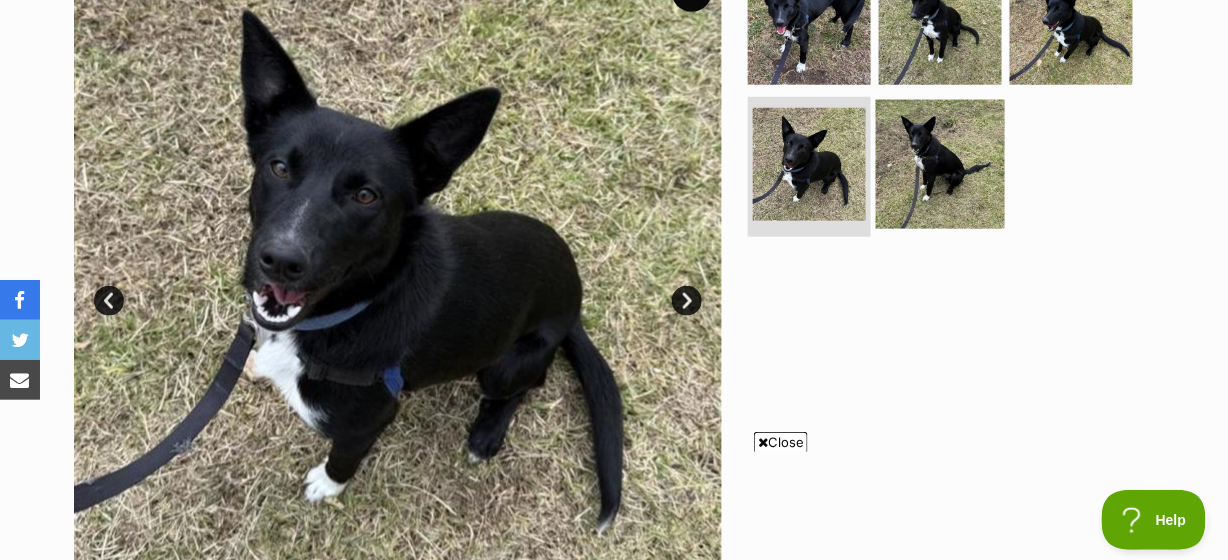 click at bounding box center (940, 164) 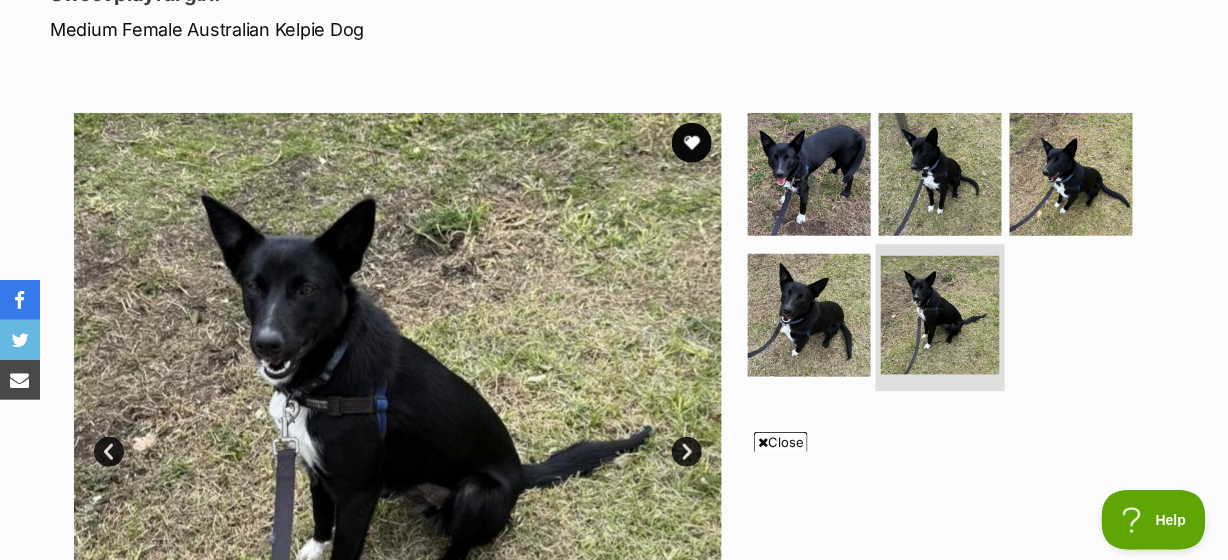 scroll, scrollTop: 0, scrollLeft: 0, axis: both 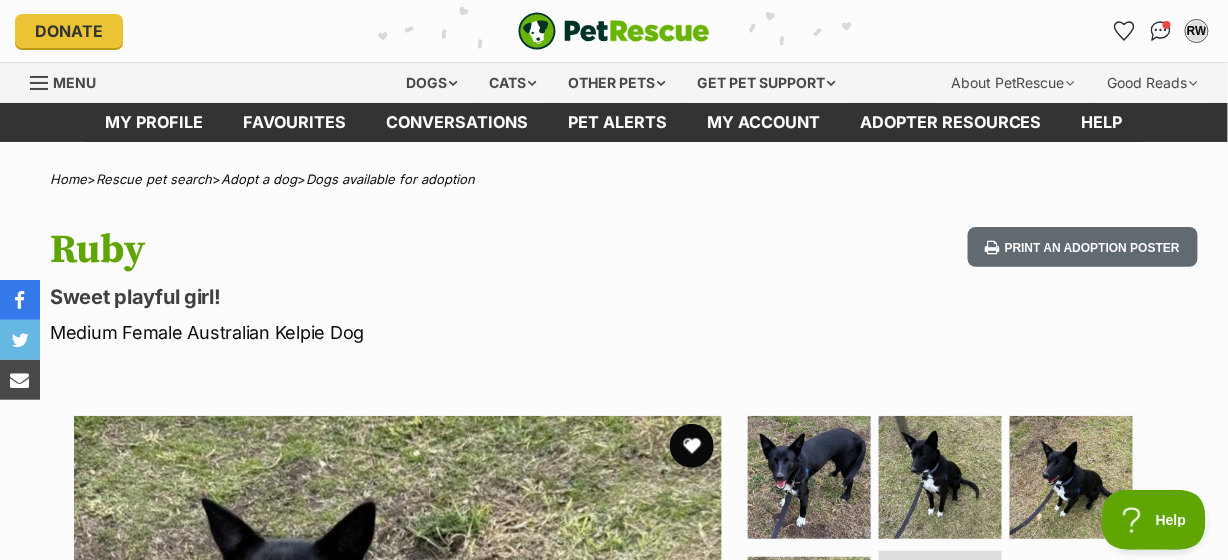 click at bounding box center (692, 446) 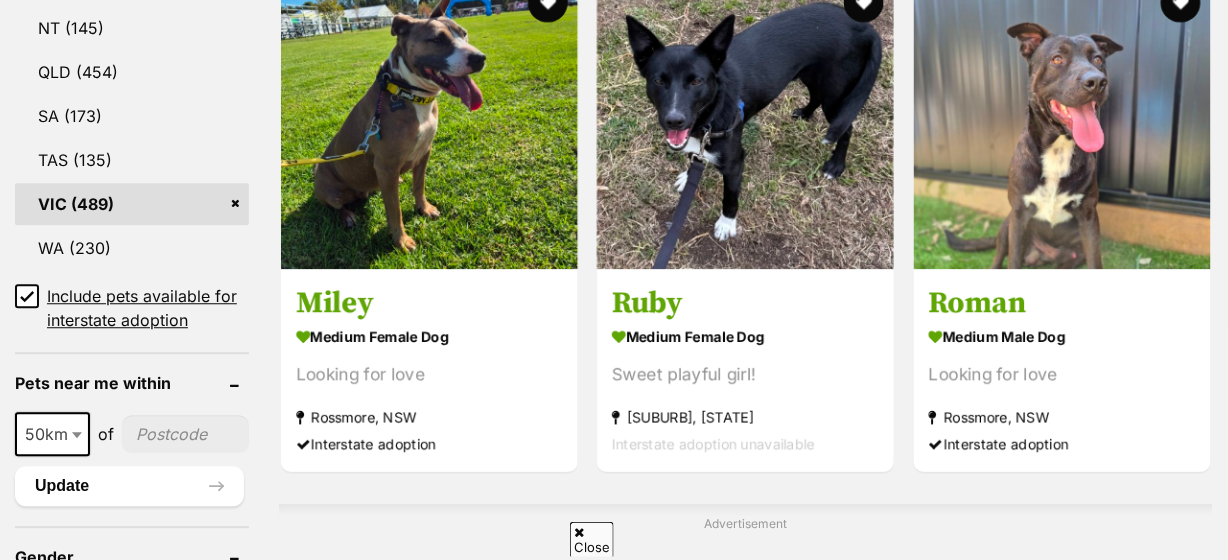 scroll, scrollTop: 1200, scrollLeft: 0, axis: vertical 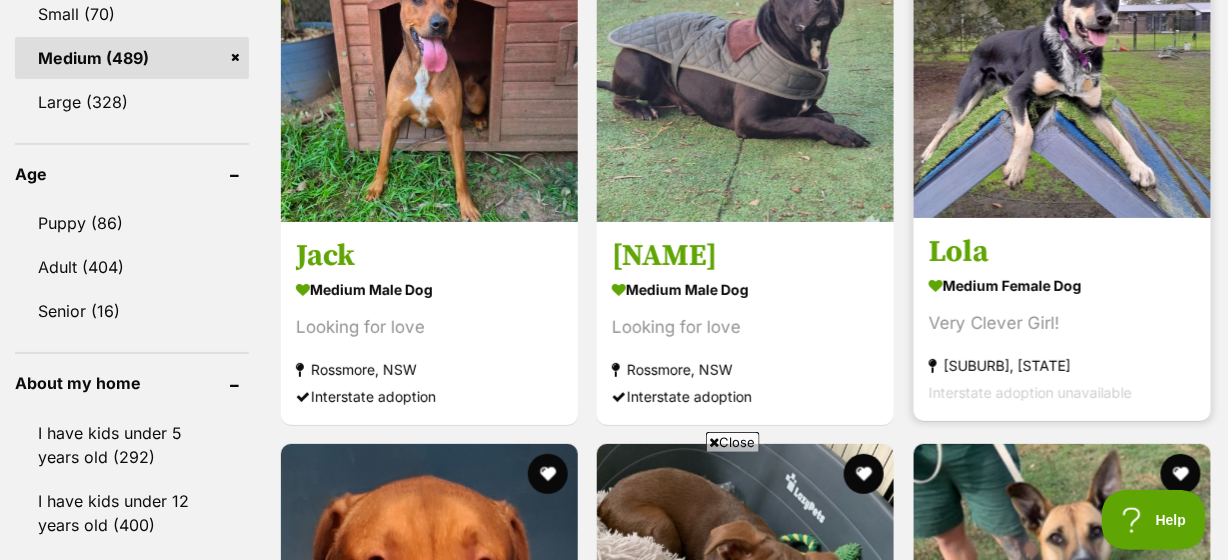 click at bounding box center (1062, 69) 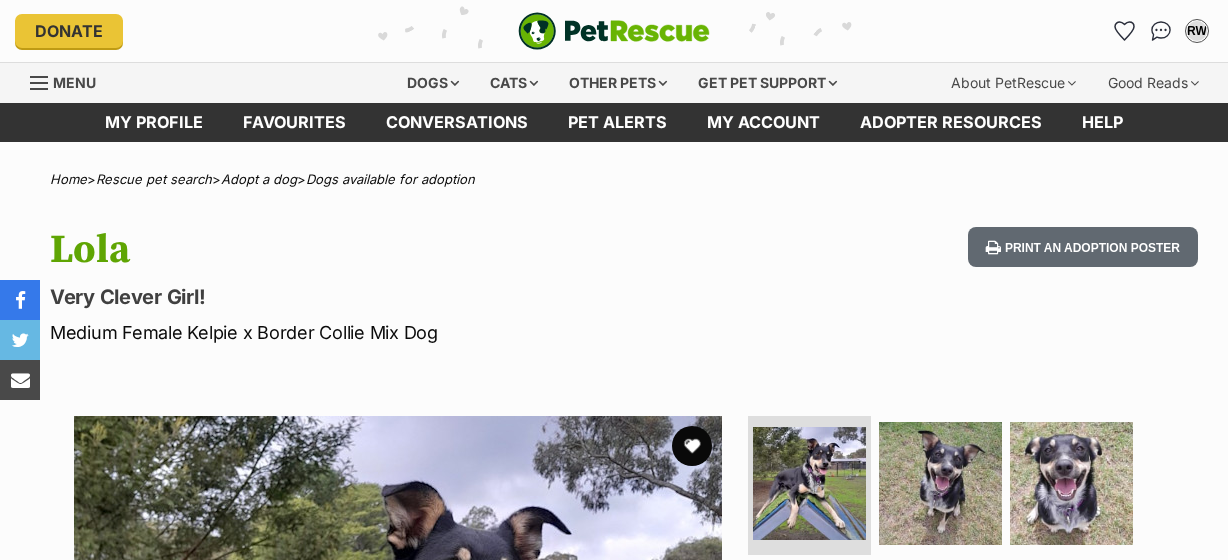scroll, scrollTop: 303, scrollLeft: 0, axis: vertical 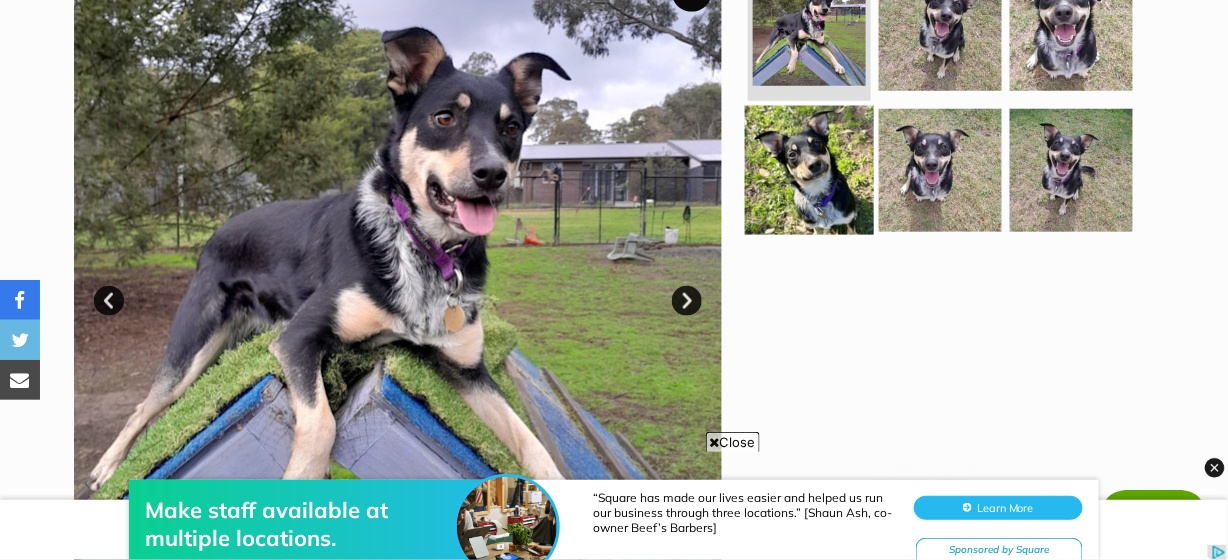 click at bounding box center [809, 170] 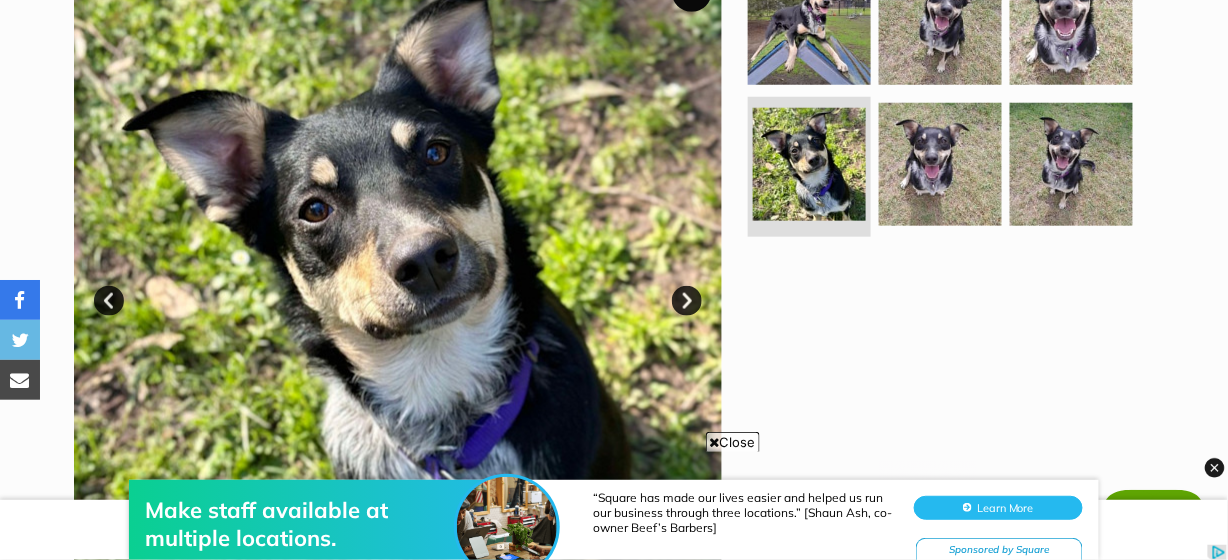 scroll, scrollTop: 303, scrollLeft: 0, axis: vertical 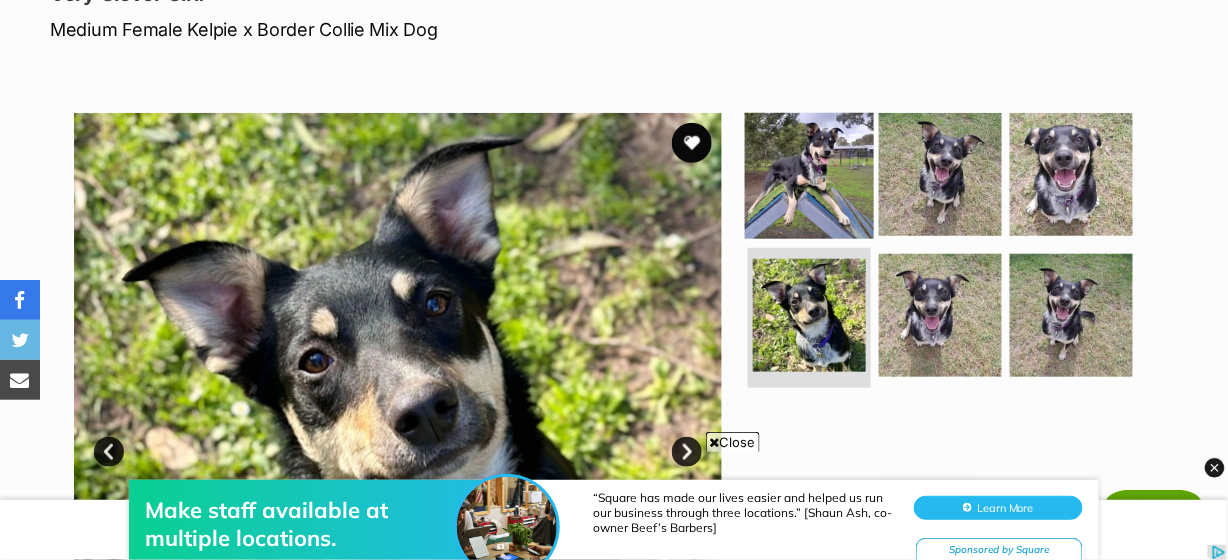 click at bounding box center (809, 173) 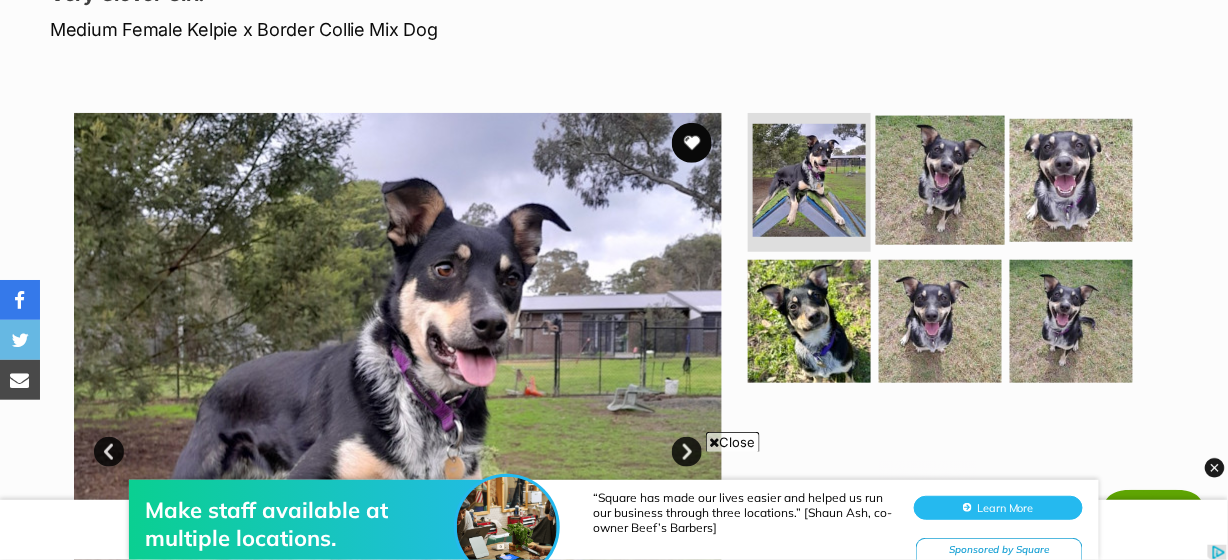 click at bounding box center (940, 179) 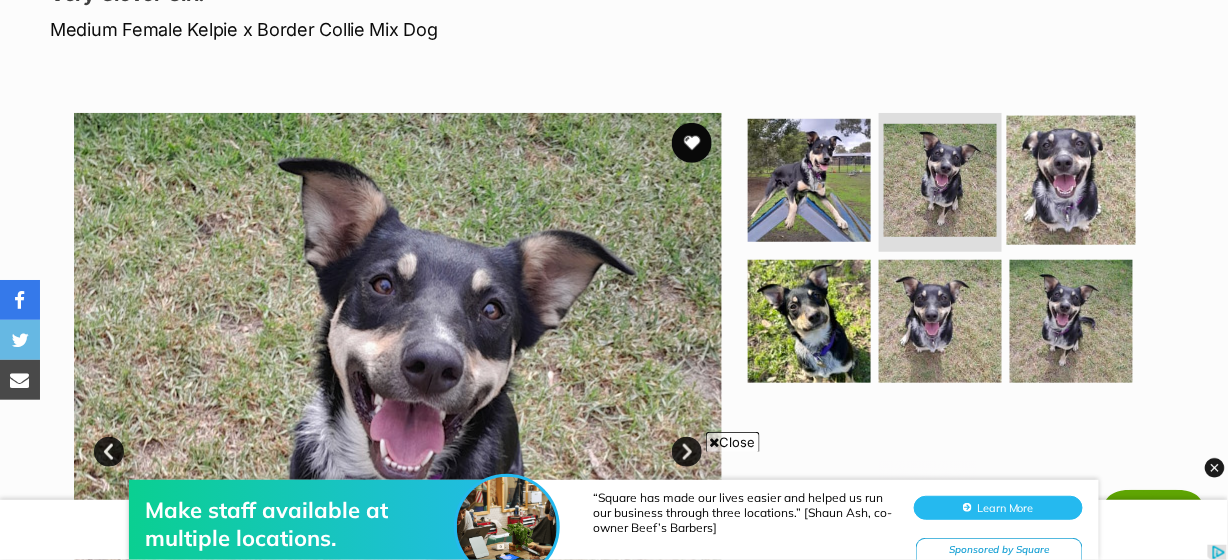 click at bounding box center (1071, 179) 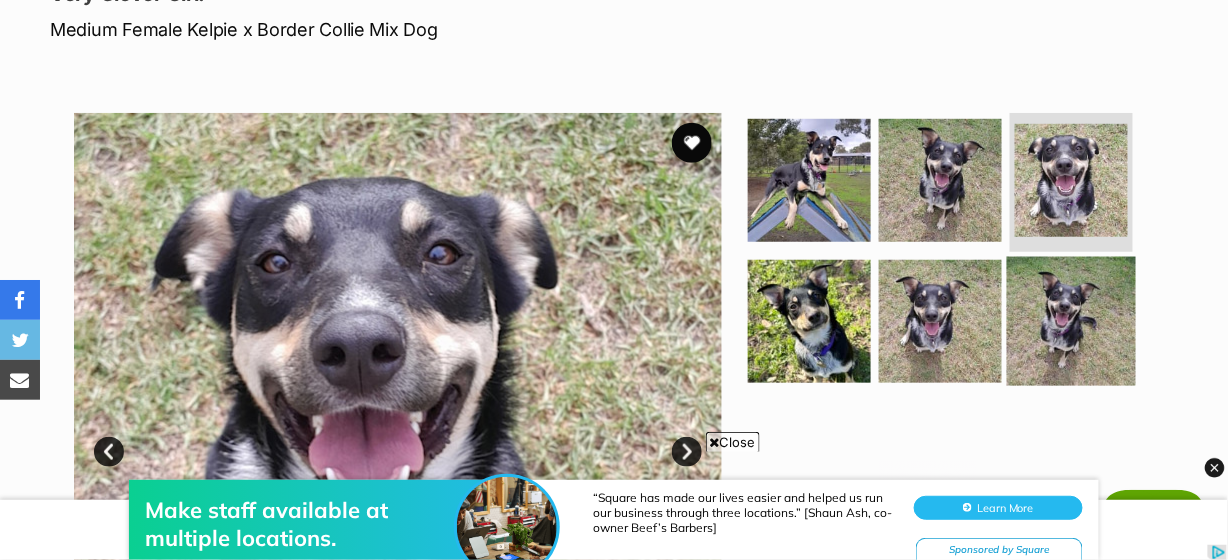 click at bounding box center (1071, 321) 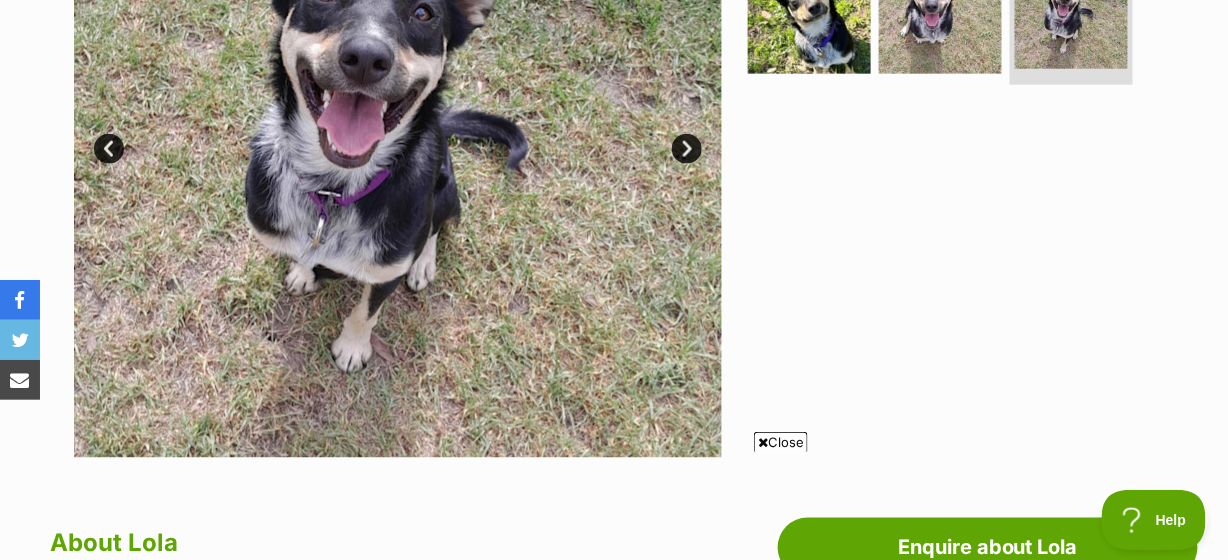 scroll, scrollTop: 303, scrollLeft: 0, axis: vertical 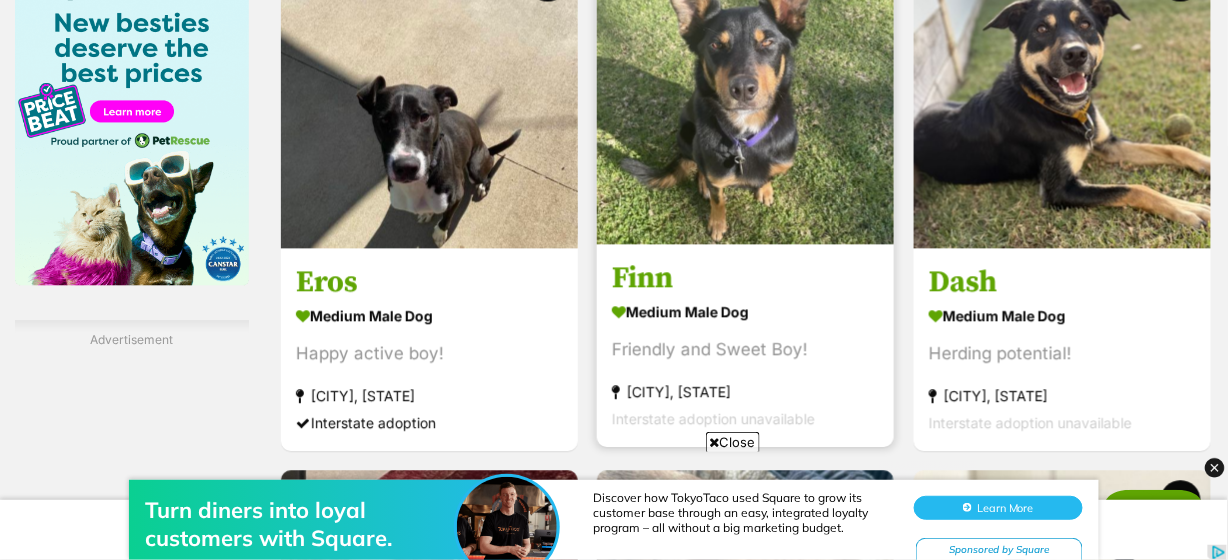 click at bounding box center (745, 95) 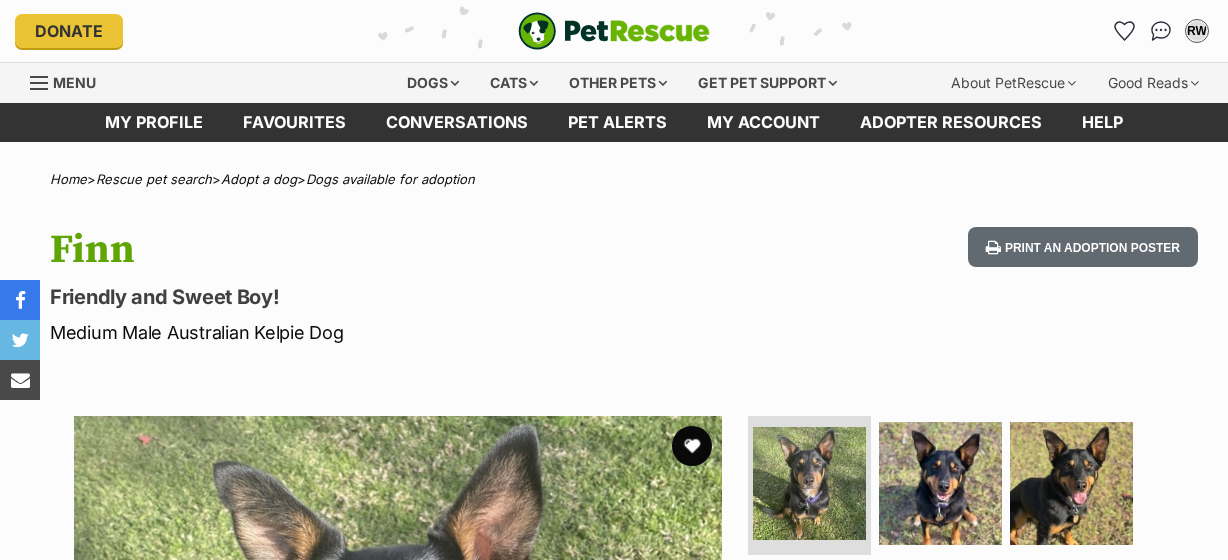 scroll, scrollTop: 454, scrollLeft: 0, axis: vertical 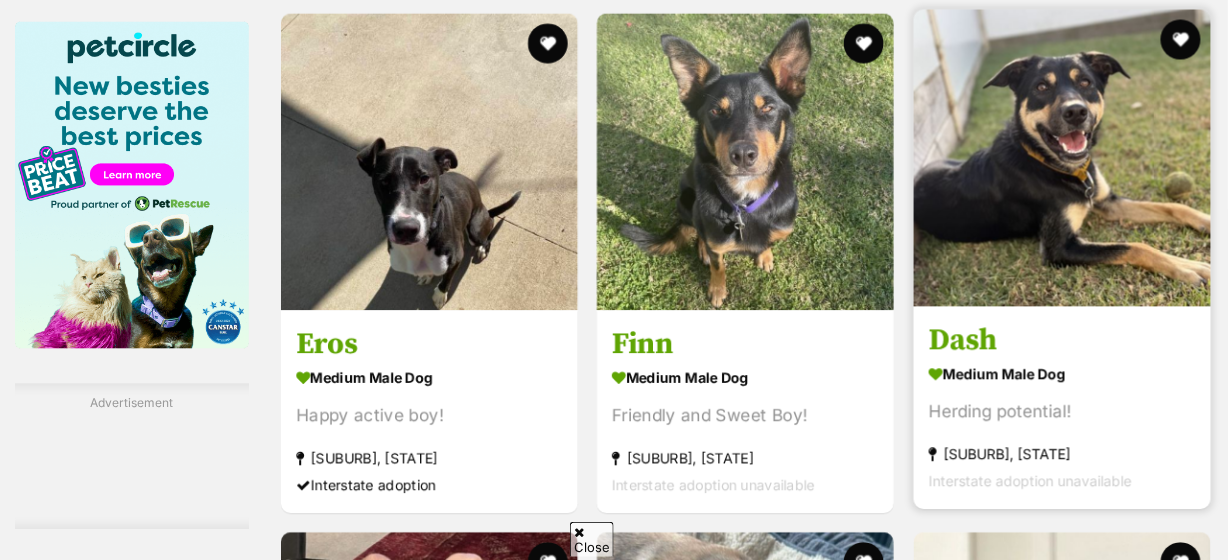 click at bounding box center (1062, 157) 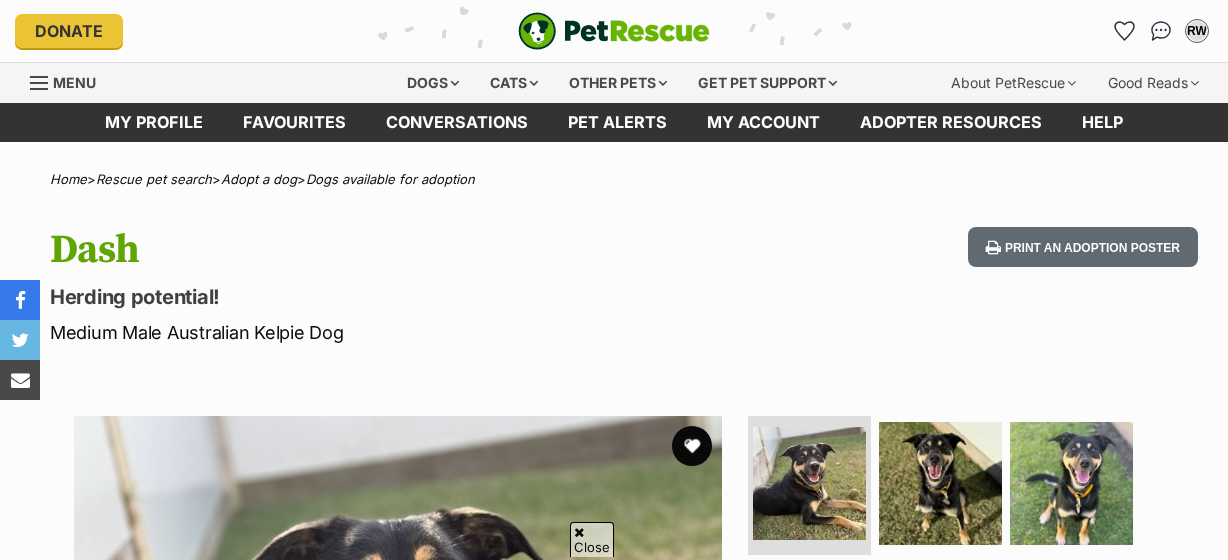 scroll, scrollTop: 454, scrollLeft: 0, axis: vertical 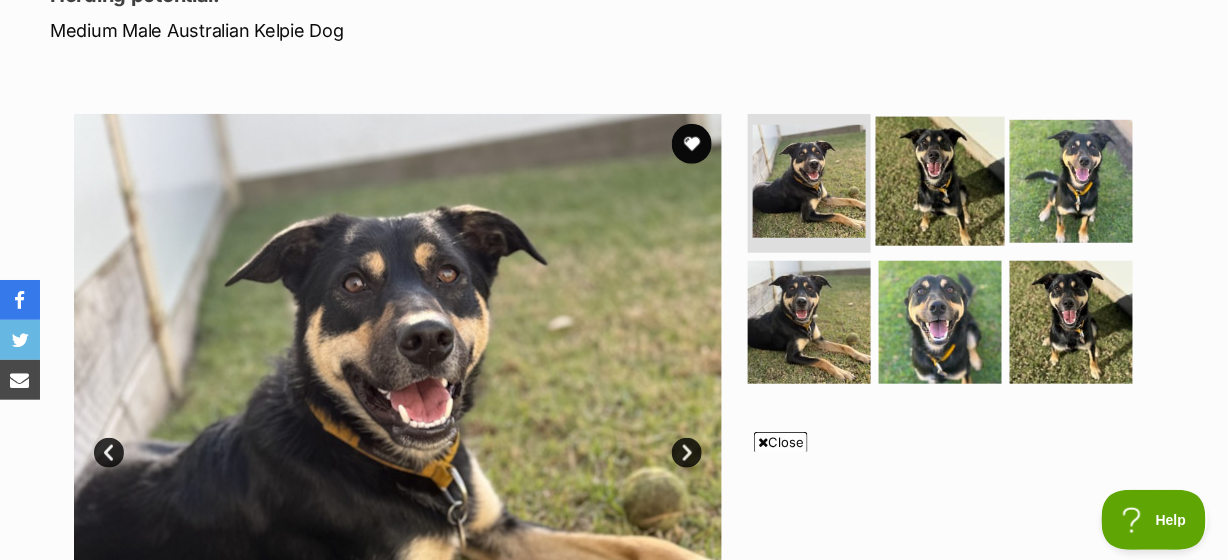 click at bounding box center (940, 180) 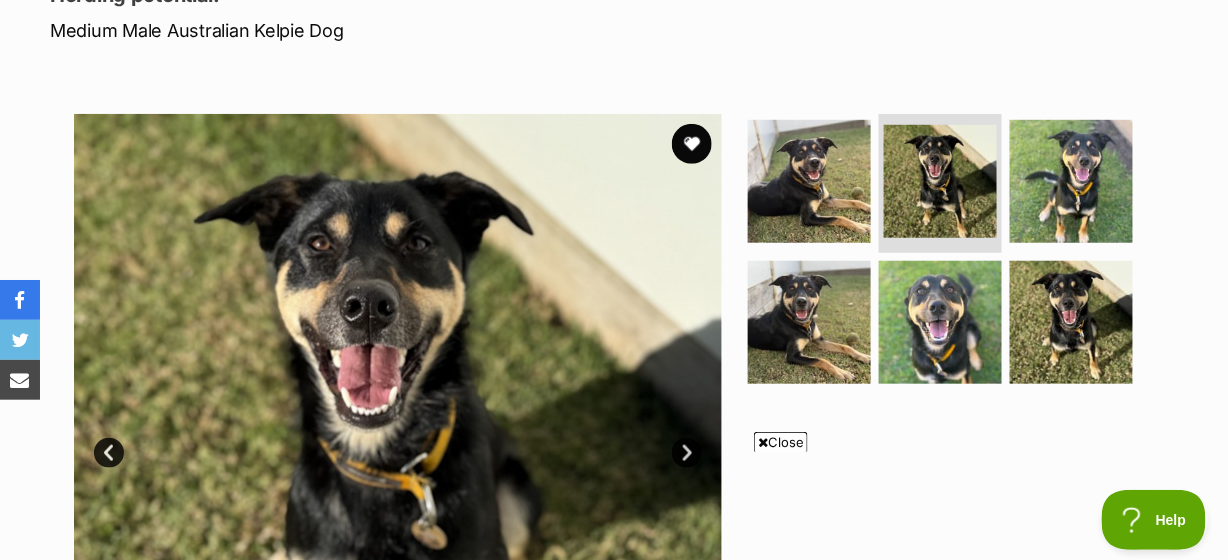 scroll, scrollTop: 453, scrollLeft: 0, axis: vertical 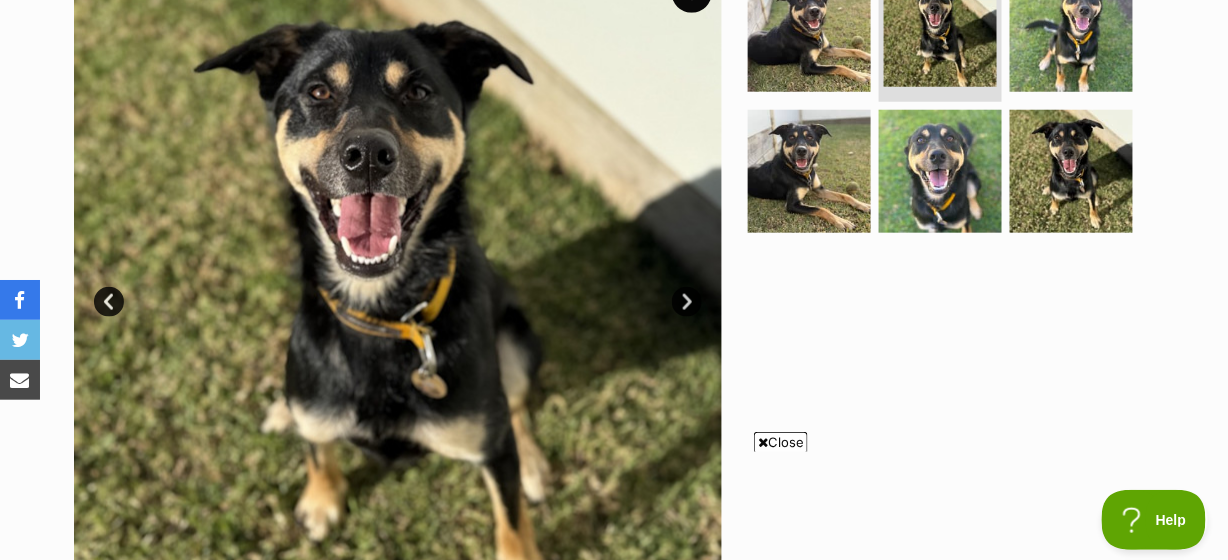 click on "Next" at bounding box center (687, 302) 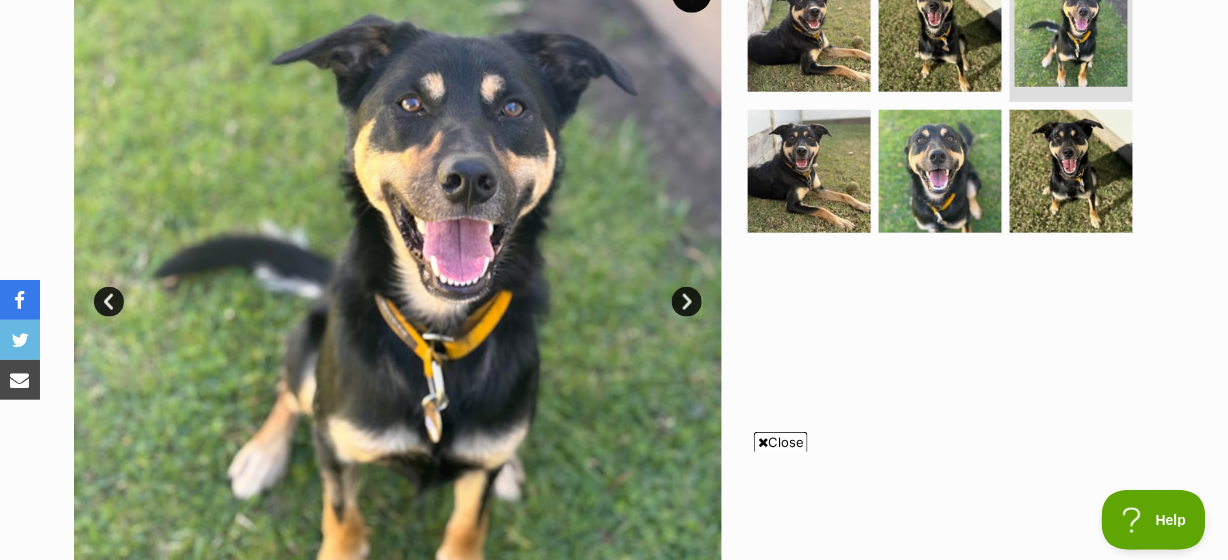 click on "Next" at bounding box center [687, 302] 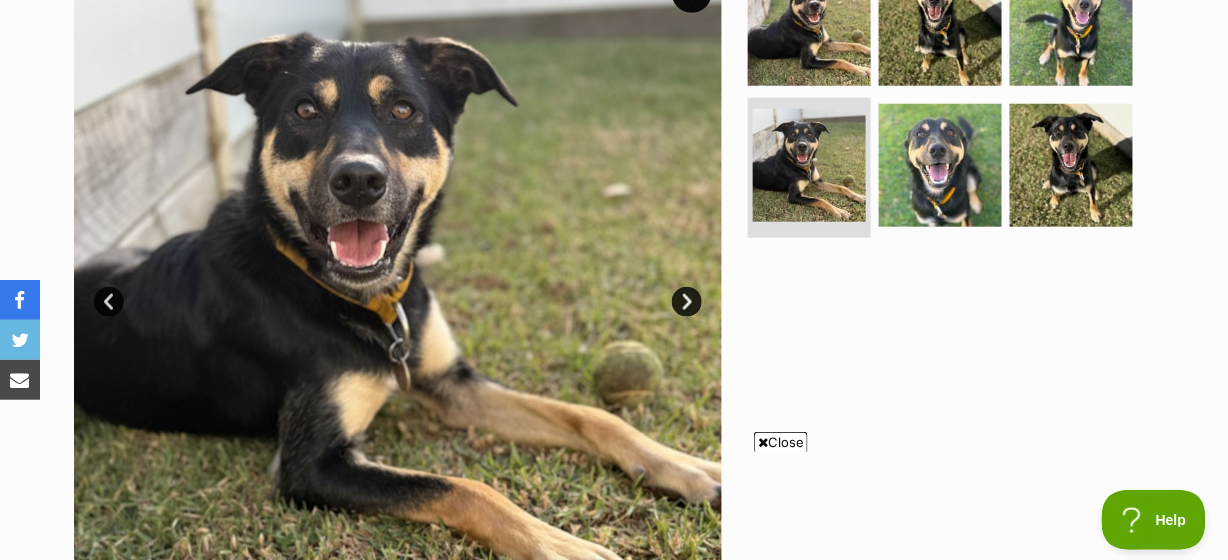 click on "Next" at bounding box center (687, 302) 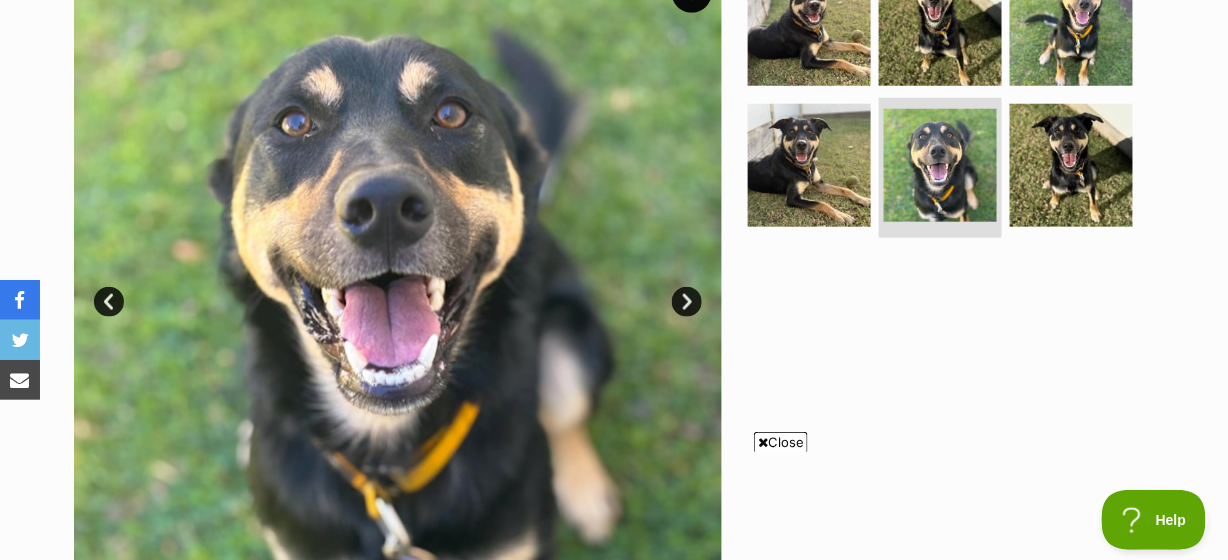 click on "Next" at bounding box center (687, 302) 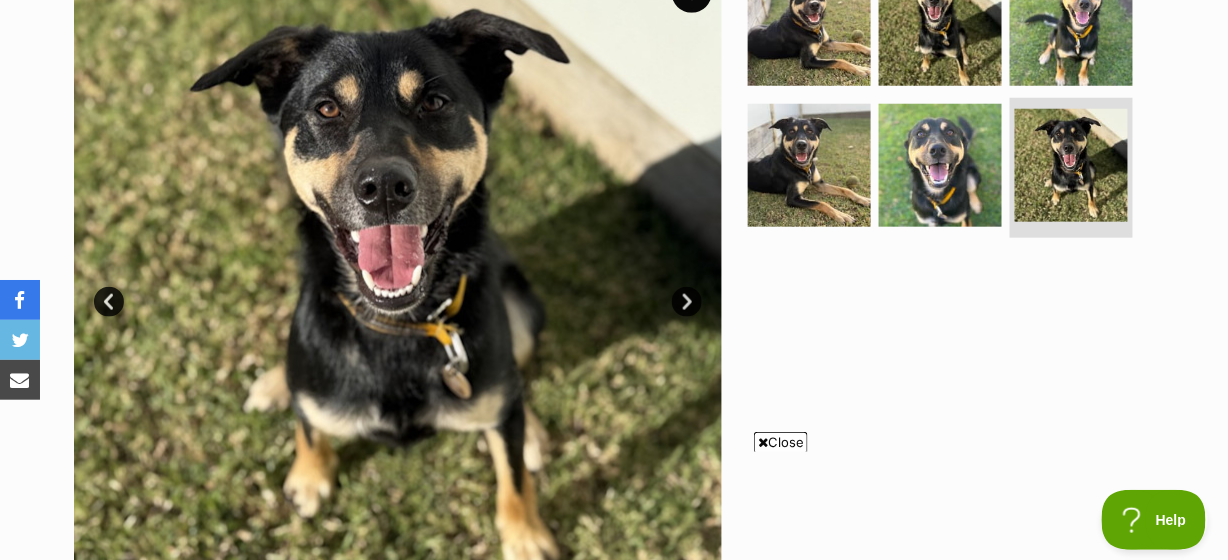 scroll, scrollTop: 150, scrollLeft: 0, axis: vertical 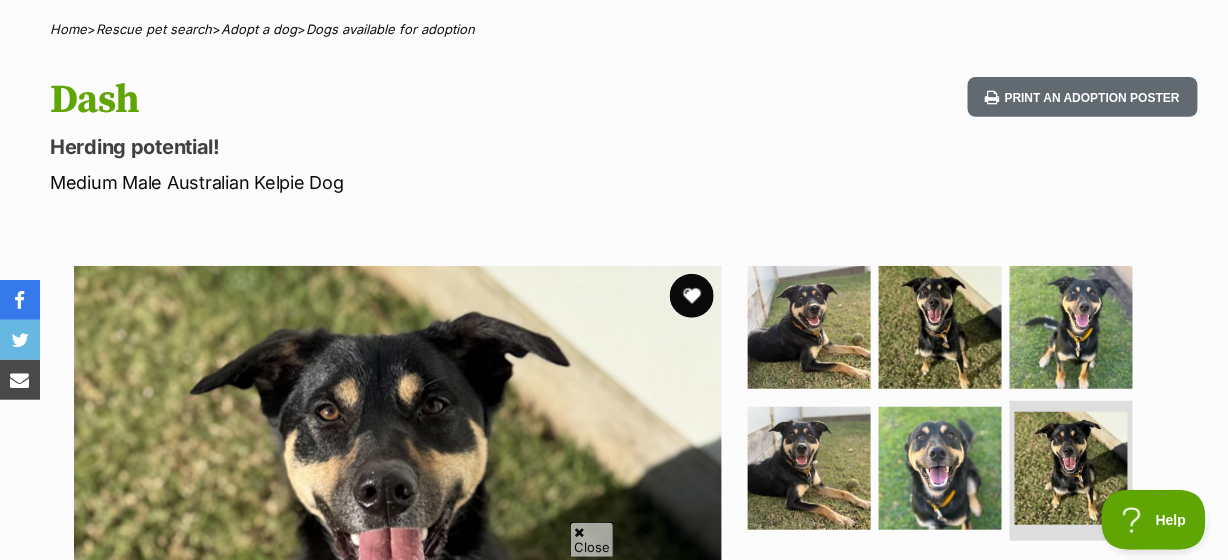 click at bounding box center (692, 296) 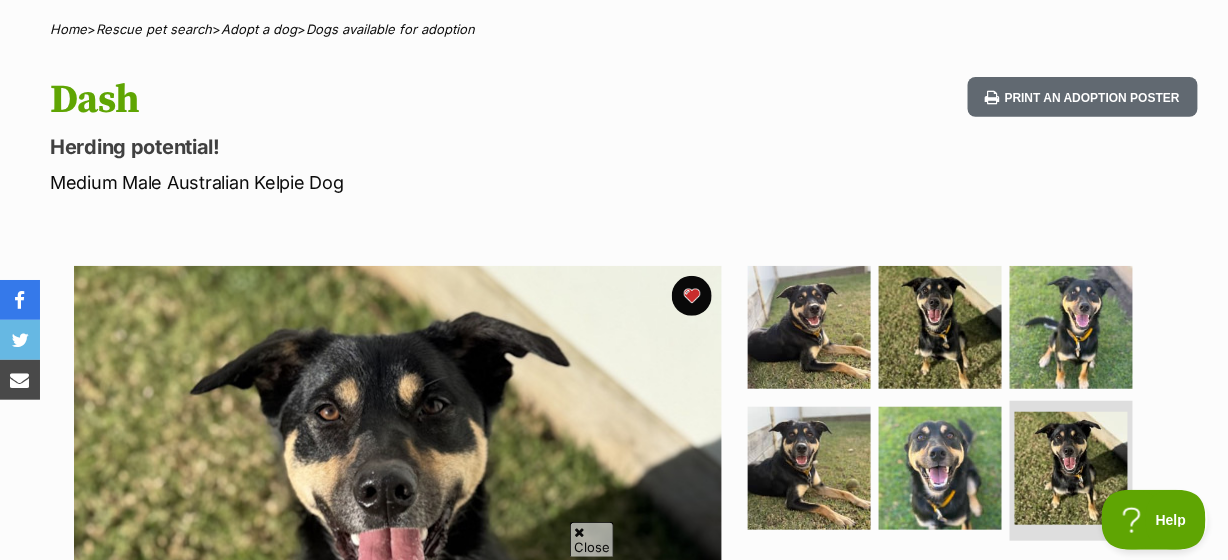 scroll, scrollTop: 0, scrollLeft: 0, axis: both 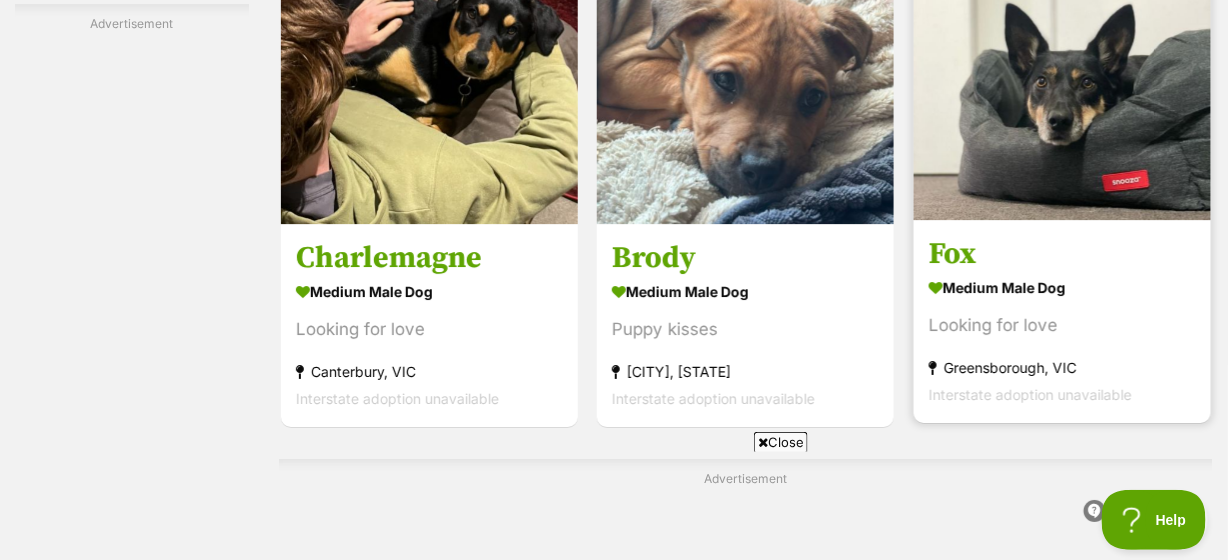 click at bounding box center (1062, 71) 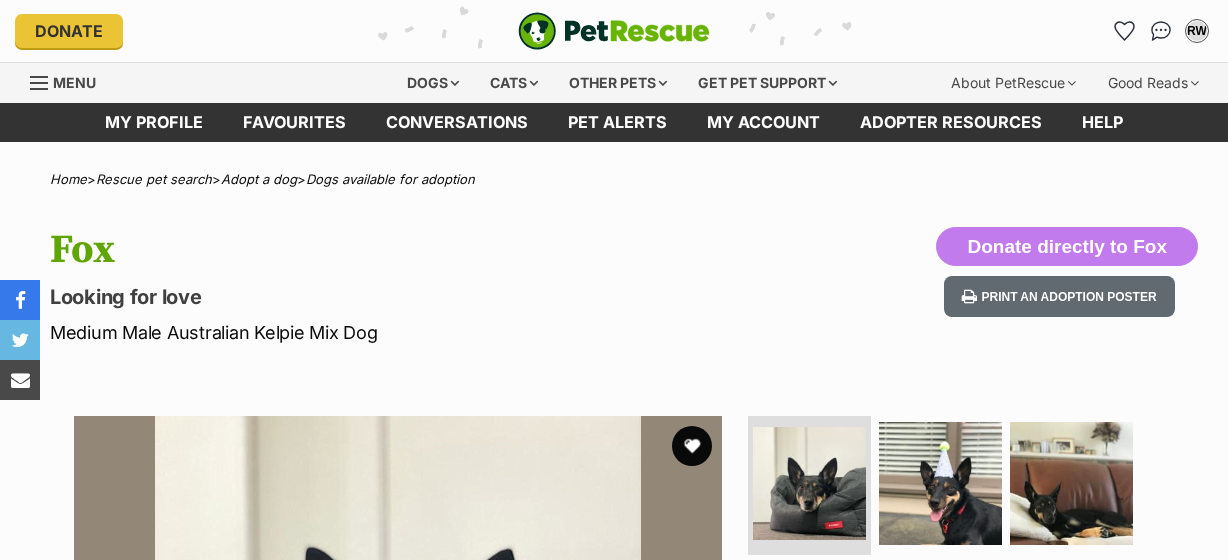 scroll, scrollTop: 151, scrollLeft: 0, axis: vertical 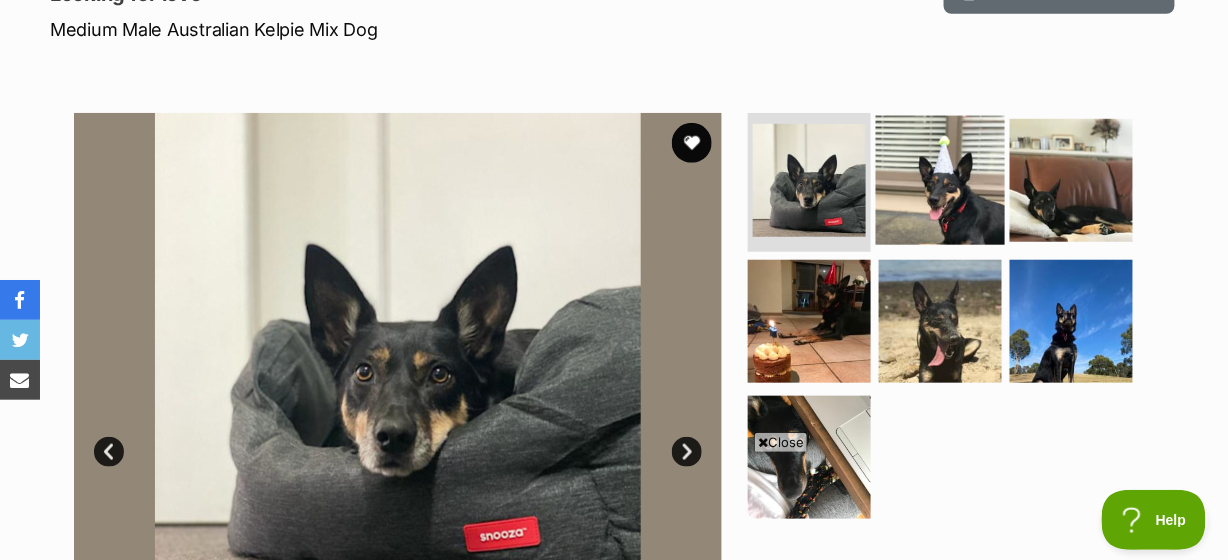 click at bounding box center [940, 179] 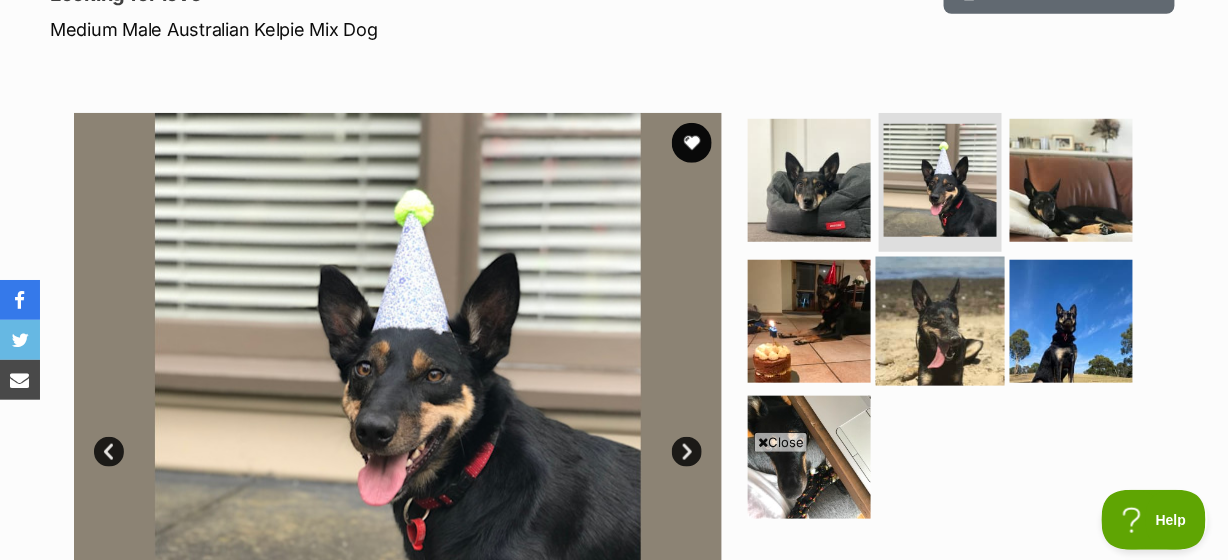 scroll, scrollTop: 454, scrollLeft: 0, axis: vertical 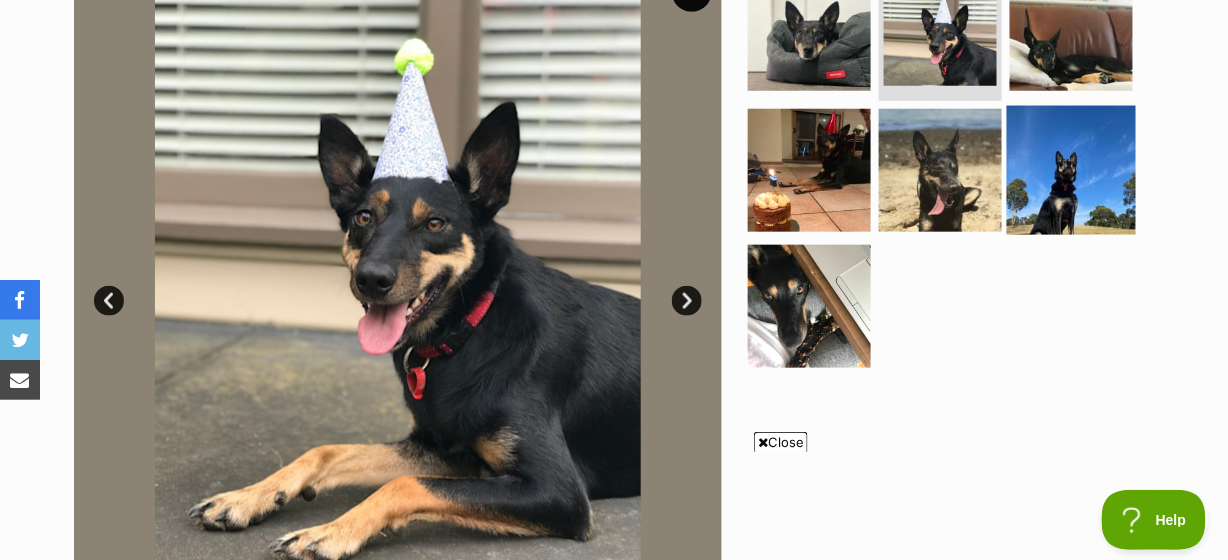 click at bounding box center (1071, 170) 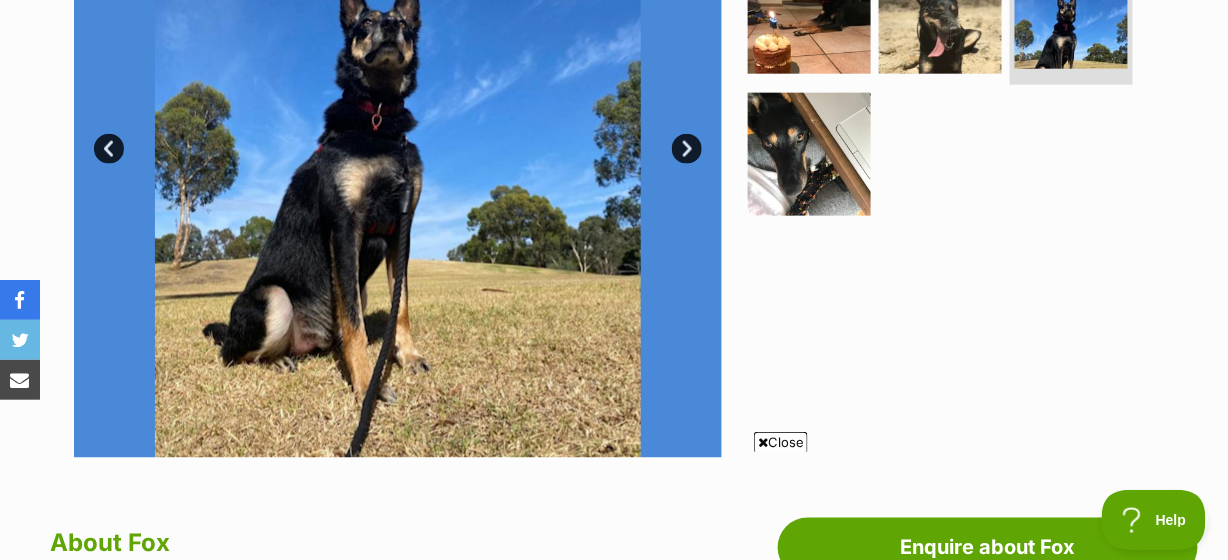 scroll, scrollTop: 303, scrollLeft: 0, axis: vertical 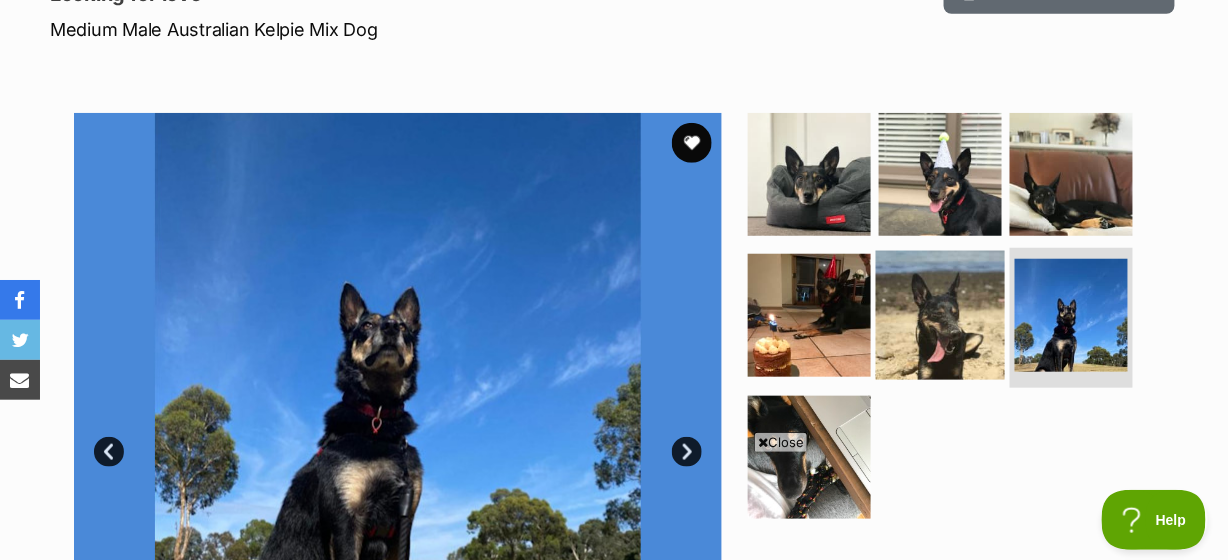 click at bounding box center (940, 315) 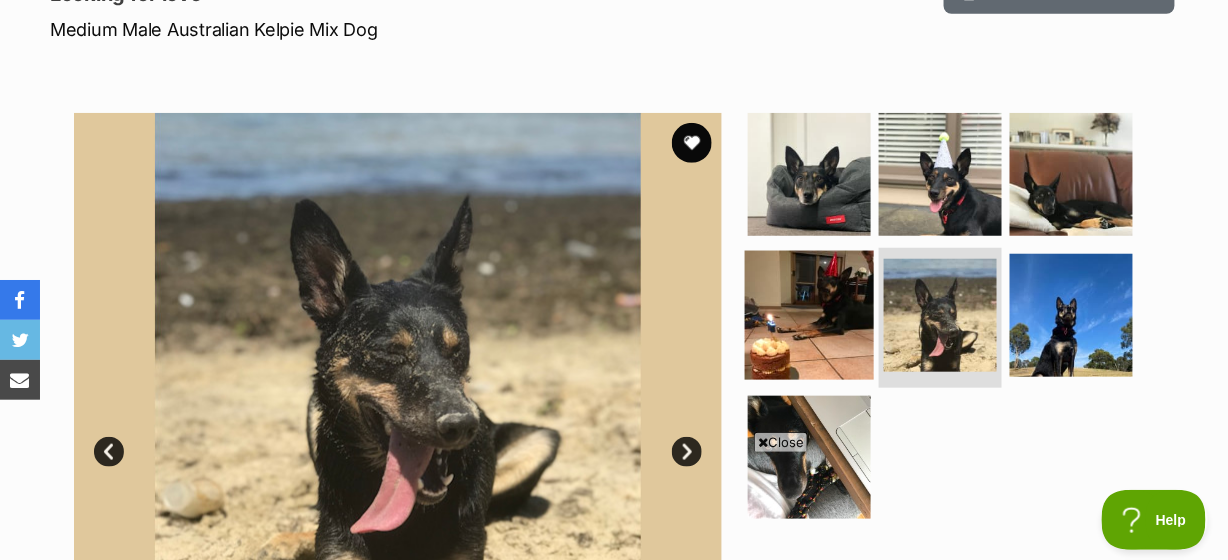 scroll, scrollTop: 454, scrollLeft: 0, axis: vertical 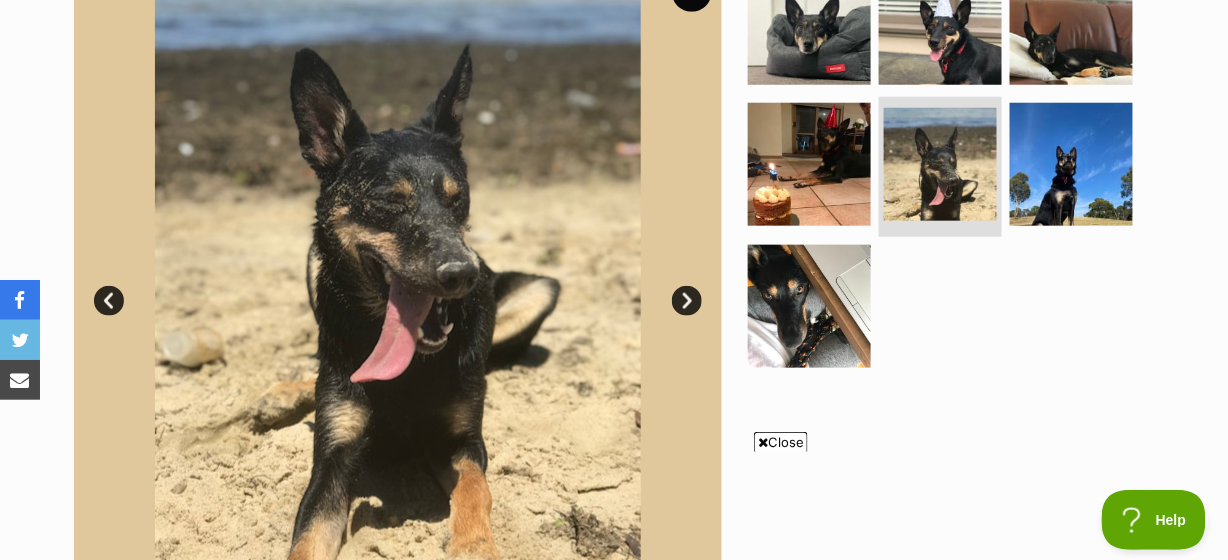 click on "Next" at bounding box center [687, 301] 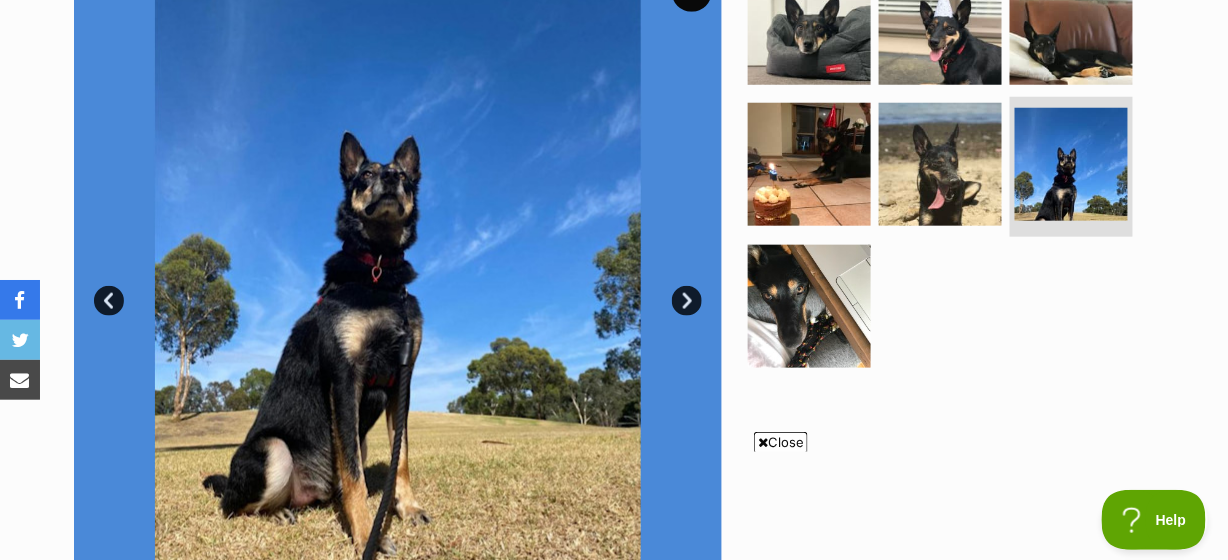 click on "Next" at bounding box center (687, 301) 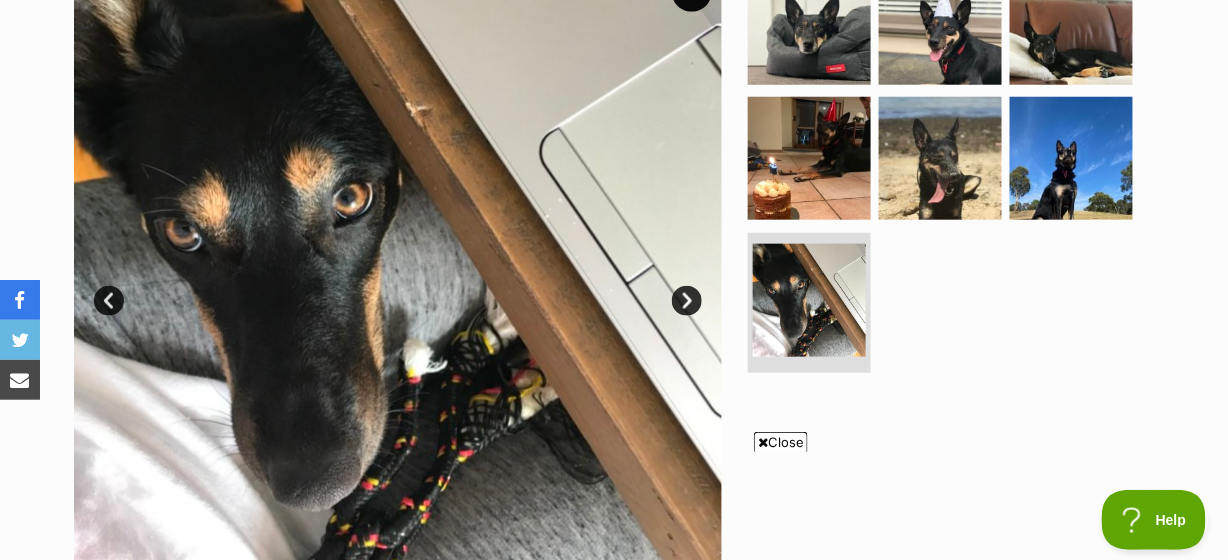click on "Next" at bounding box center [687, 301] 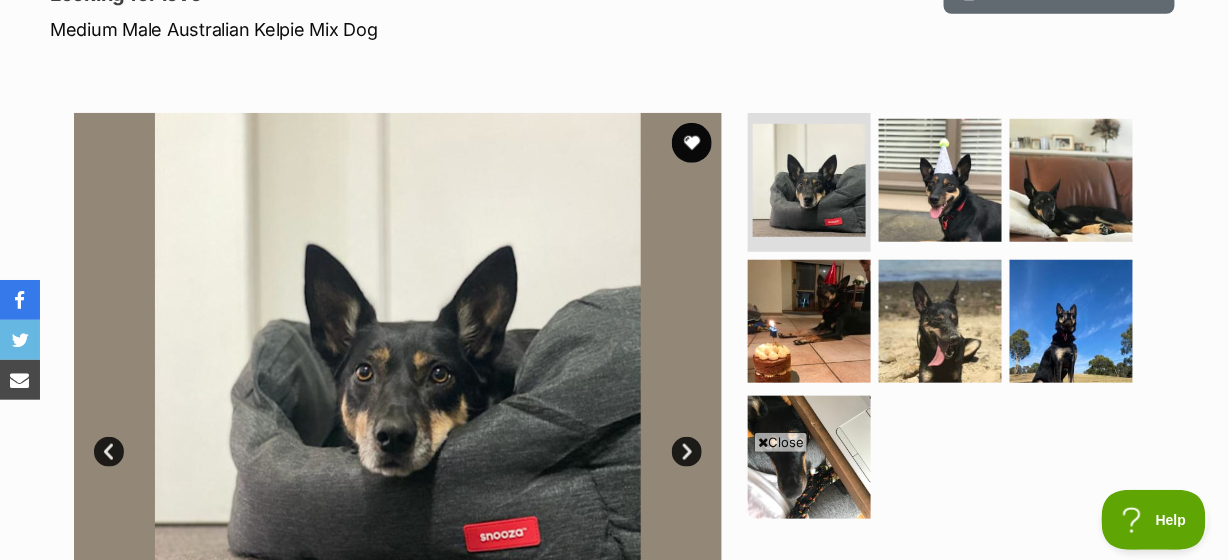 scroll, scrollTop: 151, scrollLeft: 0, axis: vertical 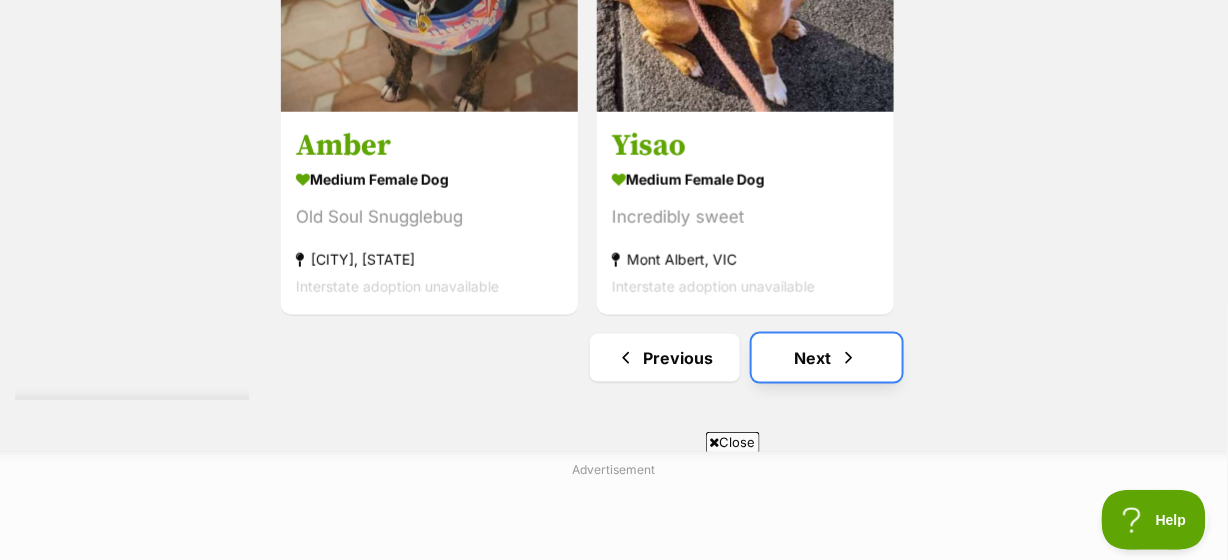click at bounding box center (849, 358) 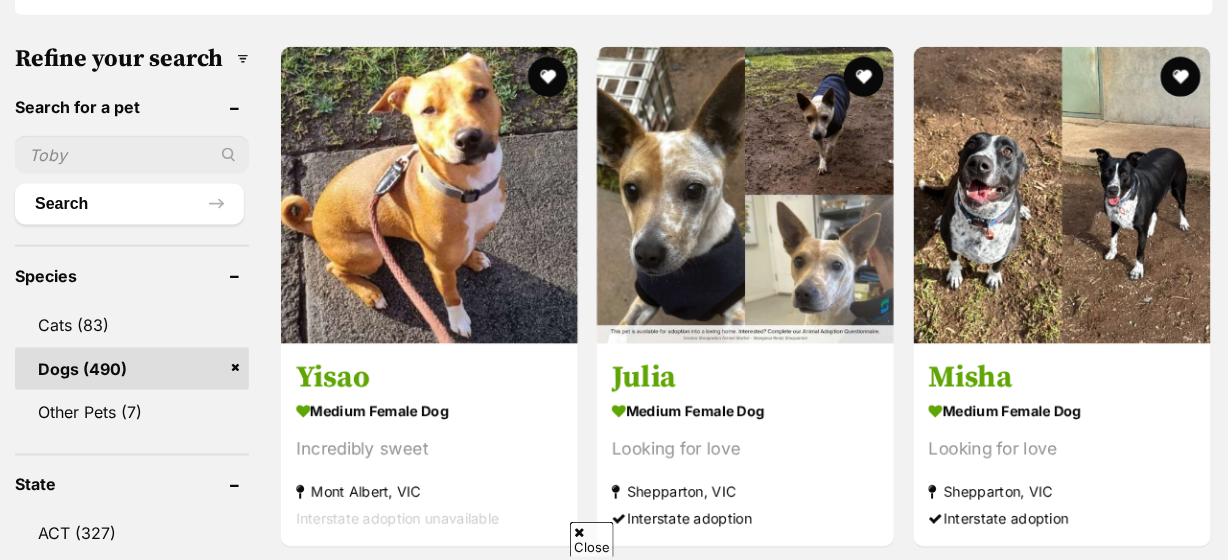 scroll, scrollTop: 606, scrollLeft: 0, axis: vertical 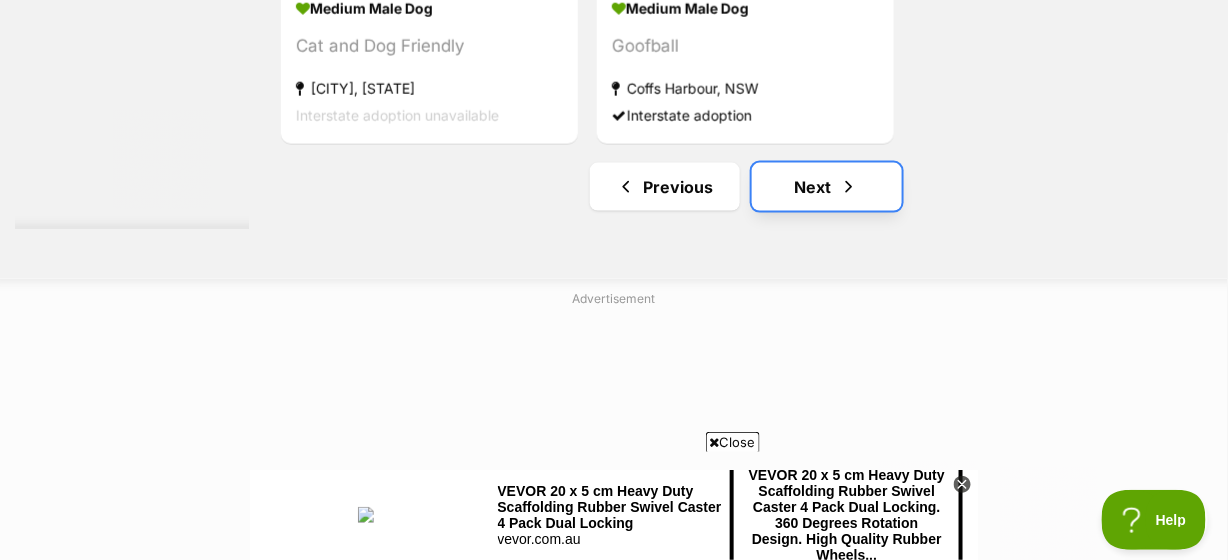click on "Next" at bounding box center [827, 187] 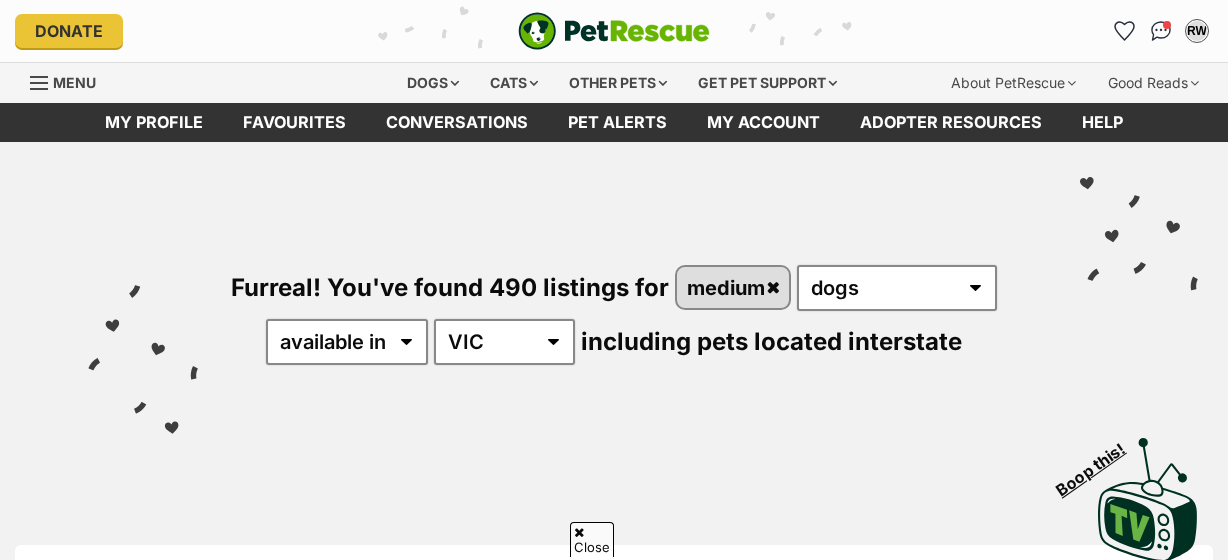 scroll, scrollTop: 757, scrollLeft: 0, axis: vertical 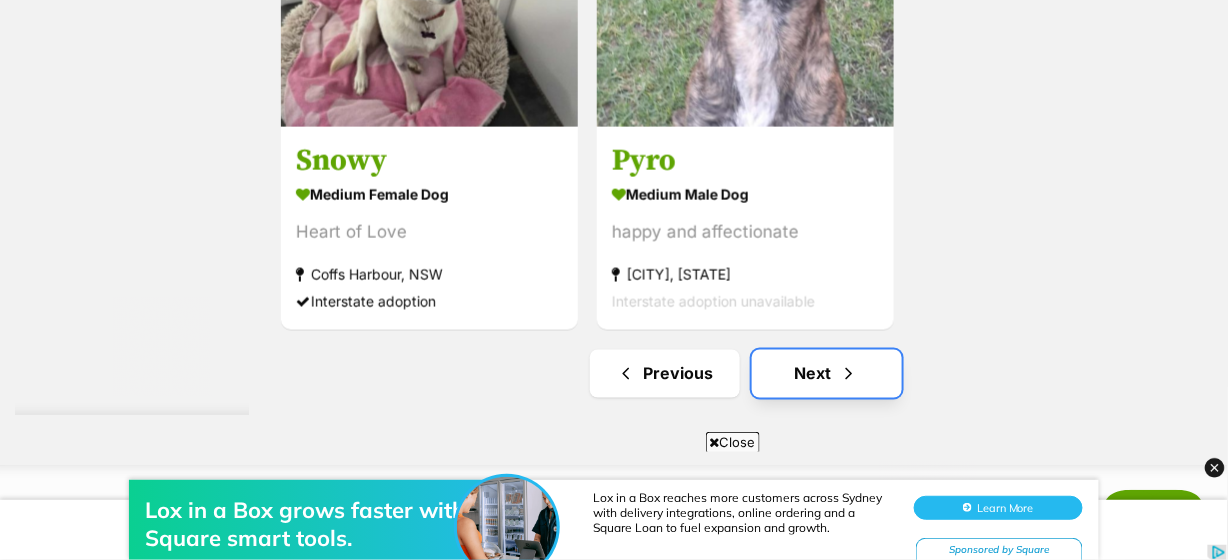 click on "Next" at bounding box center (827, 374) 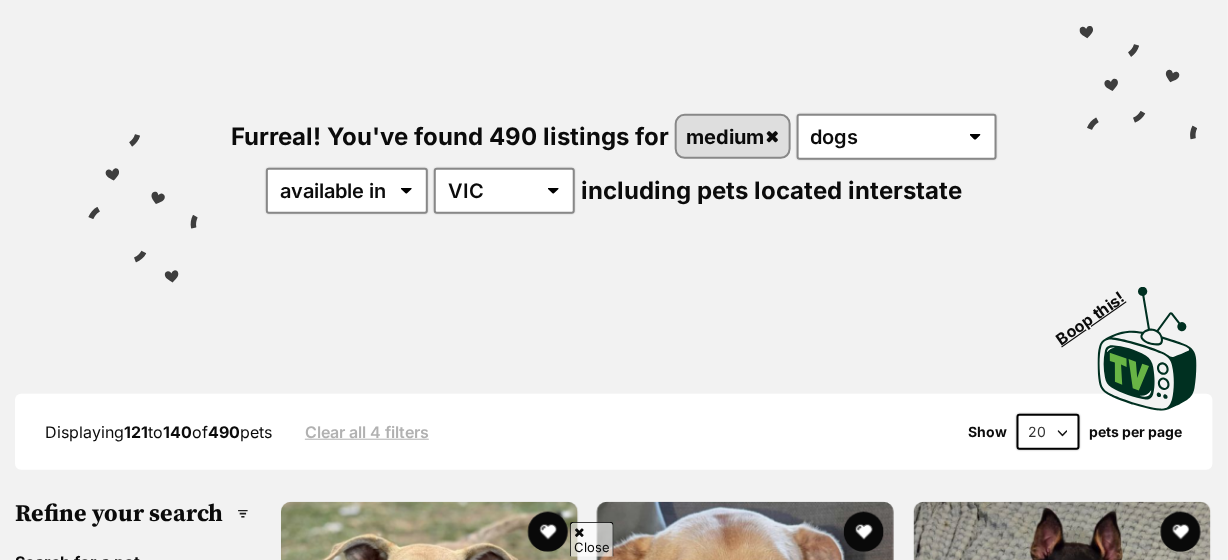 scroll, scrollTop: 151, scrollLeft: 0, axis: vertical 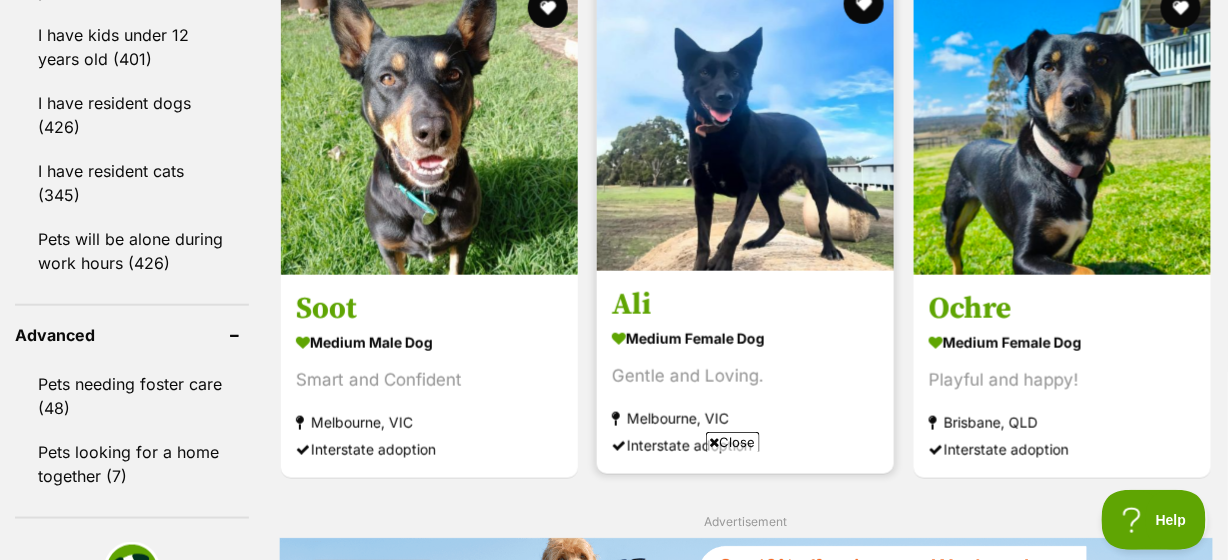 click at bounding box center [745, 122] 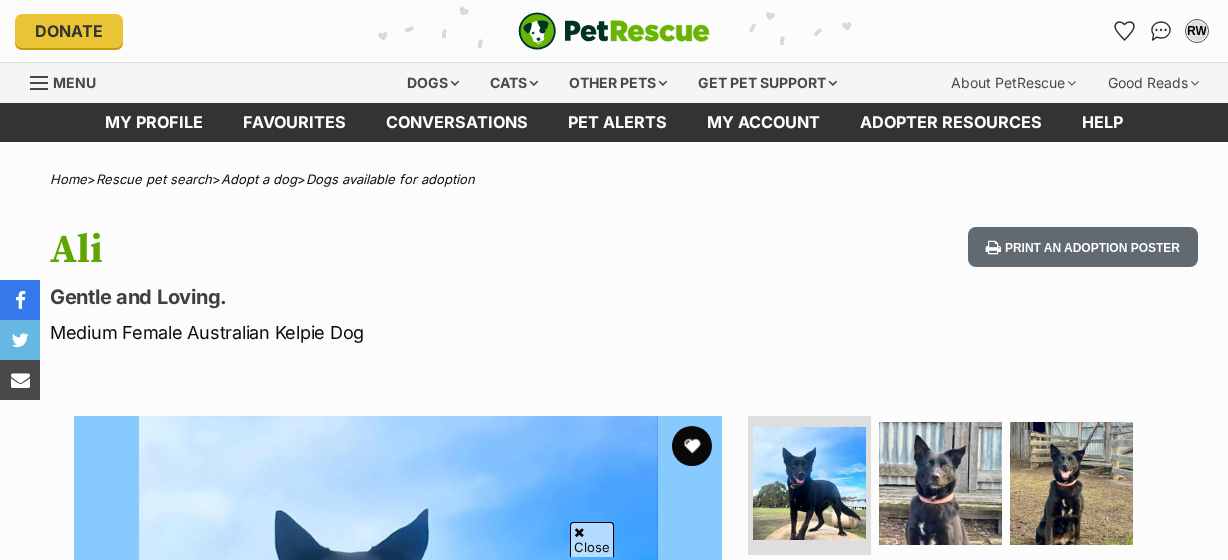 scroll, scrollTop: 303, scrollLeft: 0, axis: vertical 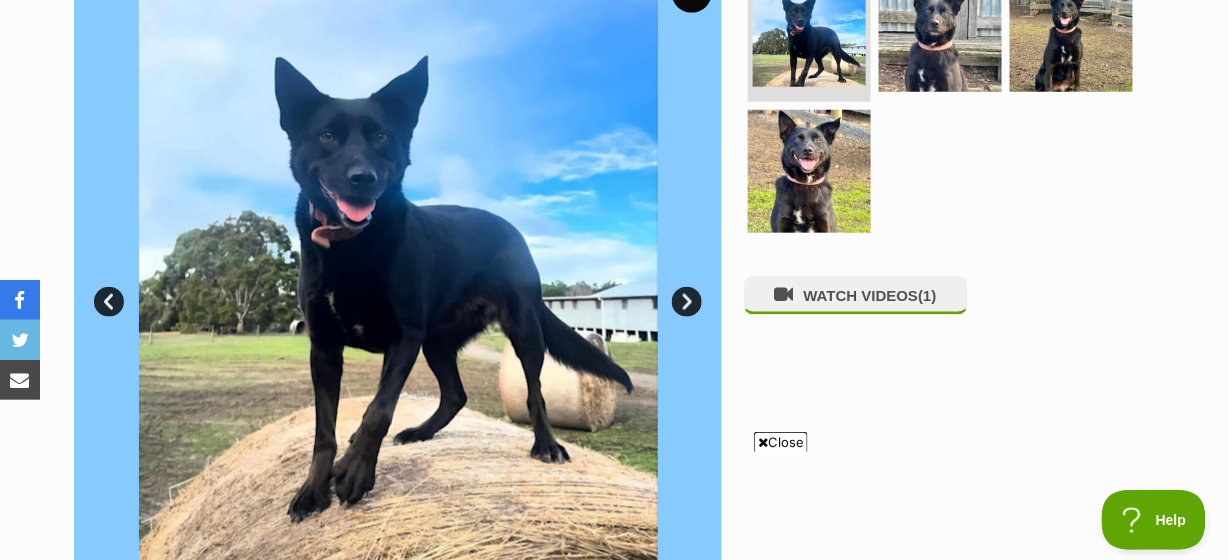 click on "Next" at bounding box center [687, 302] 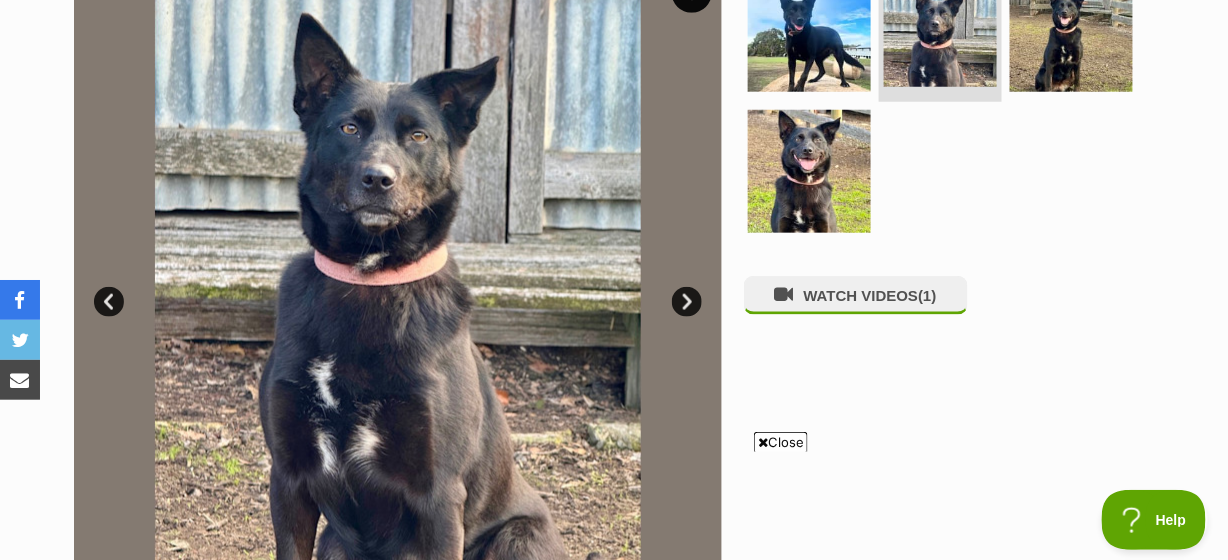 click on "Next" at bounding box center (687, 302) 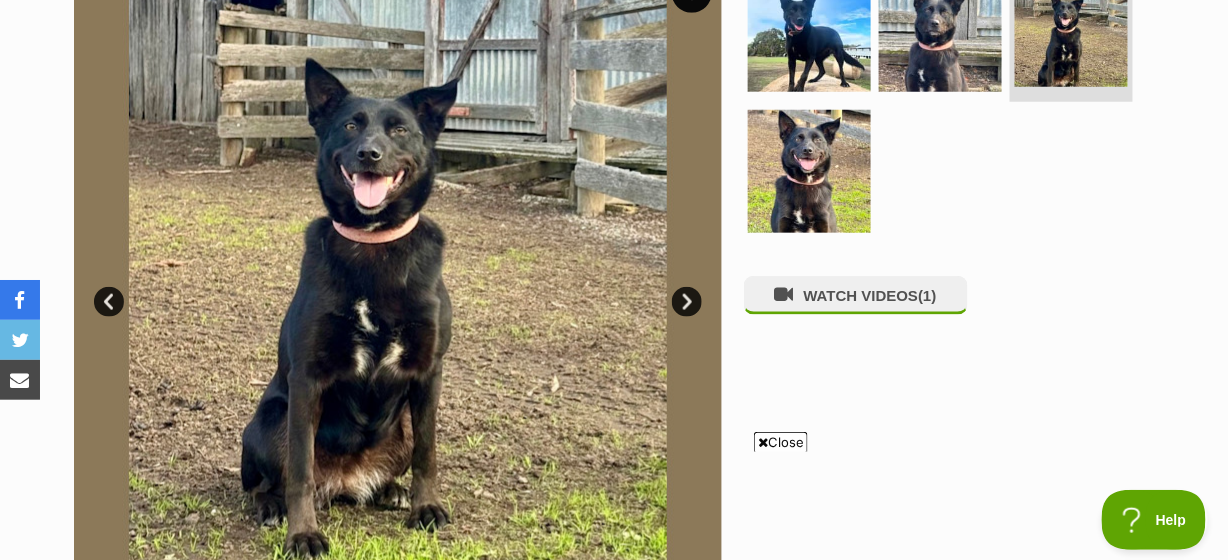 click on "Next" at bounding box center (687, 302) 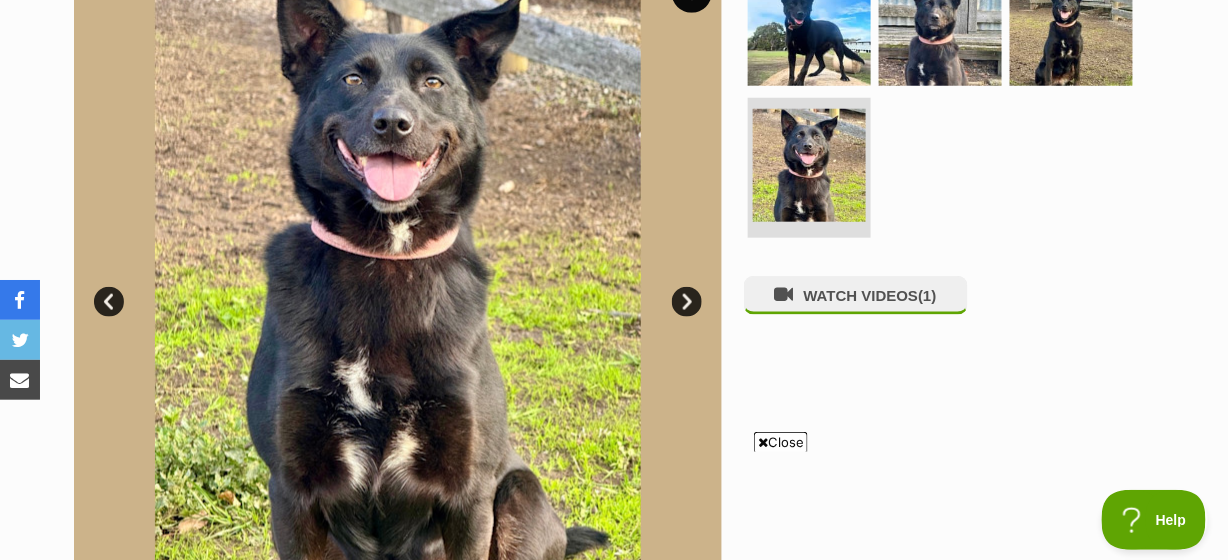 click on "Next" at bounding box center [687, 302] 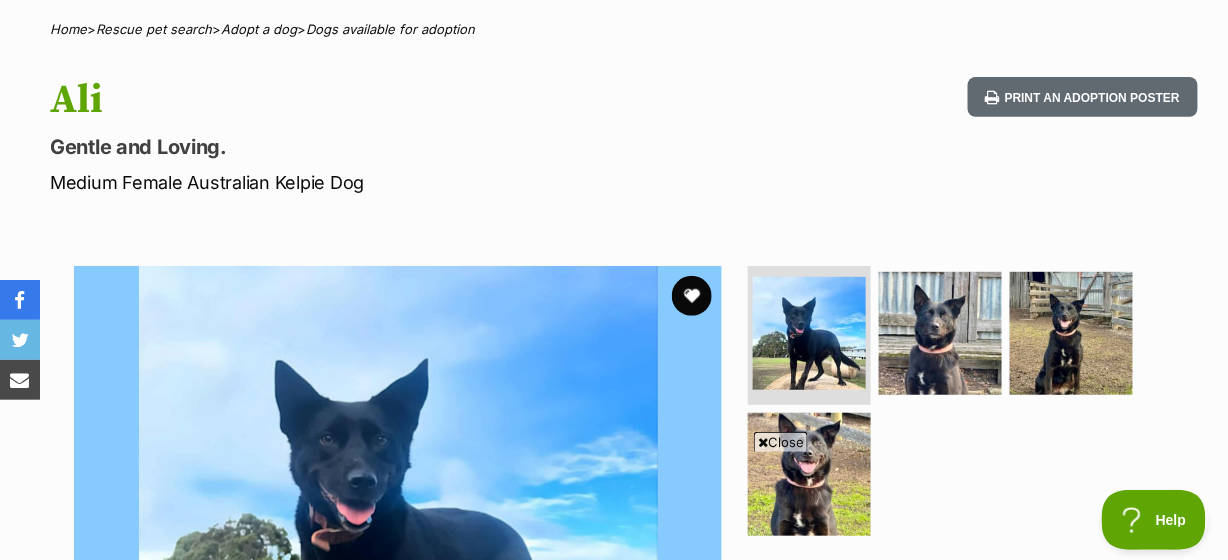 scroll, scrollTop: 302, scrollLeft: 0, axis: vertical 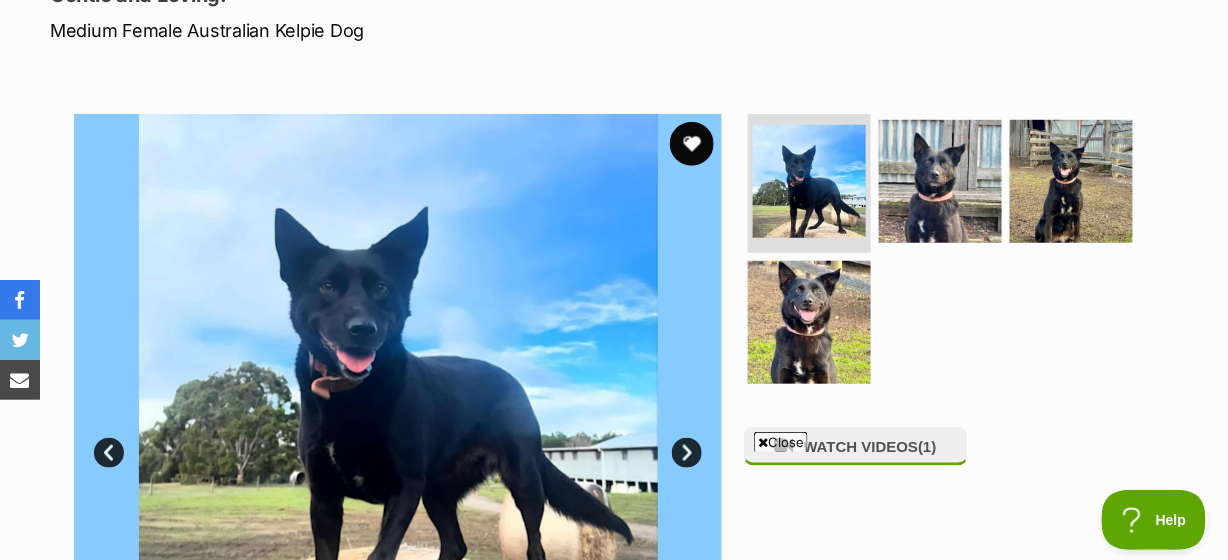 click at bounding box center [692, 144] 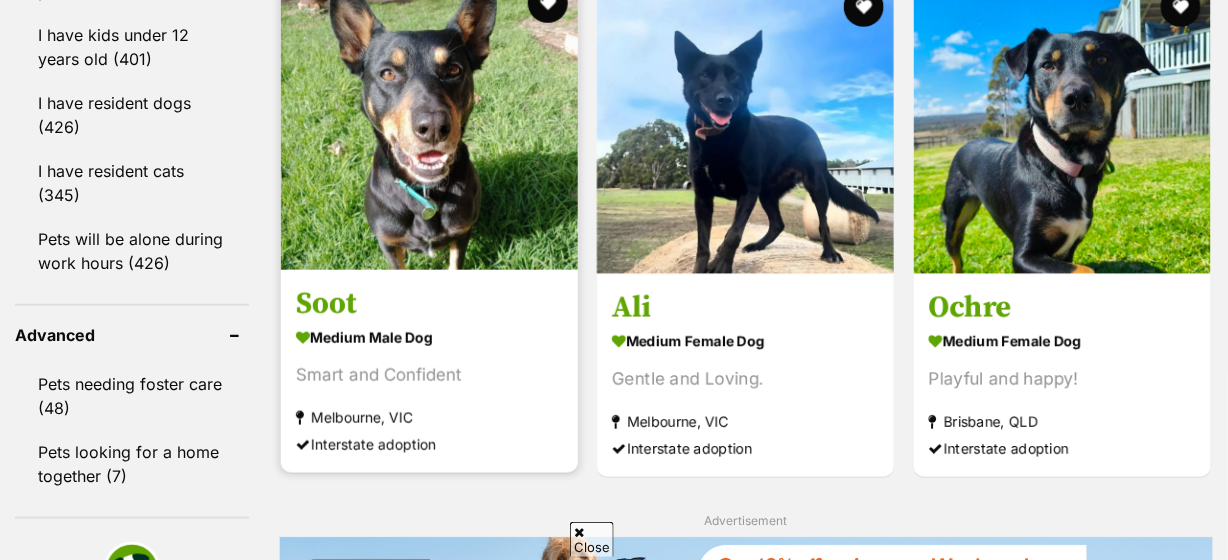 scroll, scrollTop: 2576, scrollLeft: 0, axis: vertical 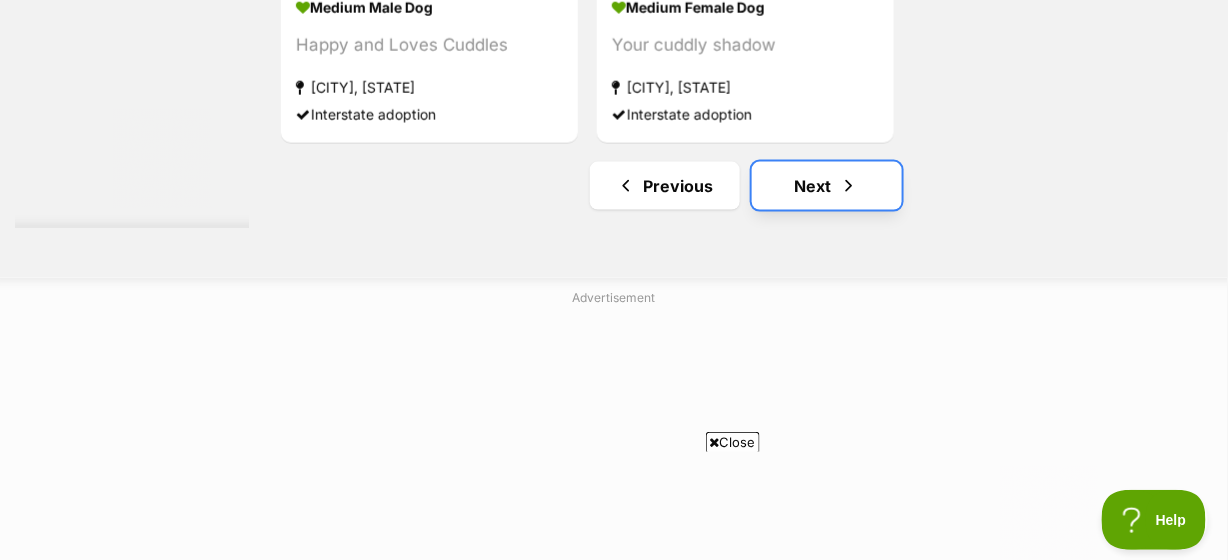 click on "Next" at bounding box center (827, 186) 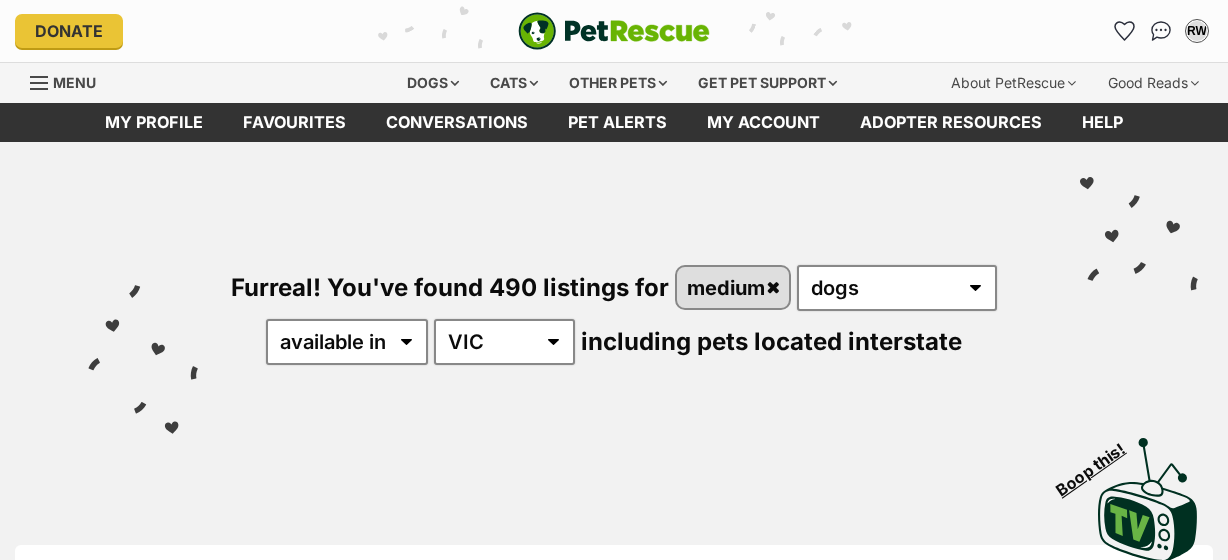 scroll, scrollTop: 0, scrollLeft: 0, axis: both 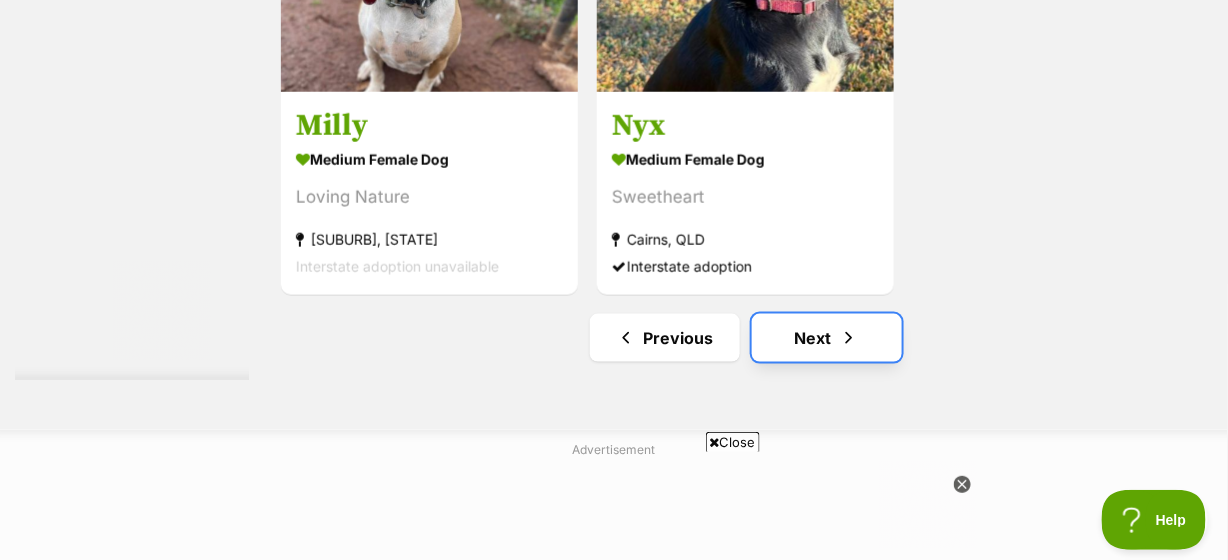click on "Next" at bounding box center (827, 338) 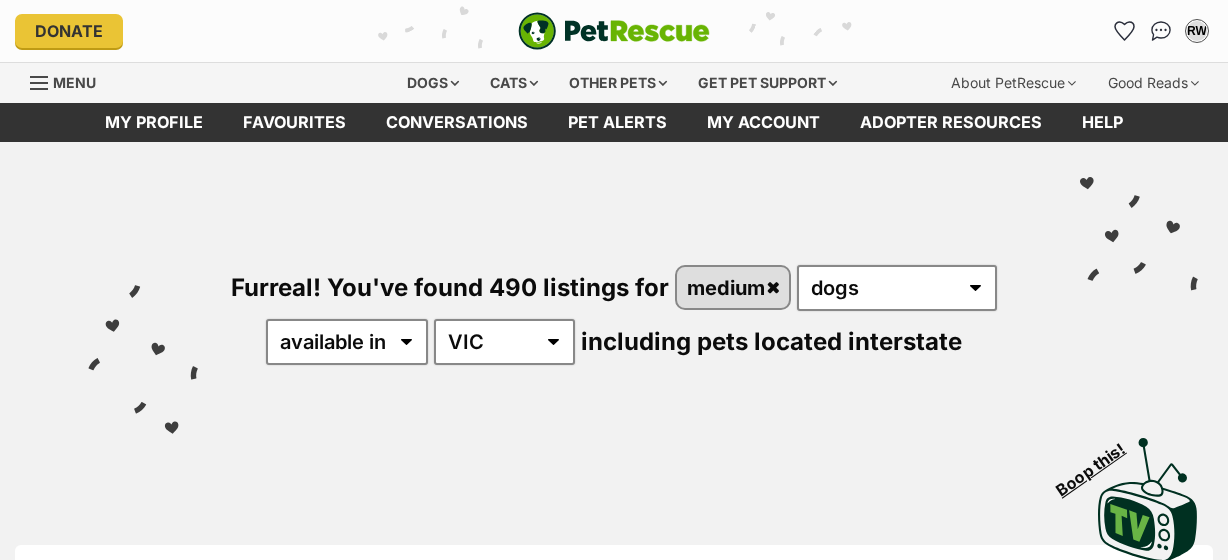 scroll, scrollTop: 0, scrollLeft: 0, axis: both 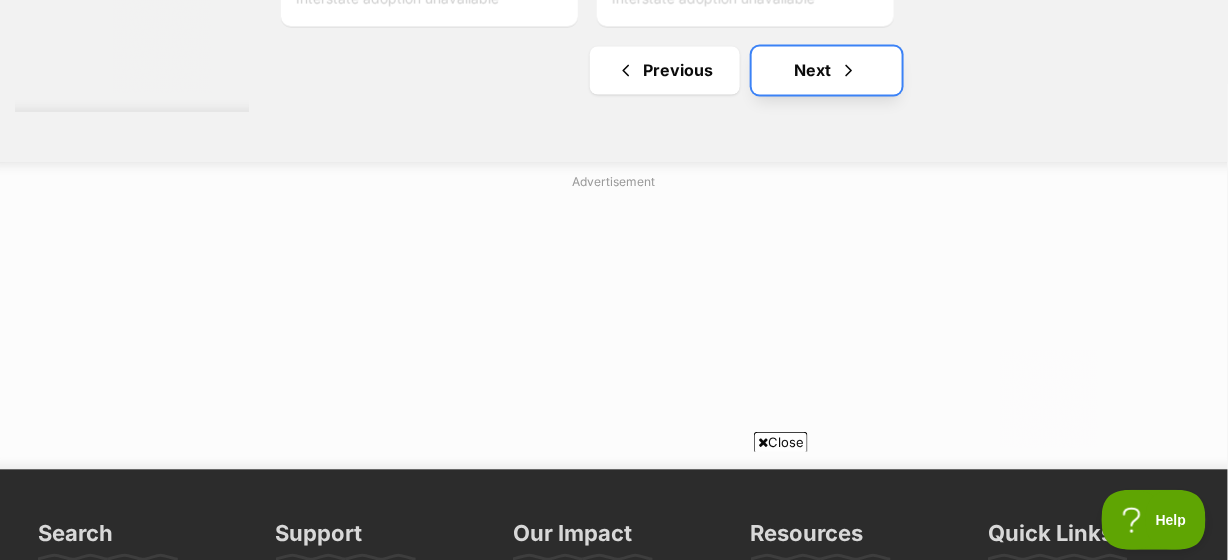 click on "Next" at bounding box center [827, 71] 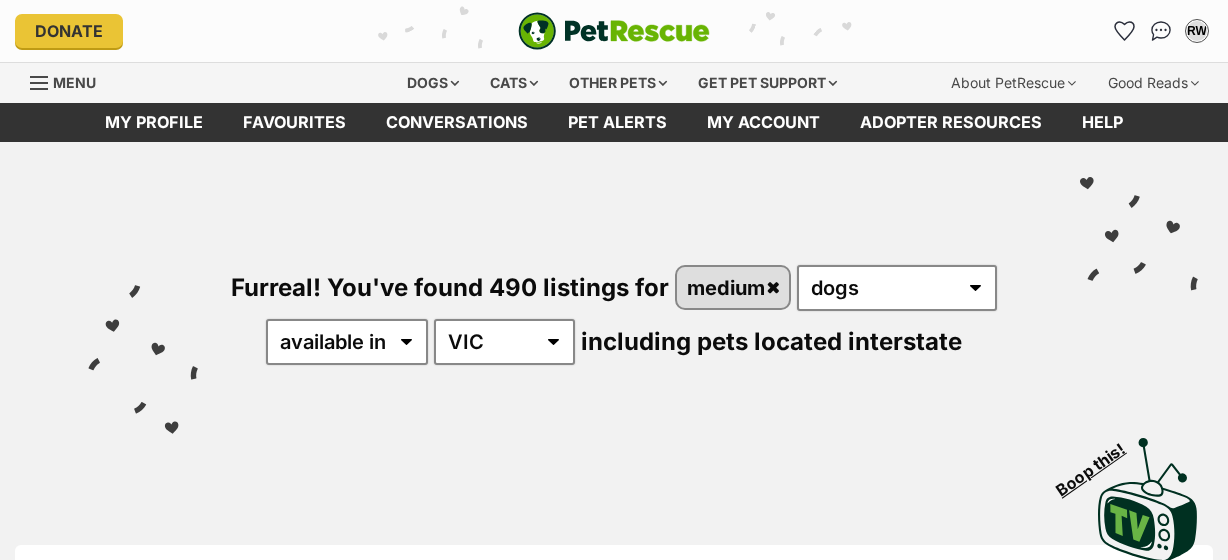 scroll, scrollTop: 0, scrollLeft: 0, axis: both 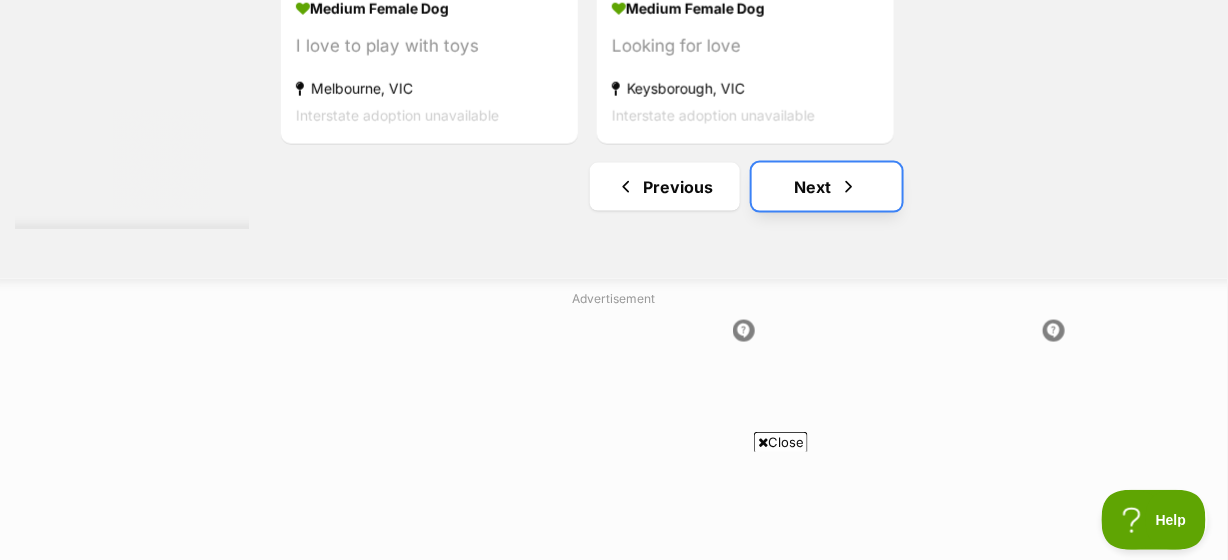 click on "Next" at bounding box center [827, 187] 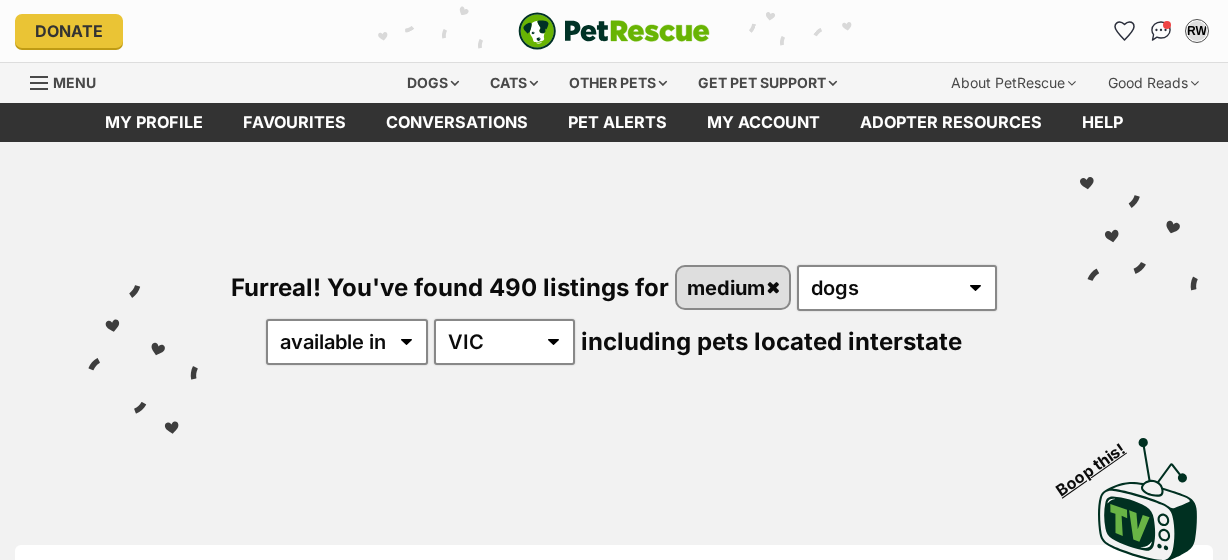 scroll, scrollTop: 757, scrollLeft: 0, axis: vertical 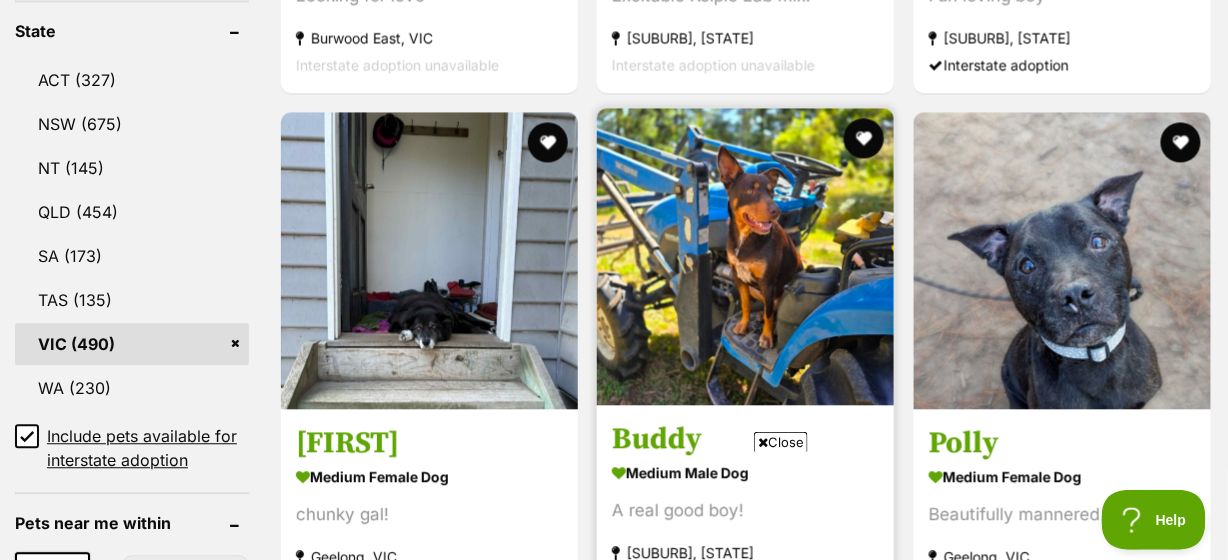 click at bounding box center [745, 256] 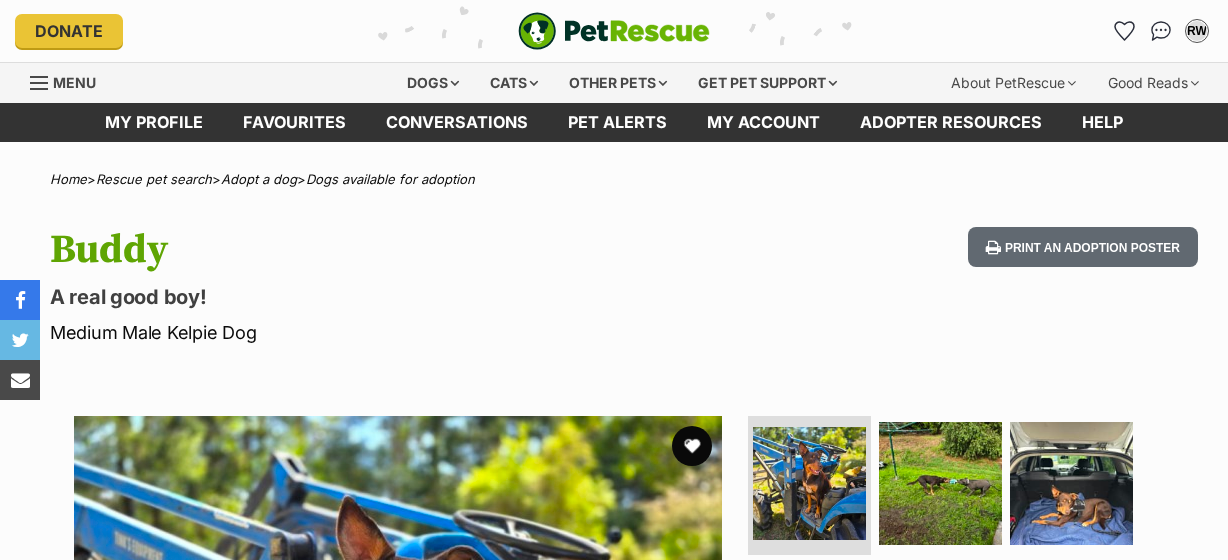 scroll, scrollTop: 0, scrollLeft: 0, axis: both 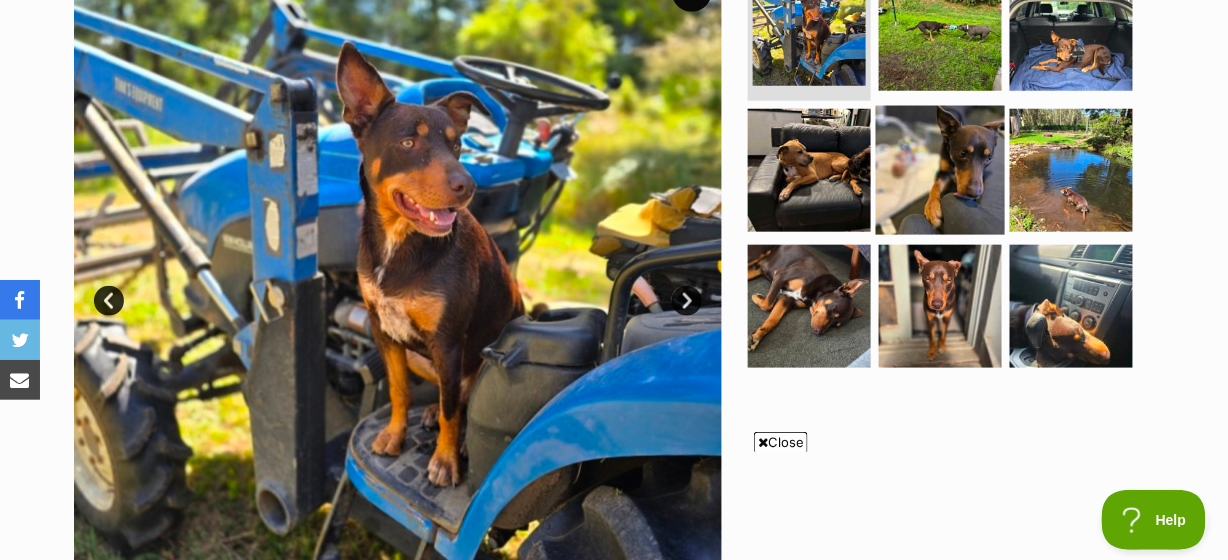 click at bounding box center [940, 170] 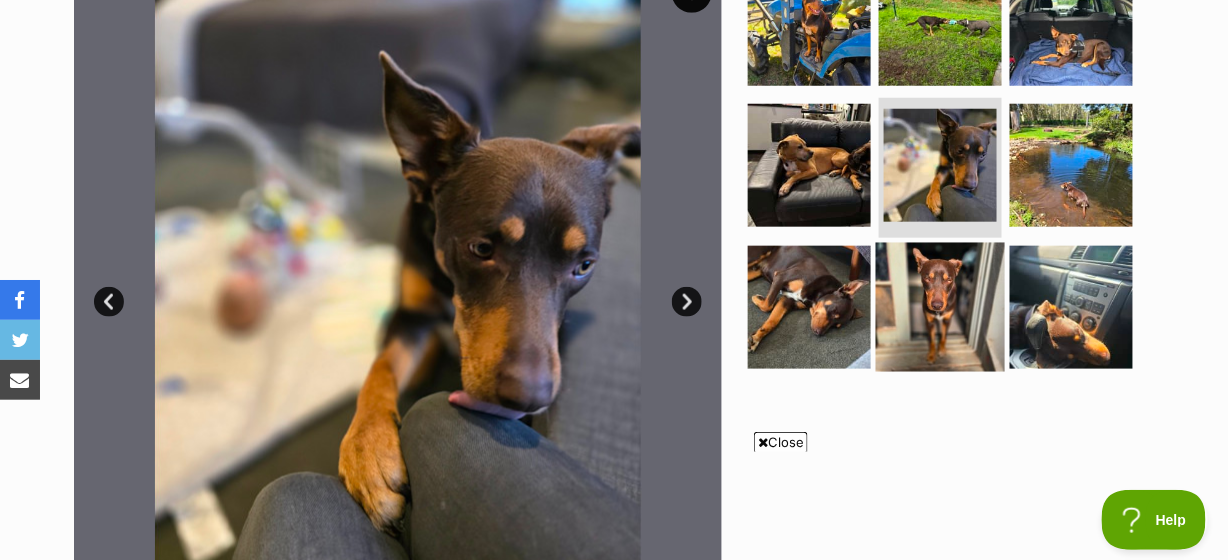 scroll, scrollTop: 150, scrollLeft: 0, axis: vertical 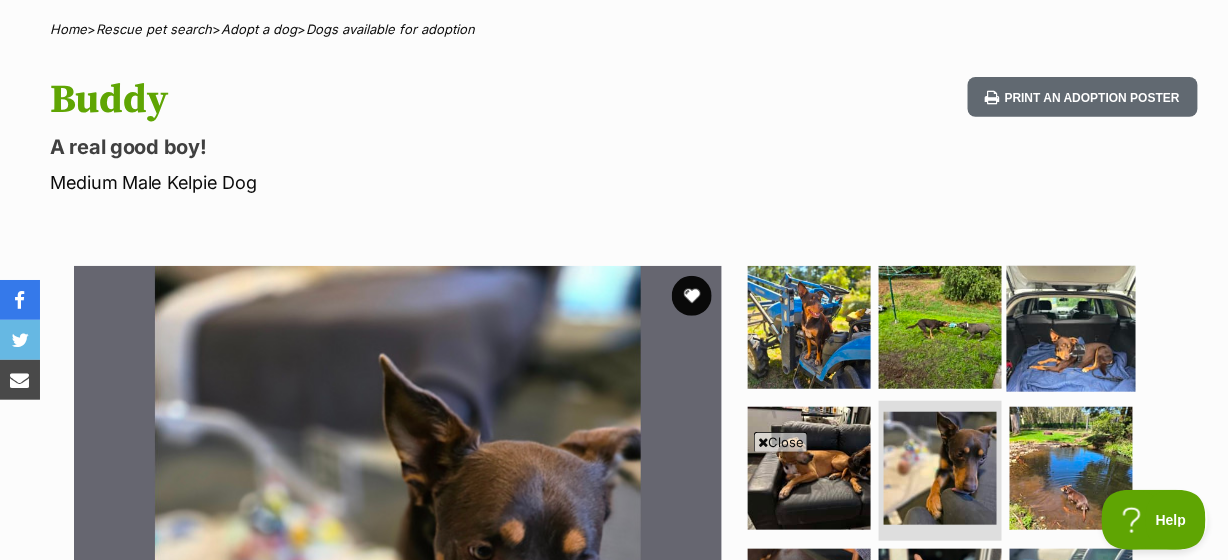 click at bounding box center [1071, 326] 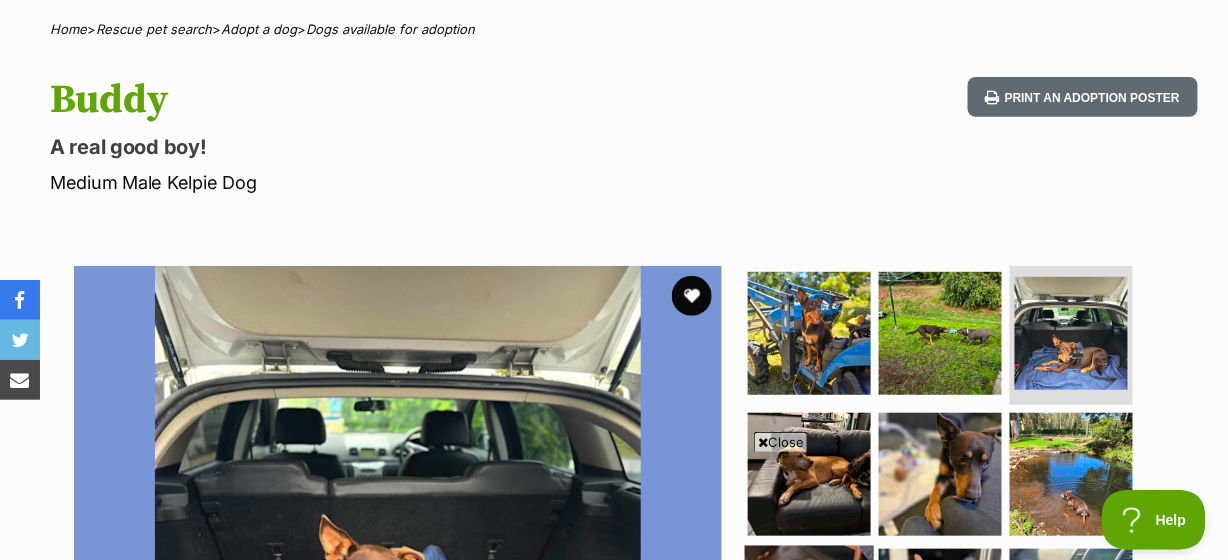 scroll, scrollTop: 453, scrollLeft: 0, axis: vertical 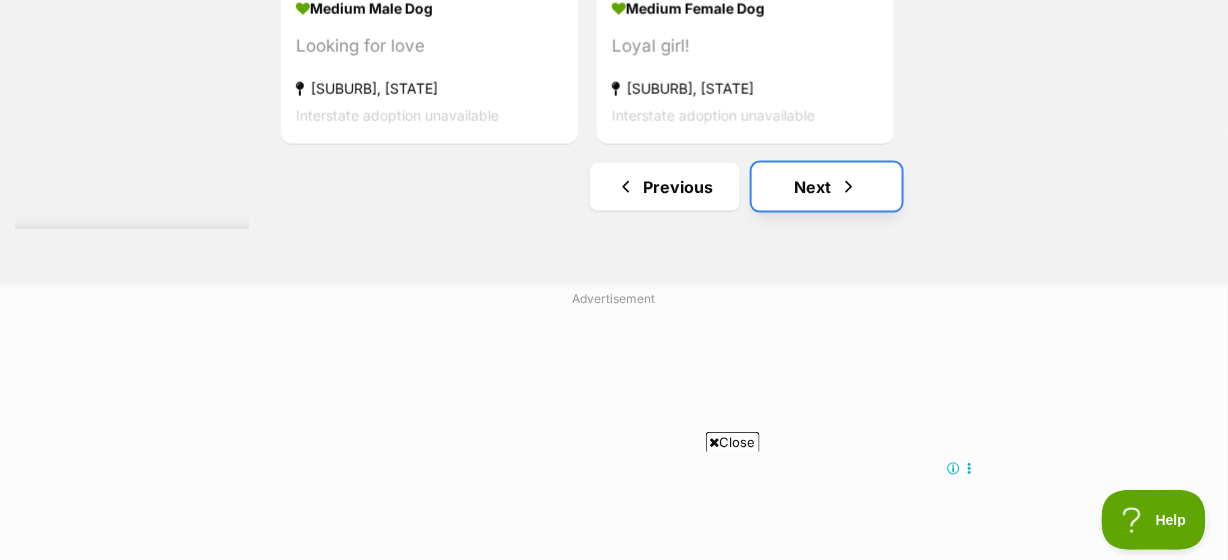 click on "Next" at bounding box center [827, 187] 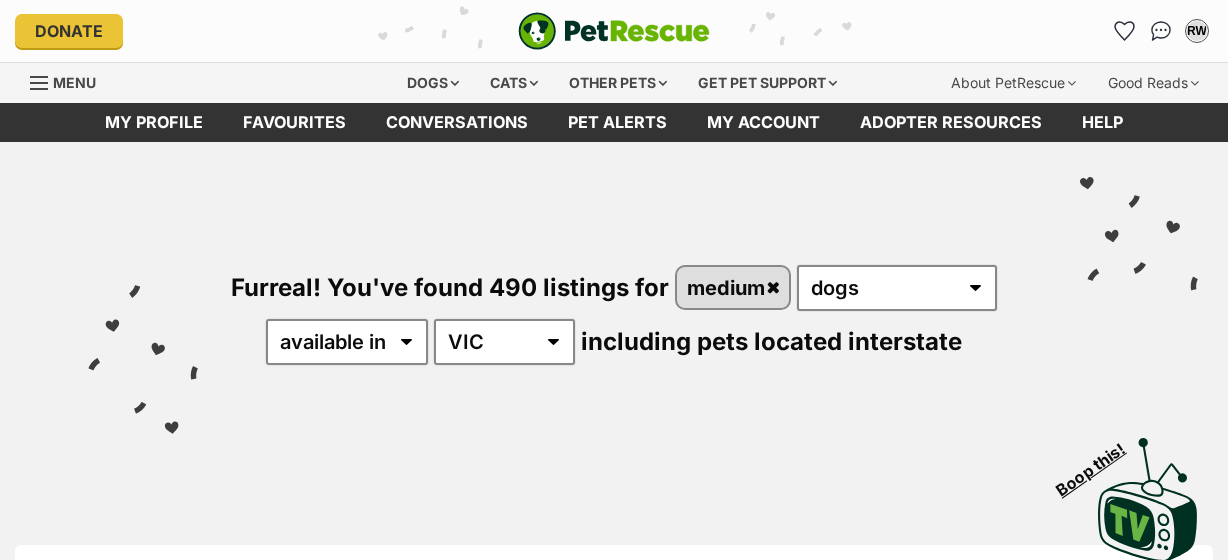 scroll, scrollTop: 0, scrollLeft: 0, axis: both 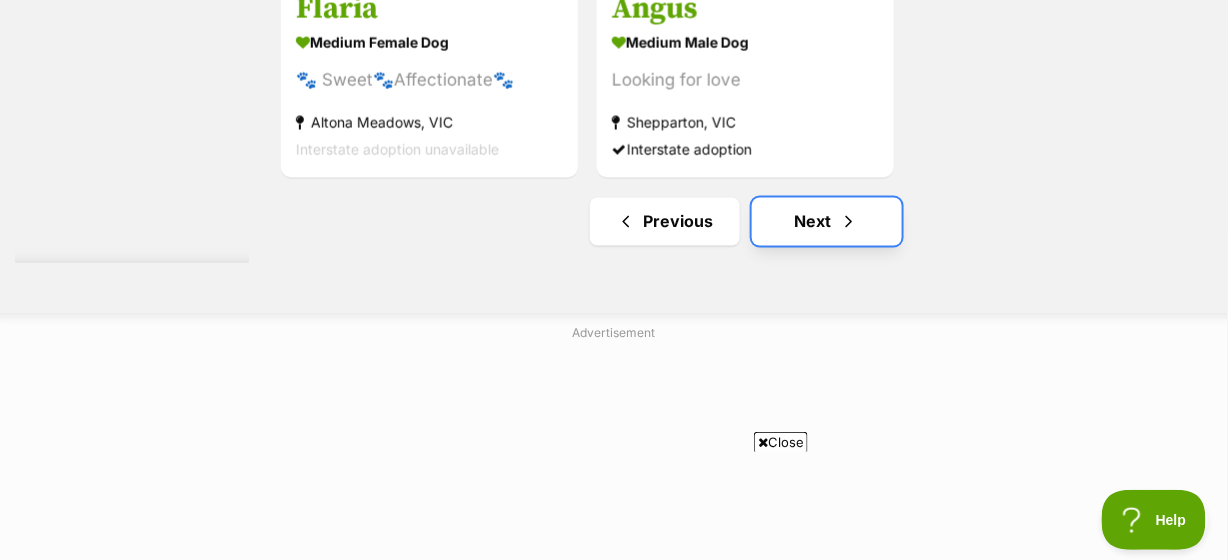 click on "Next" at bounding box center [827, 222] 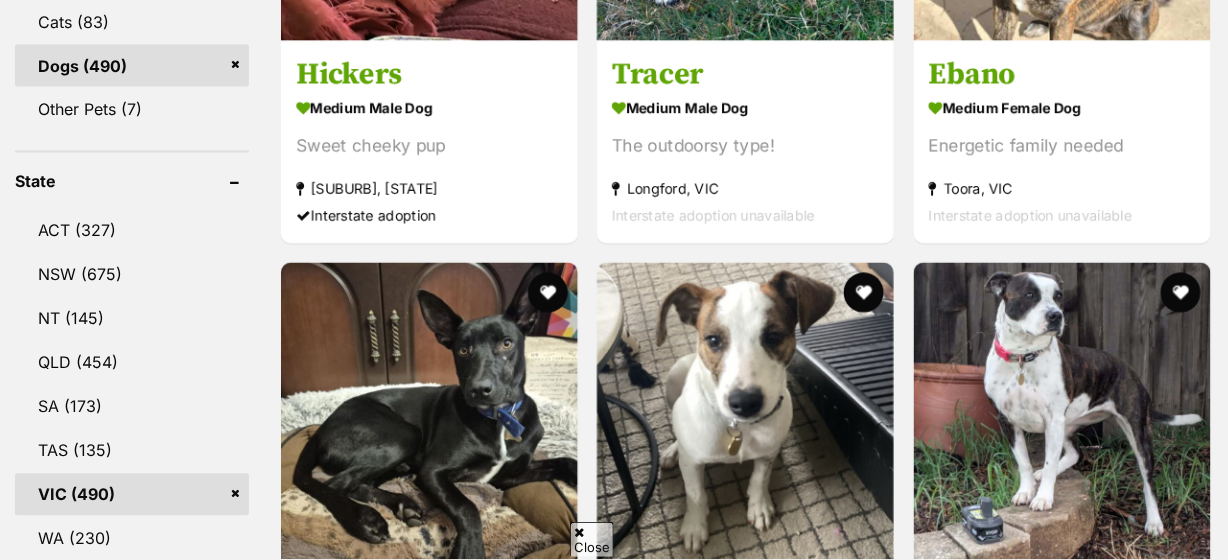 scroll, scrollTop: 909, scrollLeft: 0, axis: vertical 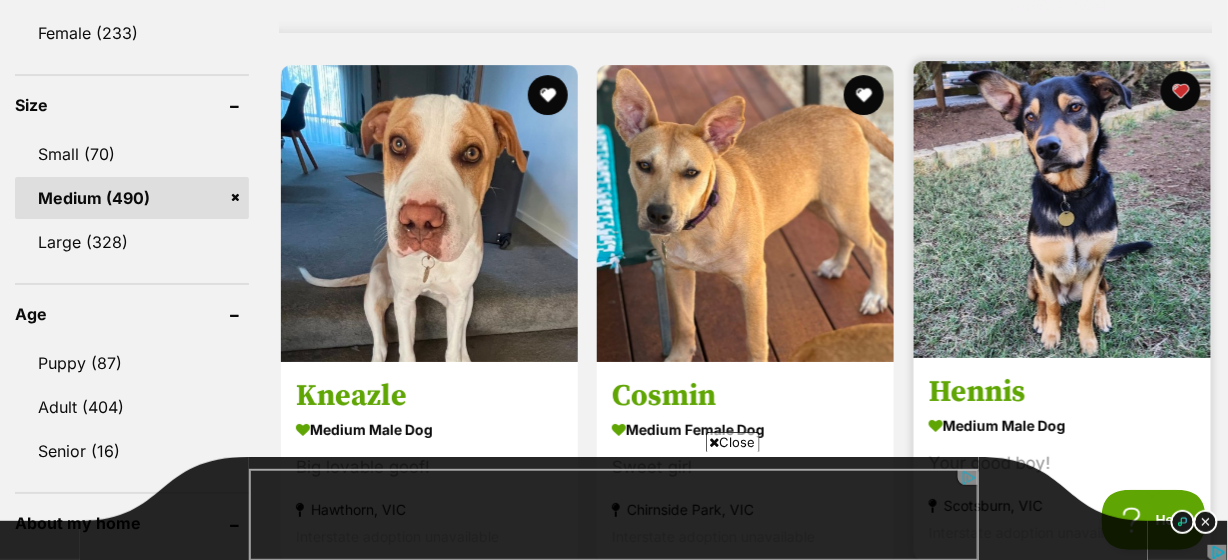 click at bounding box center (1062, 209) 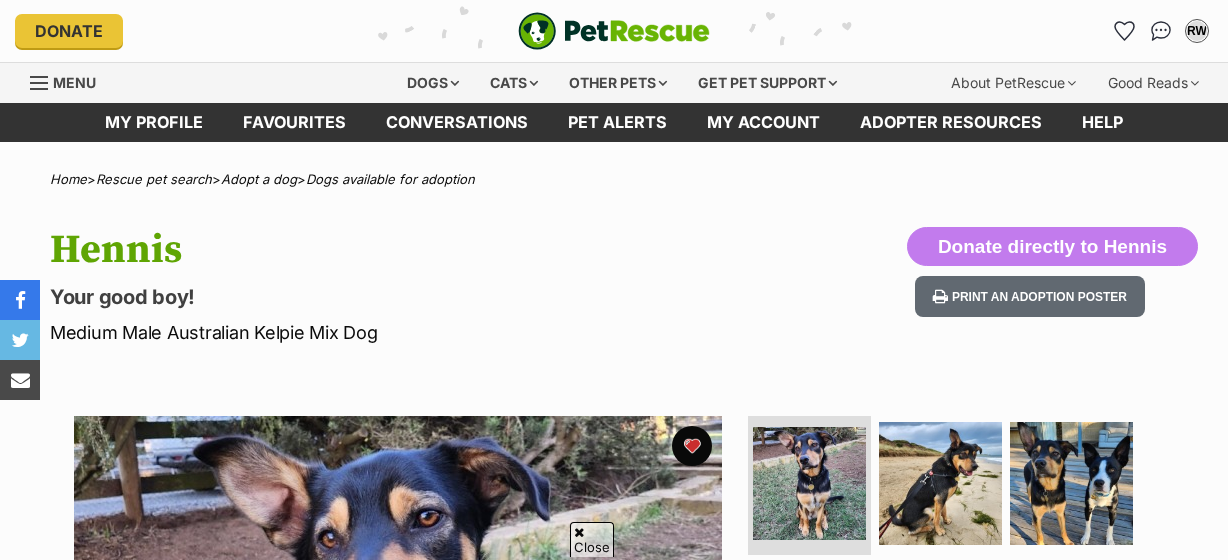 scroll, scrollTop: 909, scrollLeft: 0, axis: vertical 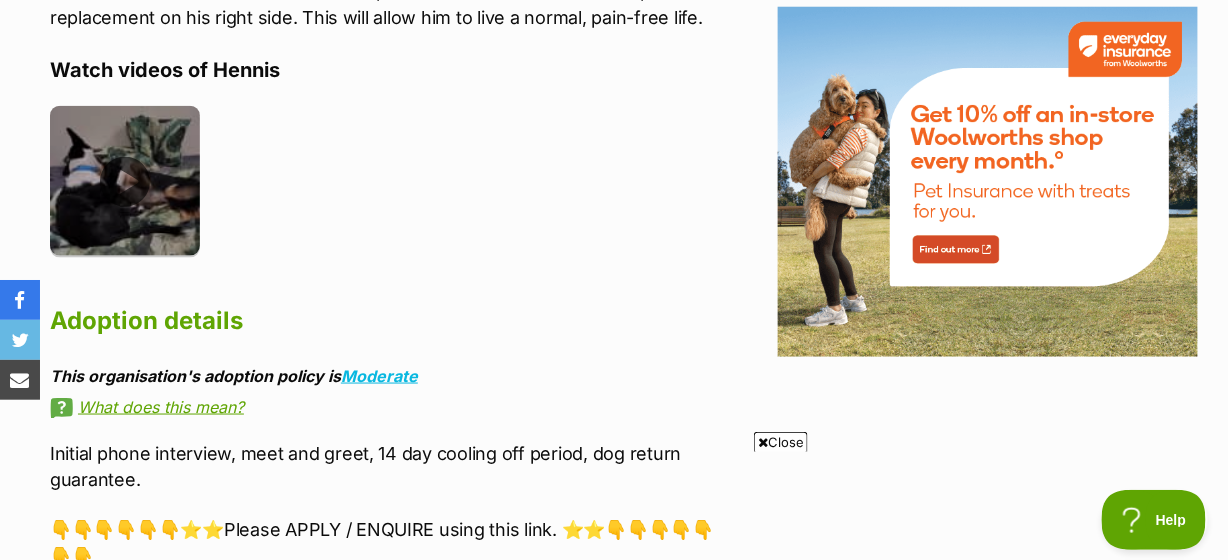 click at bounding box center (125, 181) 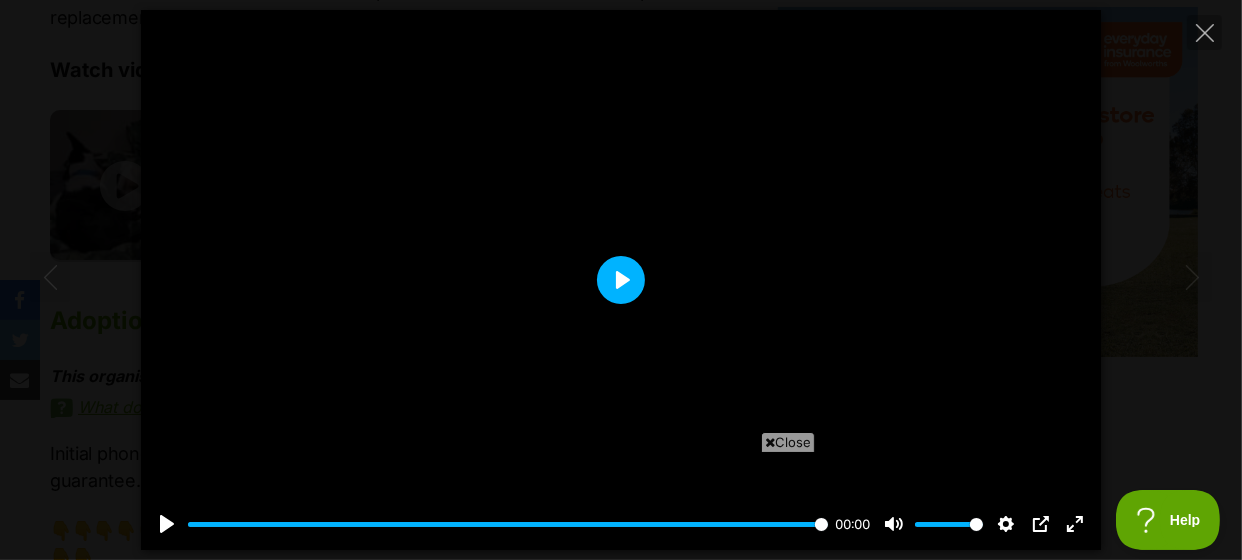 click on "Play" at bounding box center (621, 280) 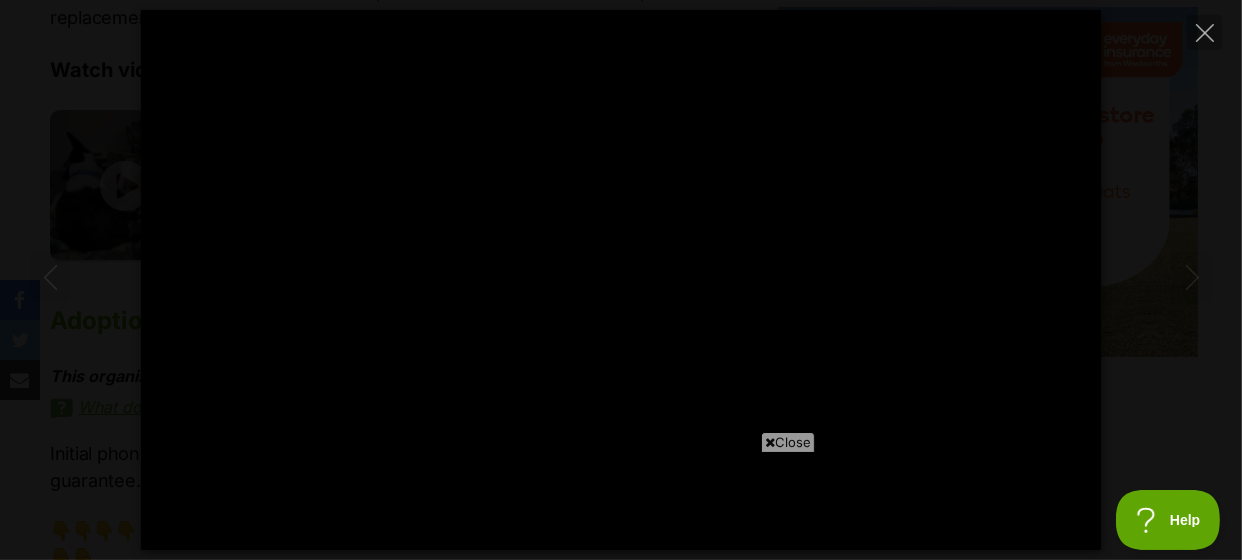 type on "26.17" 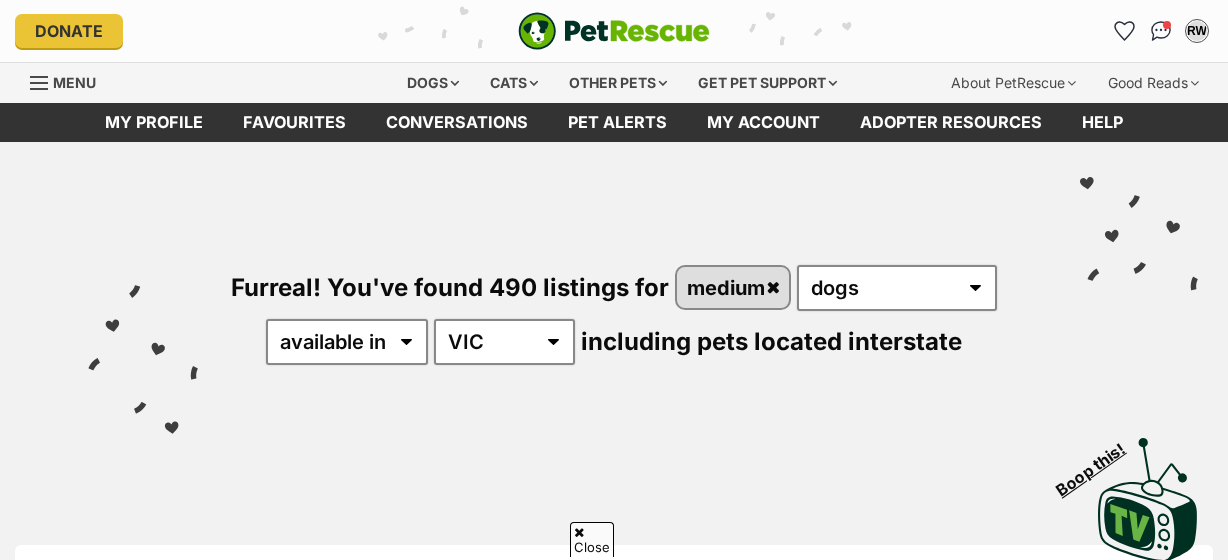 scroll, scrollTop: 2424, scrollLeft: 0, axis: vertical 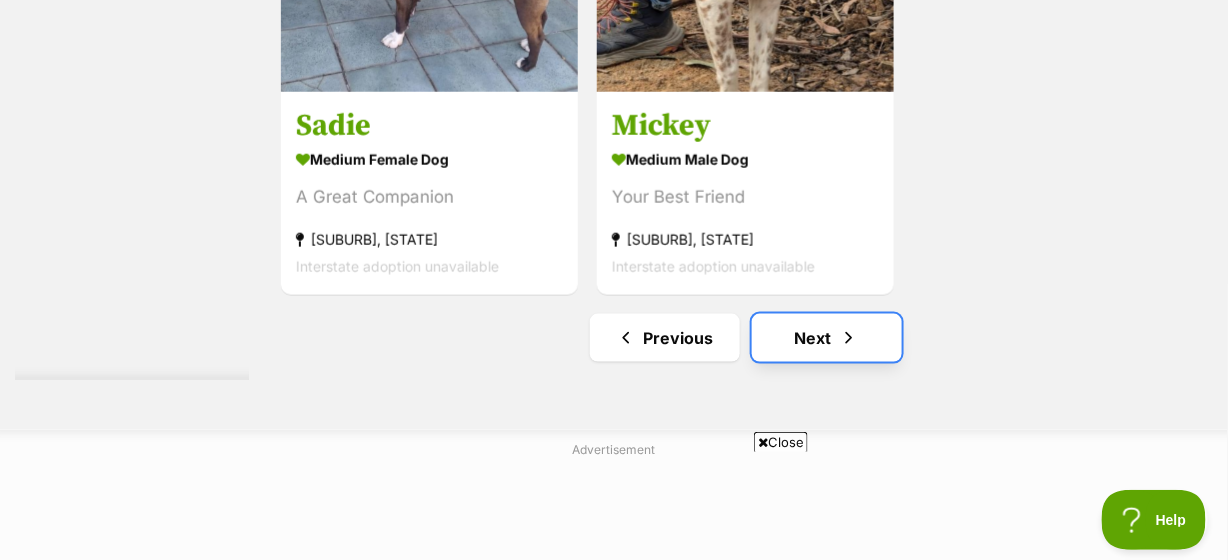 click on "Next" at bounding box center (827, 338) 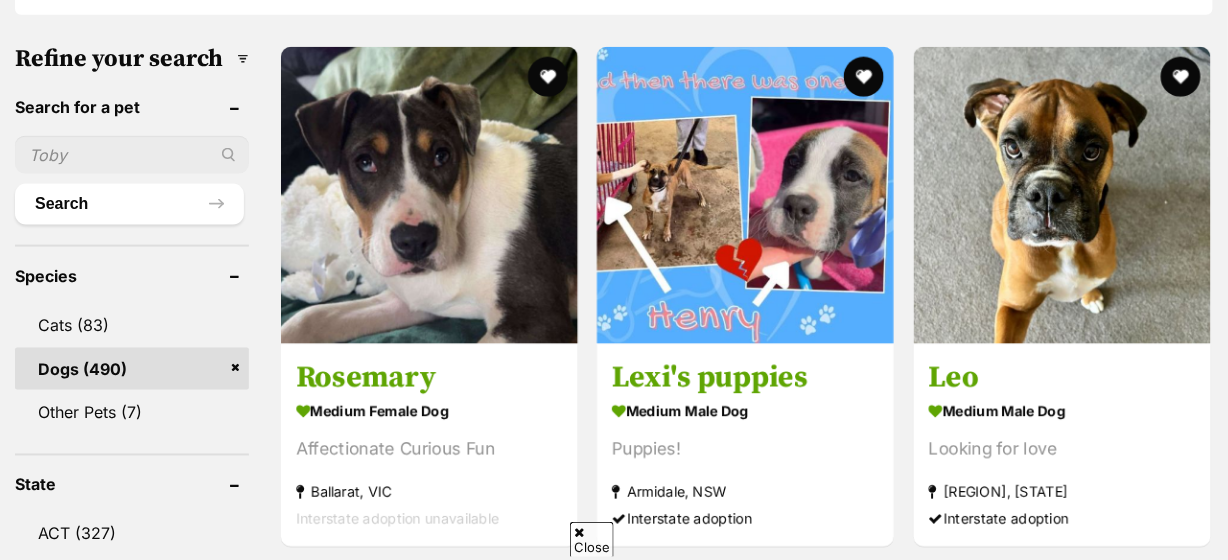 scroll, scrollTop: 606, scrollLeft: 0, axis: vertical 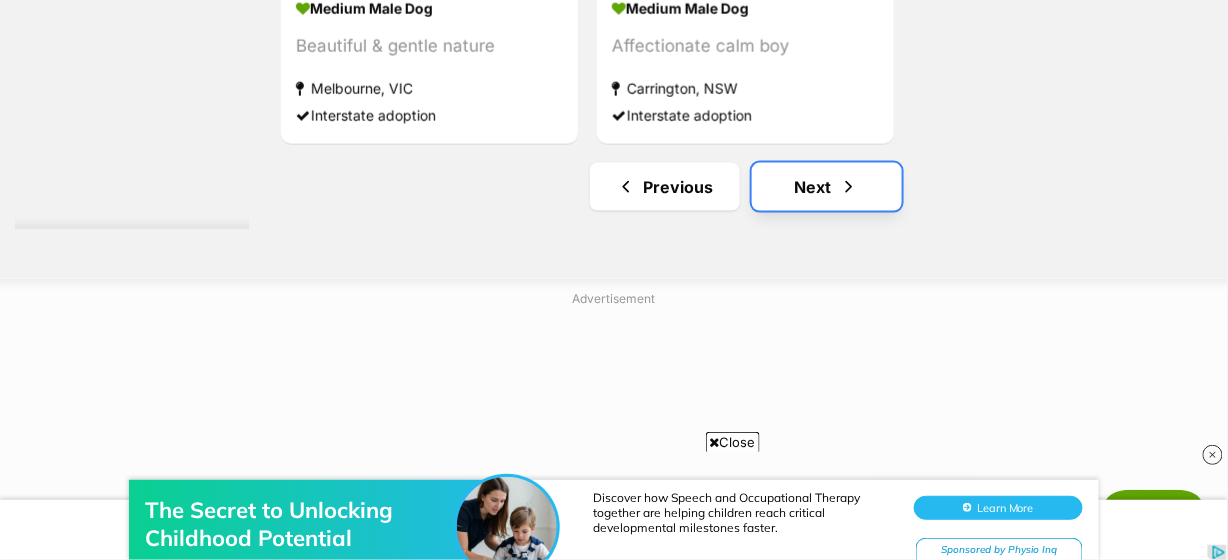 click on "Next" at bounding box center [827, 187] 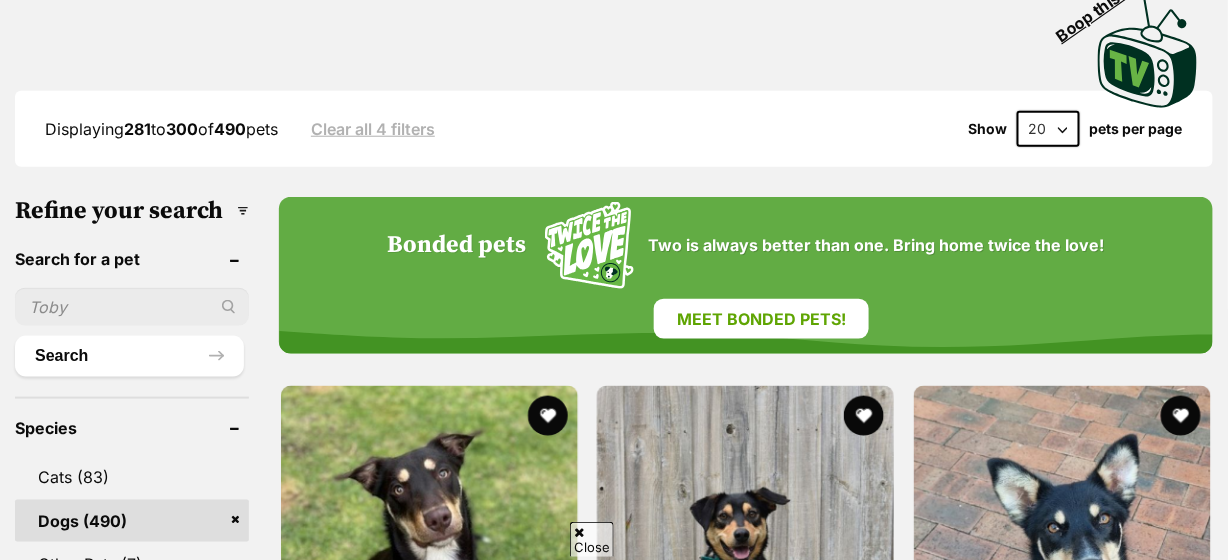 scroll, scrollTop: 0, scrollLeft: 0, axis: both 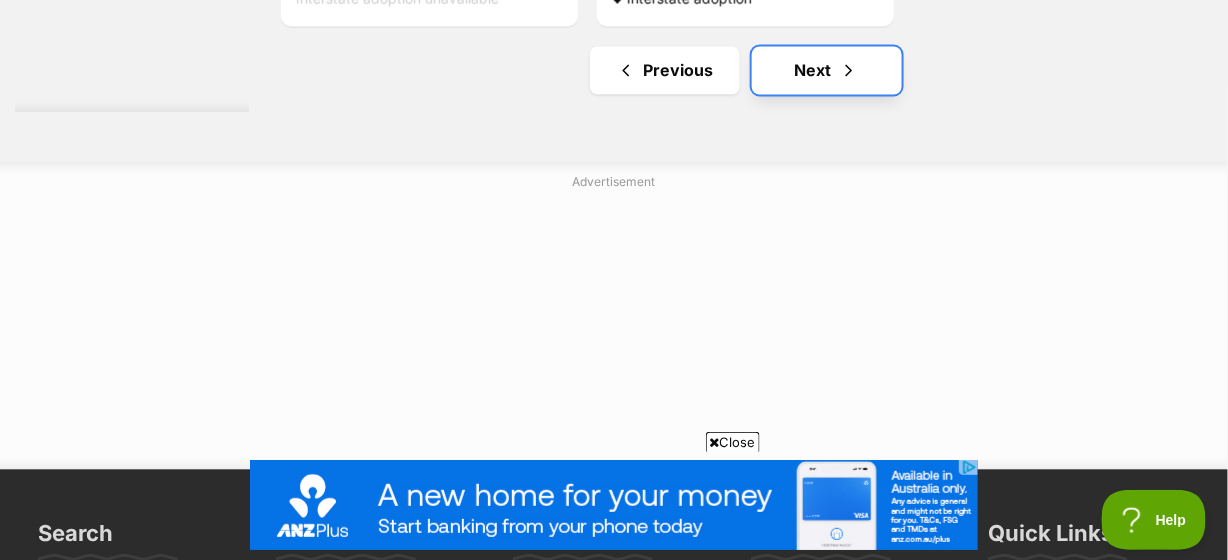 click on "Next" at bounding box center [827, 71] 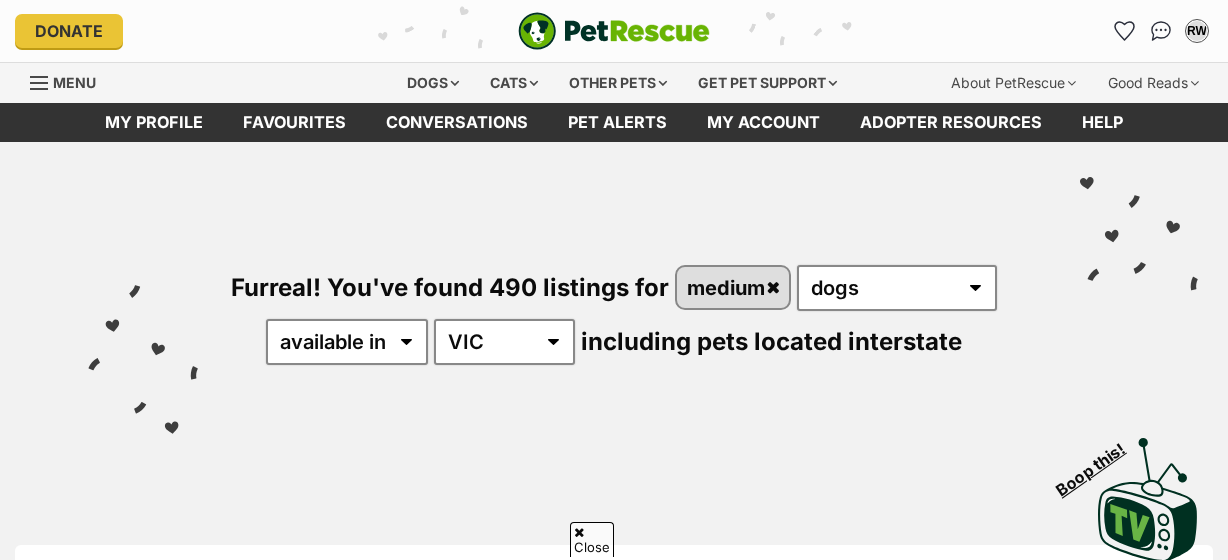 scroll, scrollTop: 454, scrollLeft: 0, axis: vertical 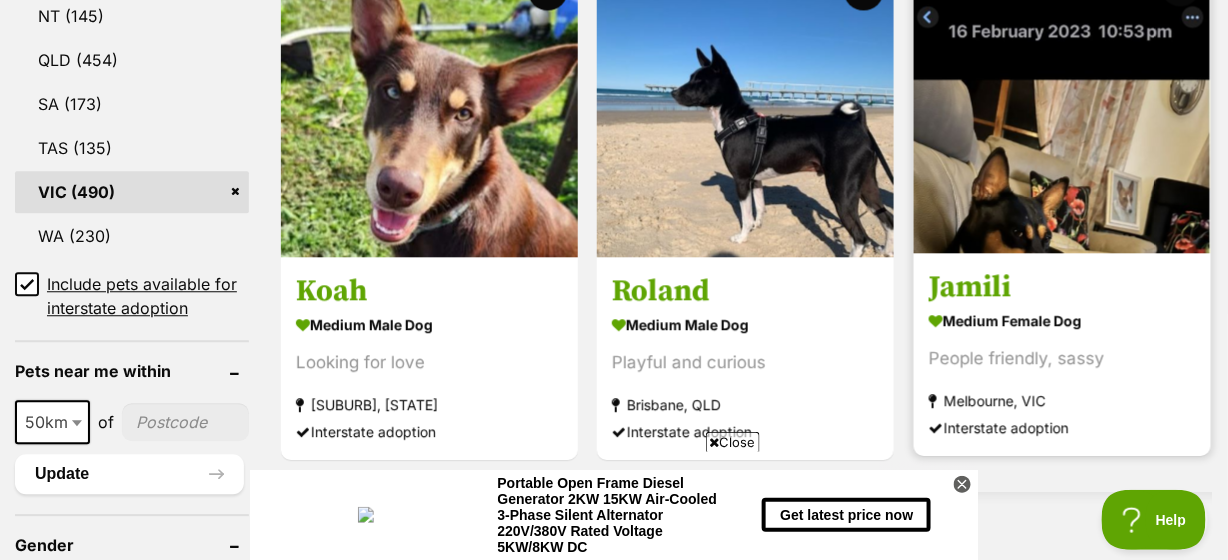 click at bounding box center [1062, 104] 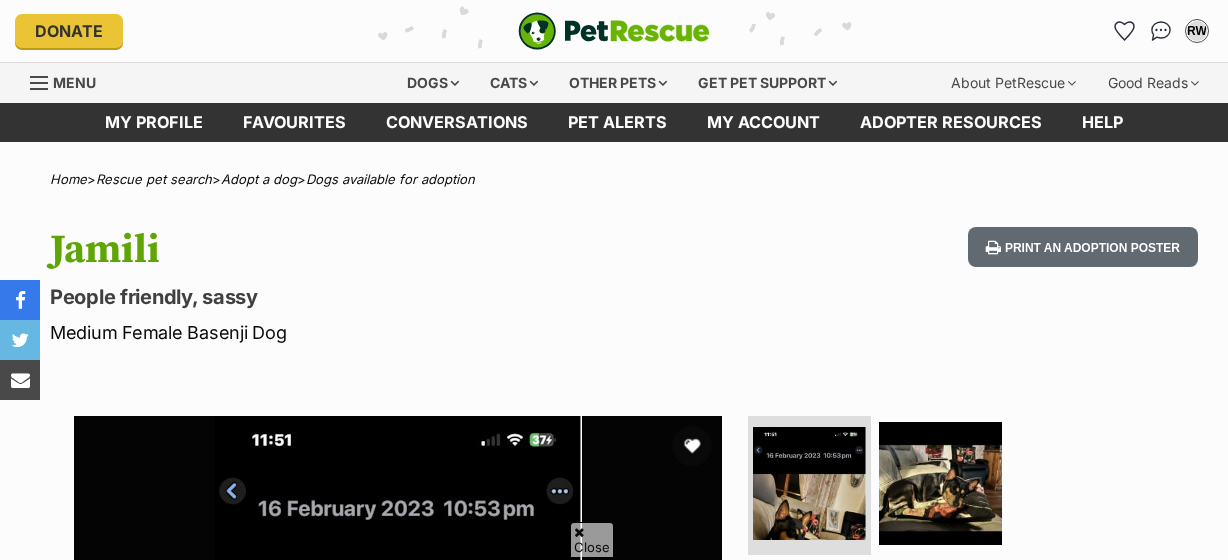 scroll, scrollTop: 454, scrollLeft: 0, axis: vertical 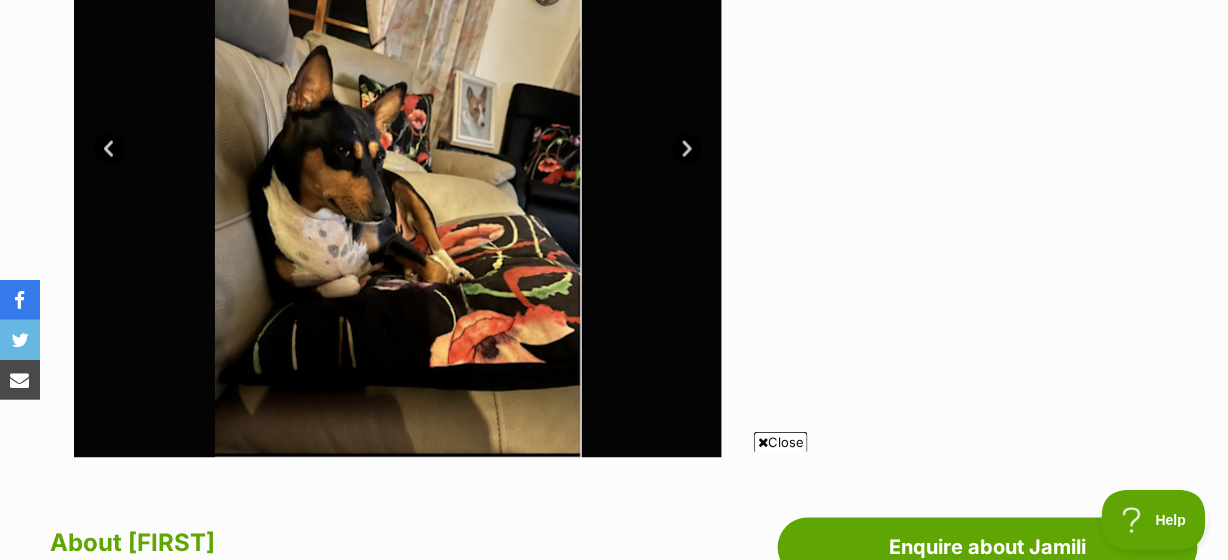 click on "Next" at bounding box center [687, 149] 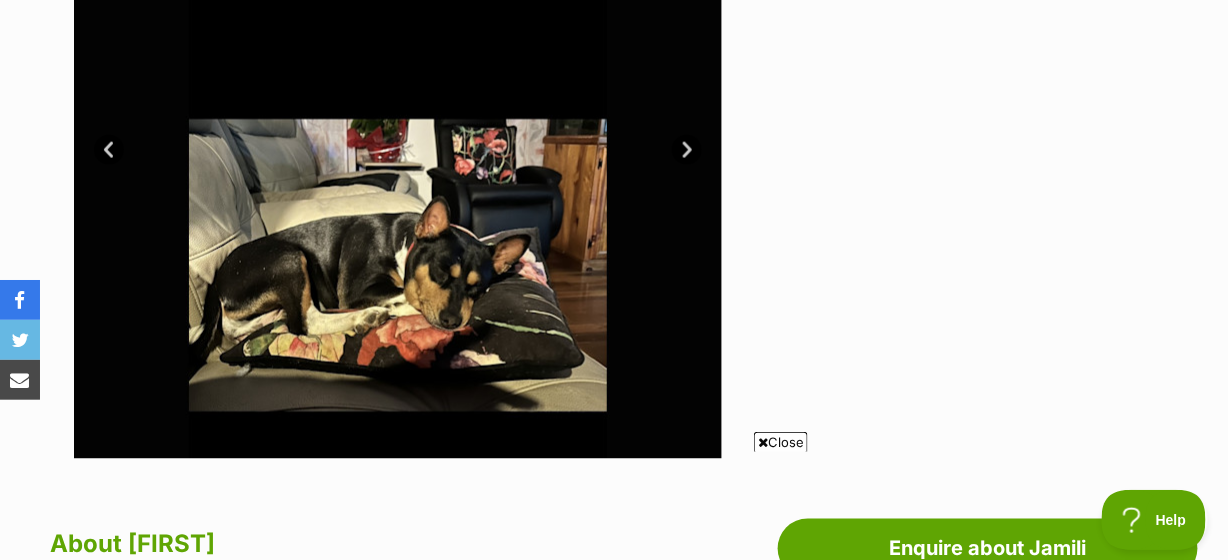 scroll, scrollTop: 0, scrollLeft: 0, axis: both 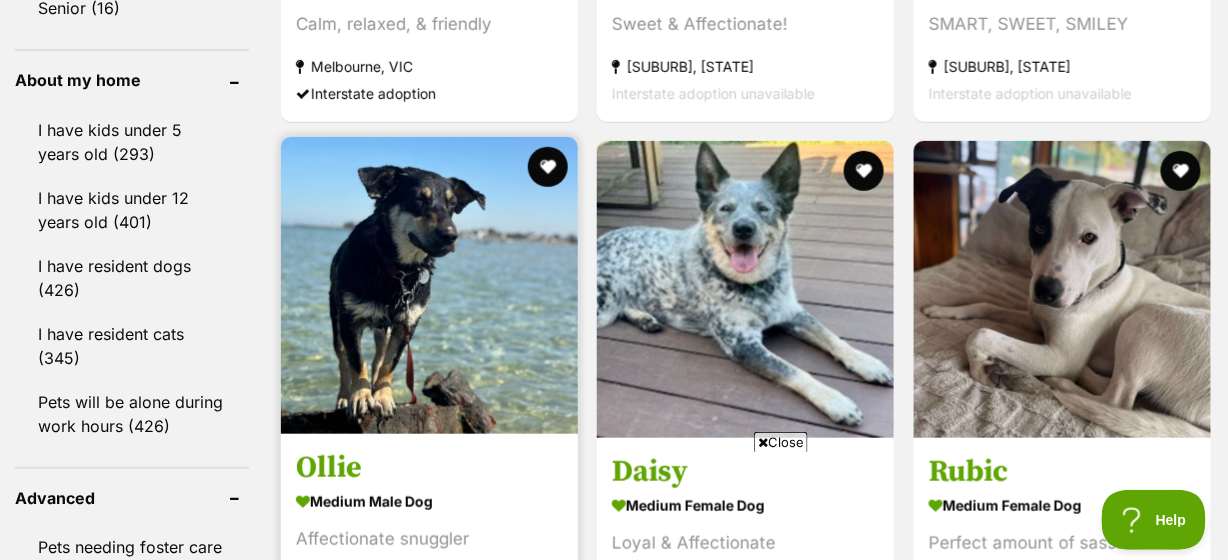 click at bounding box center [429, 285] 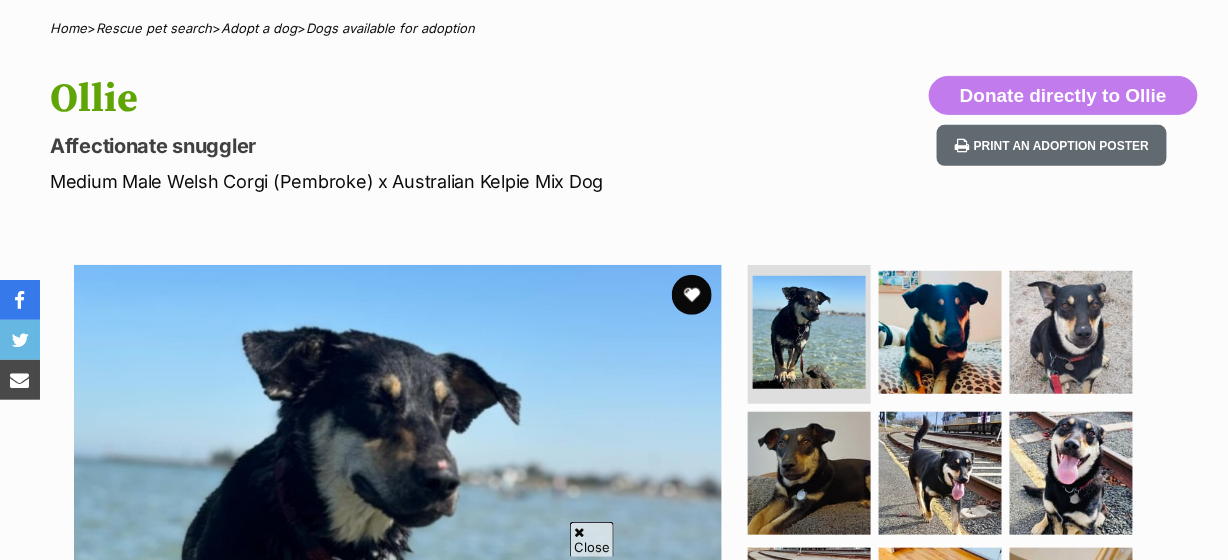 scroll, scrollTop: 151, scrollLeft: 0, axis: vertical 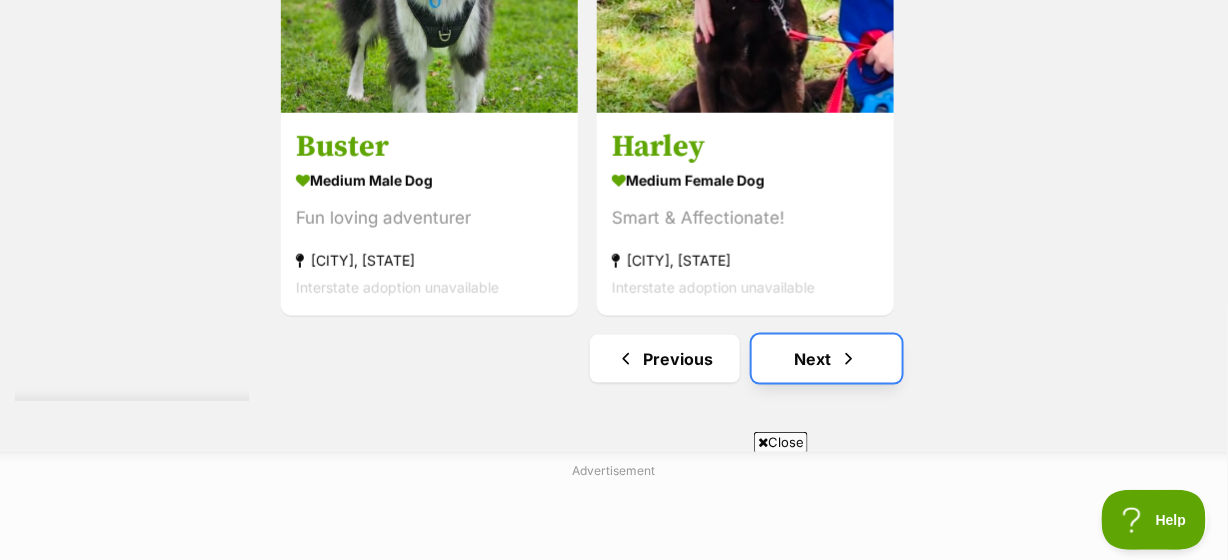 drag, startPoint x: 804, startPoint y: 351, endPoint x: 813, endPoint y: 343, distance: 12.0415945 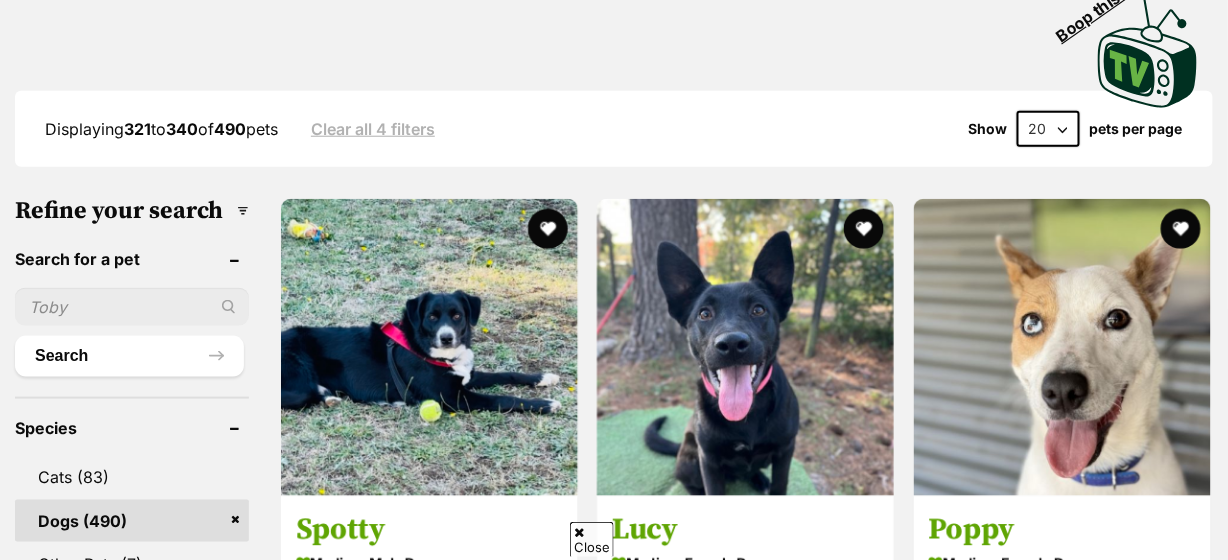 scroll, scrollTop: 0, scrollLeft: 0, axis: both 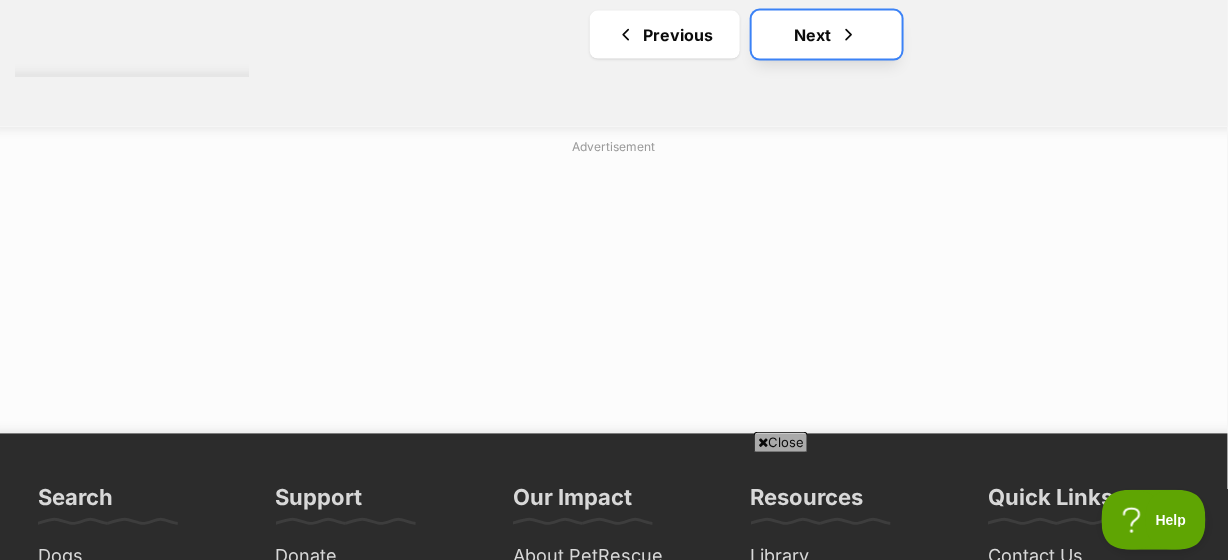 click on "Next" at bounding box center (827, 35) 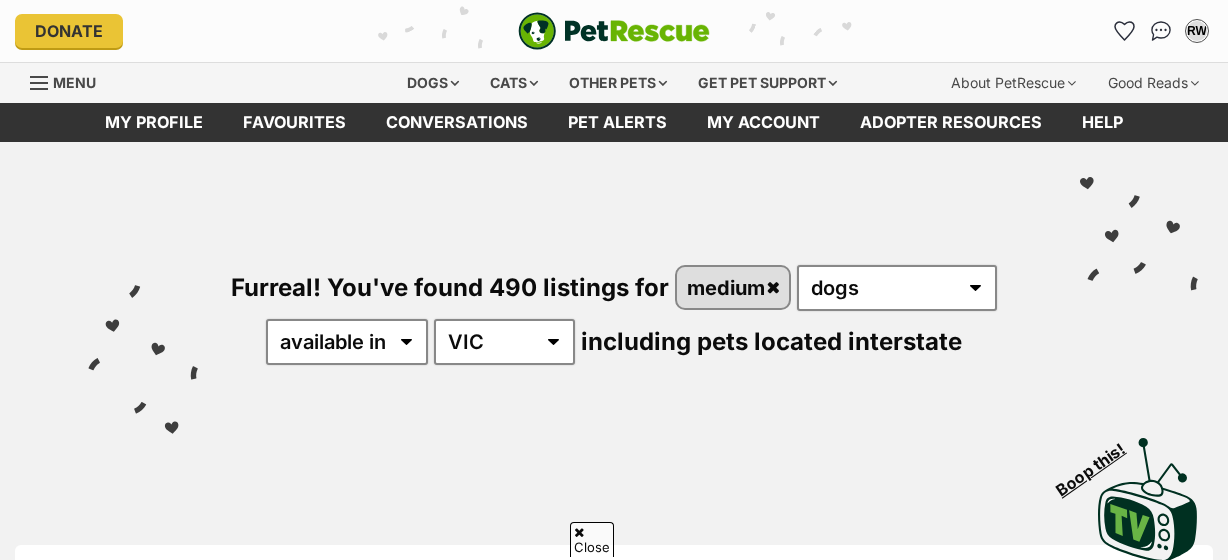 scroll, scrollTop: 909, scrollLeft: 0, axis: vertical 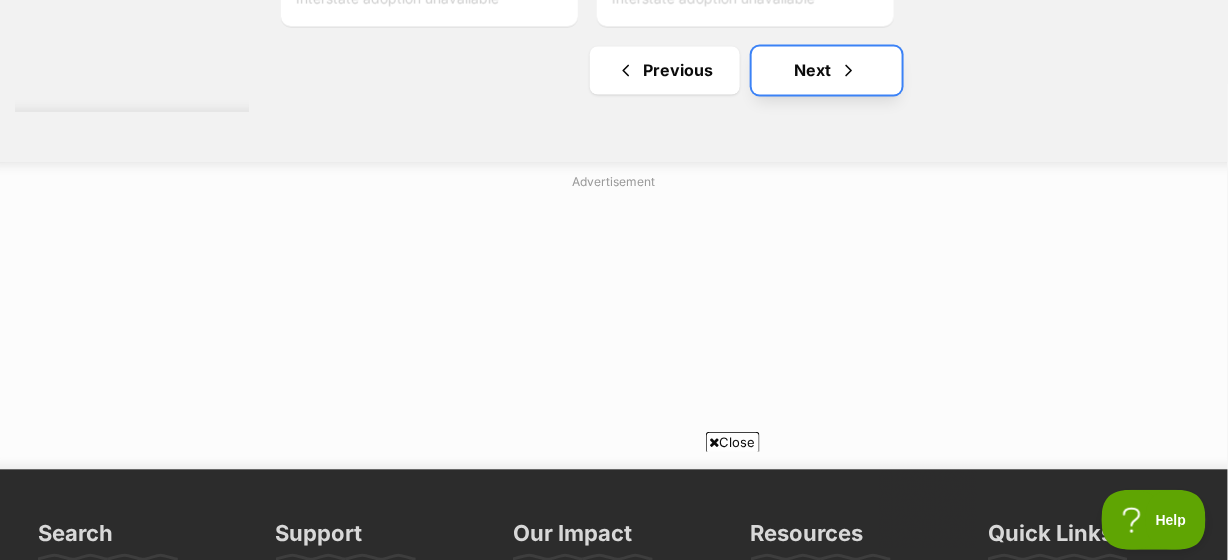 click on "Next" at bounding box center [827, 71] 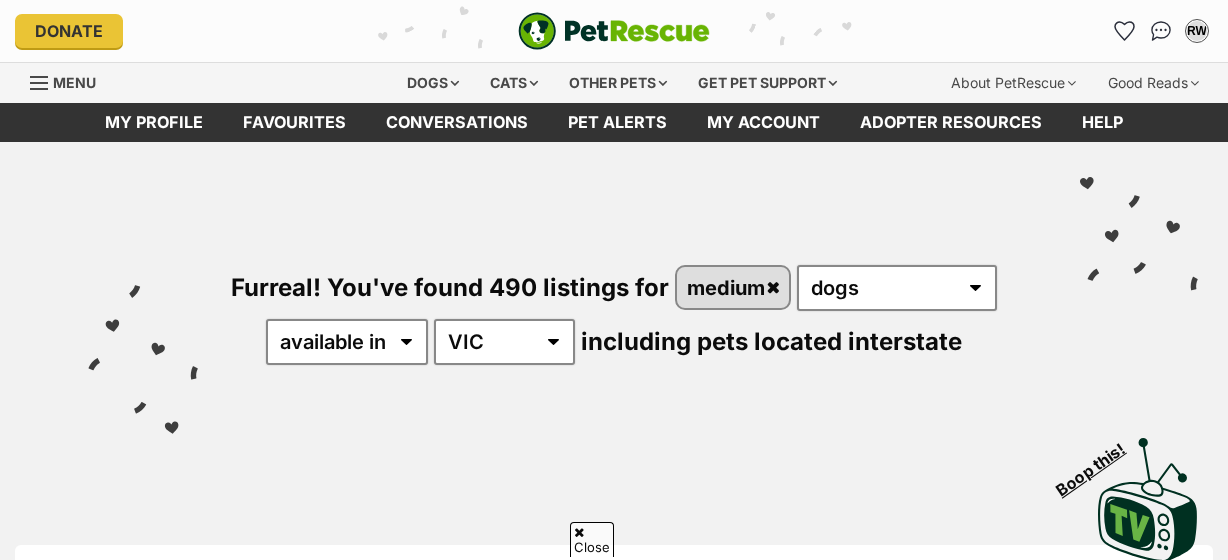 scroll, scrollTop: 454, scrollLeft: 0, axis: vertical 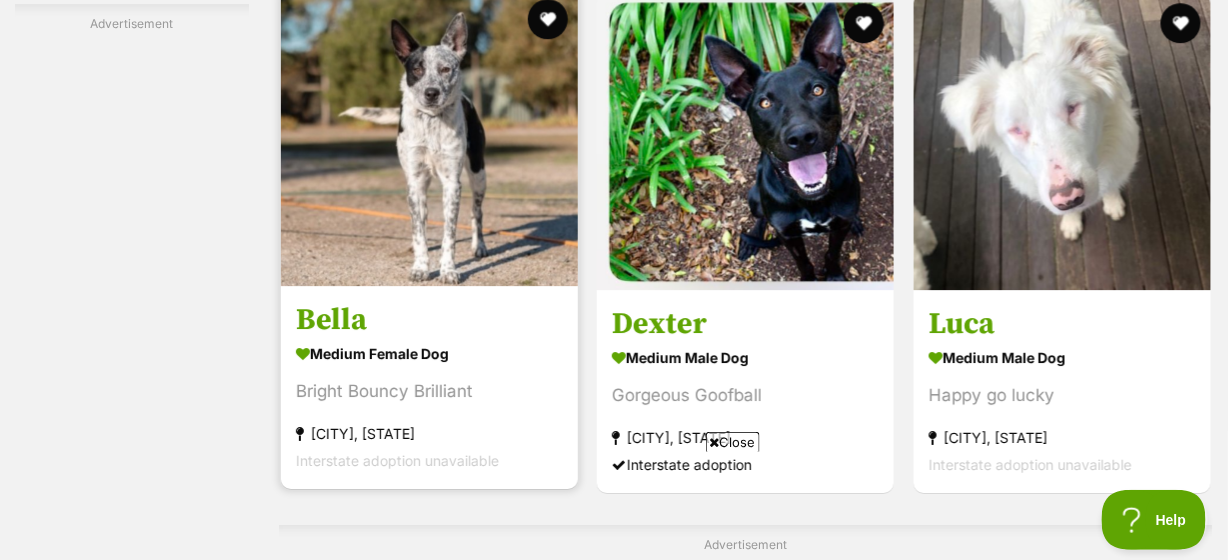 click at bounding box center (429, 137) 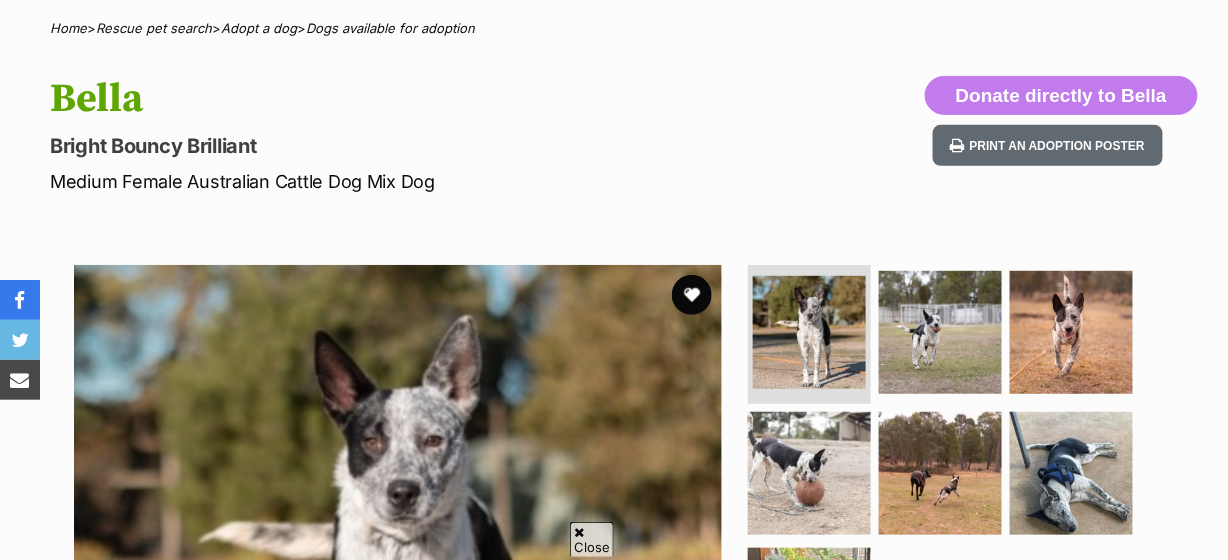 scroll, scrollTop: 454, scrollLeft: 0, axis: vertical 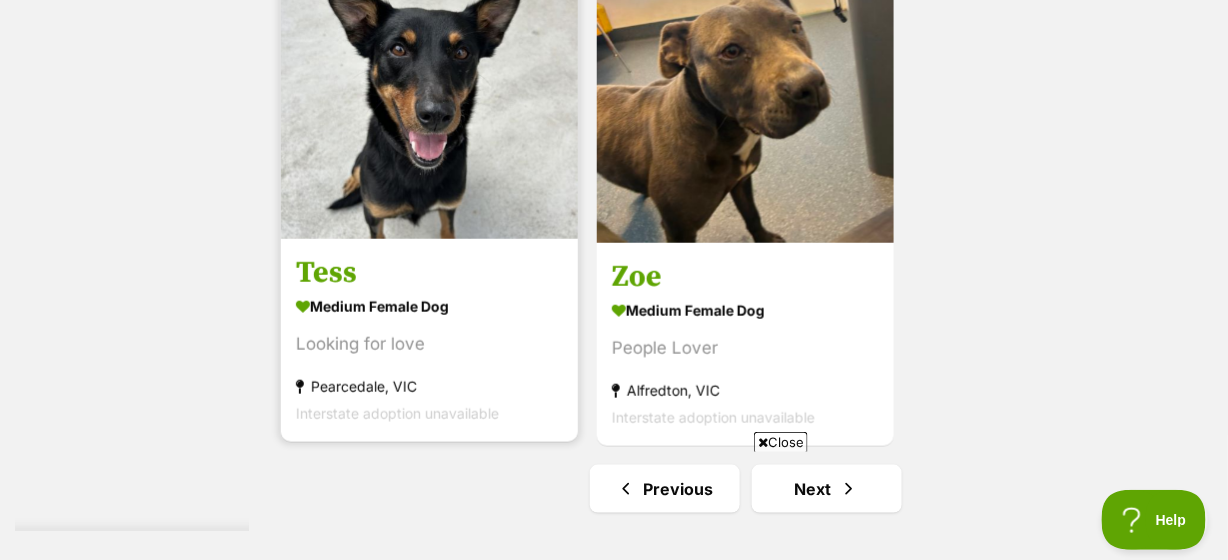 click at bounding box center (429, 90) 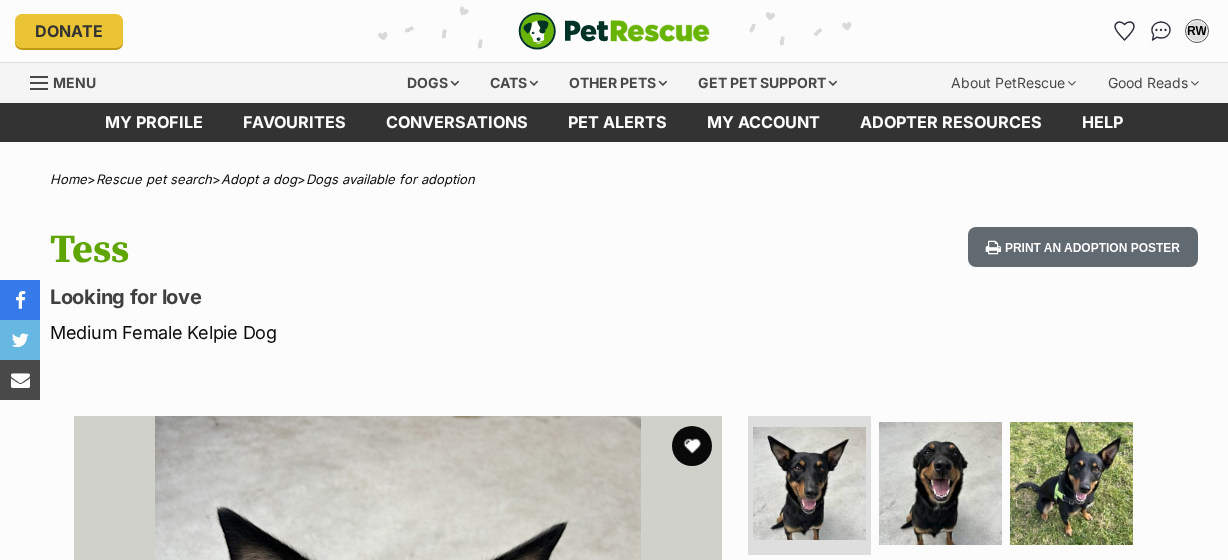 scroll, scrollTop: 303, scrollLeft: 0, axis: vertical 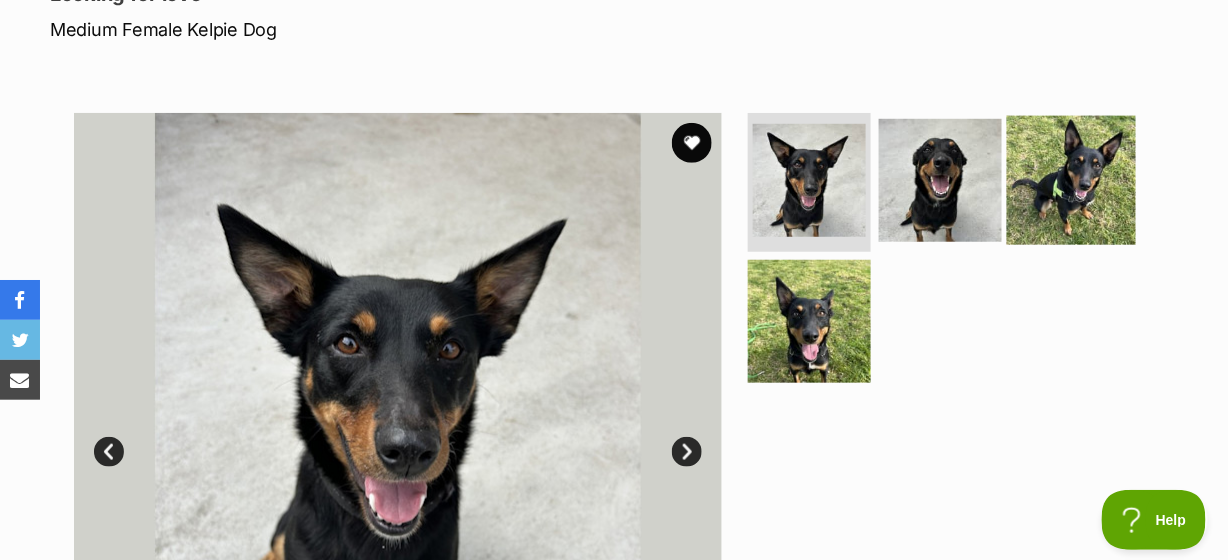 click at bounding box center (1071, 179) 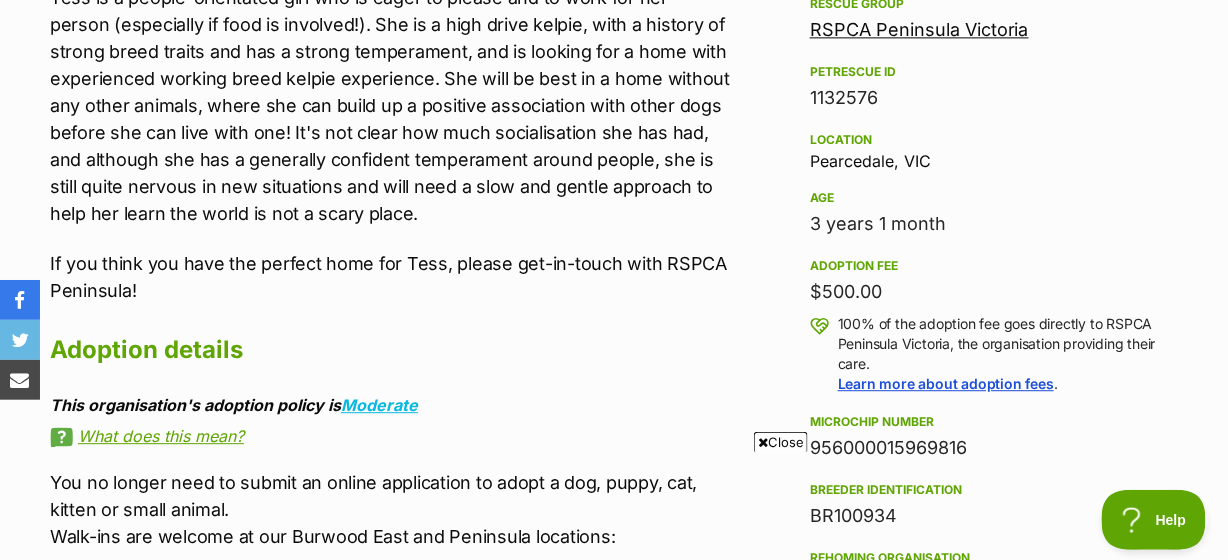 scroll, scrollTop: 909, scrollLeft: 0, axis: vertical 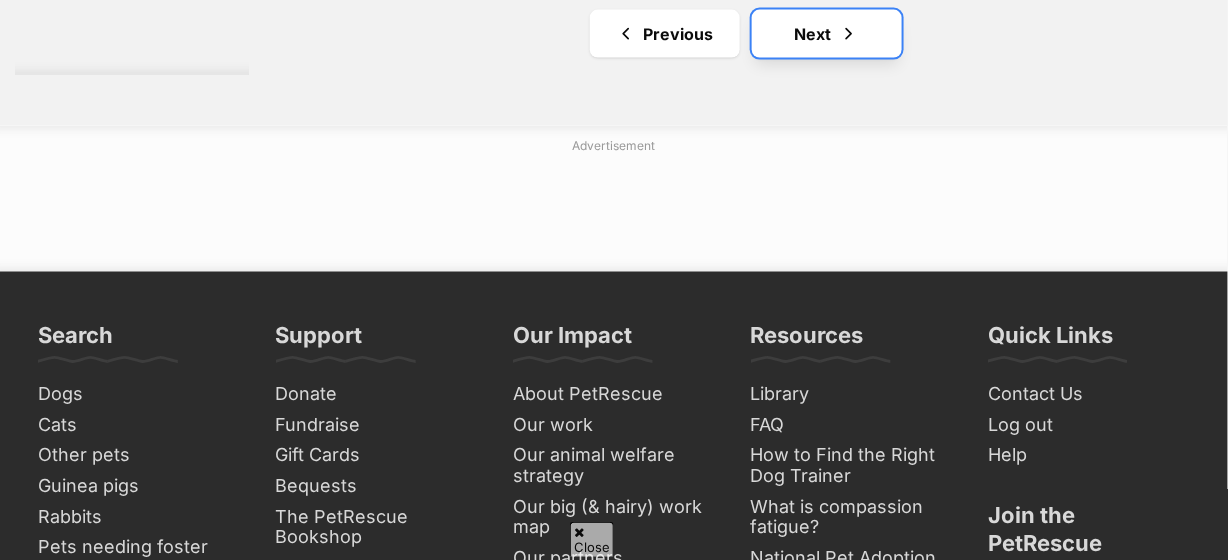 click on "Next" at bounding box center (827, 34) 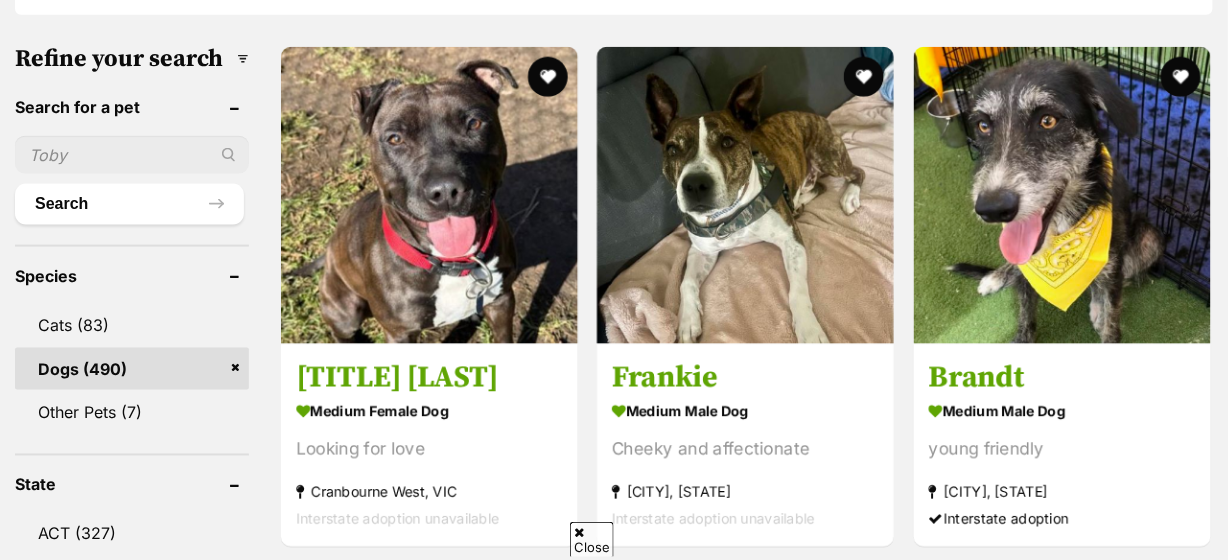 scroll, scrollTop: 757, scrollLeft: 0, axis: vertical 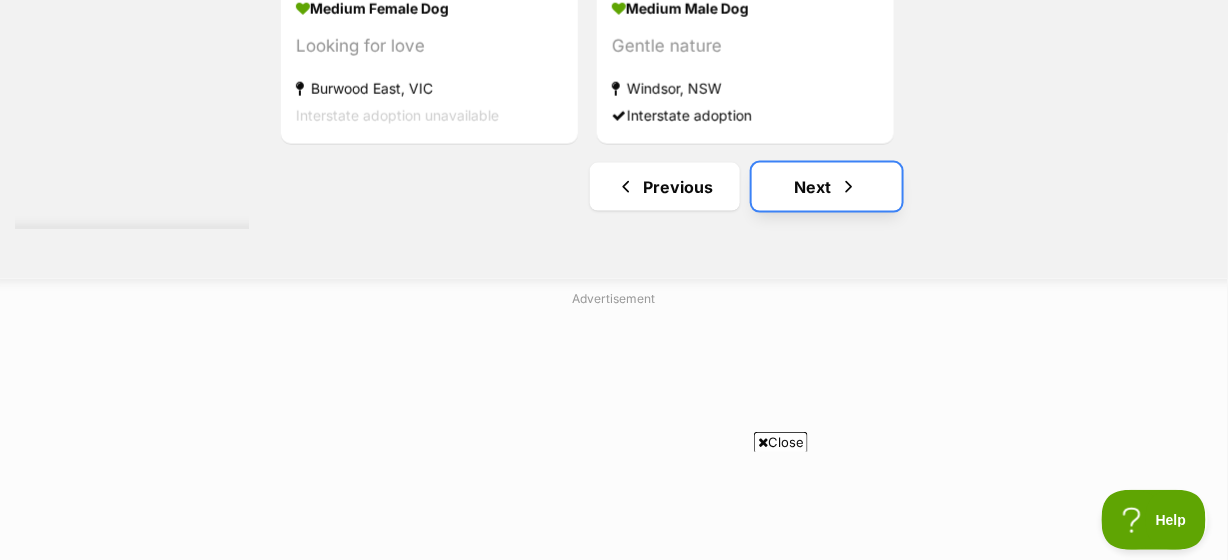 click on "Next" at bounding box center [827, 187] 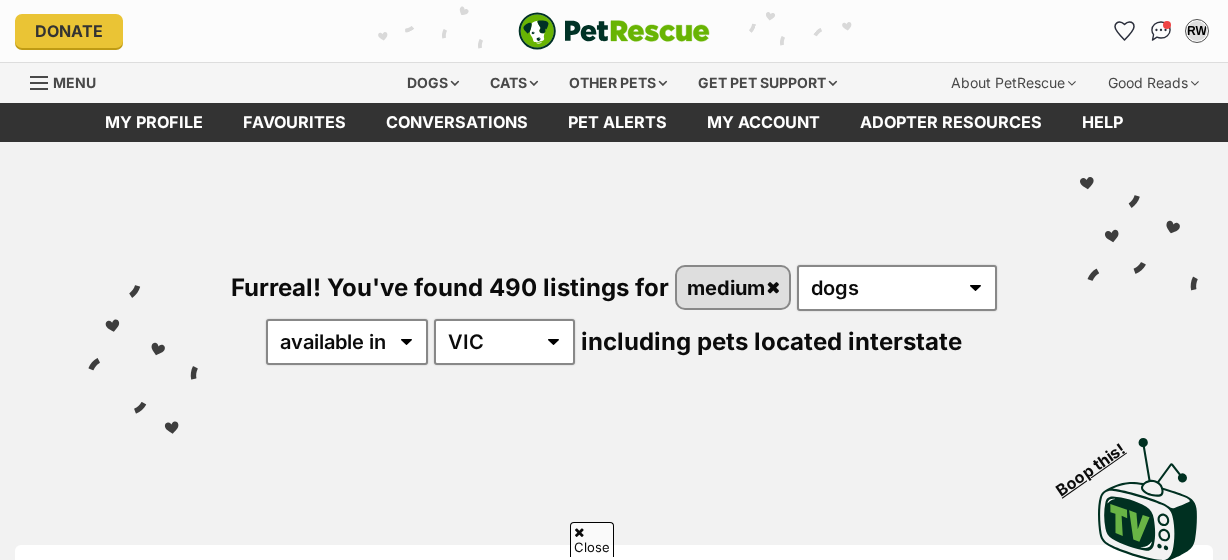 scroll, scrollTop: 909, scrollLeft: 0, axis: vertical 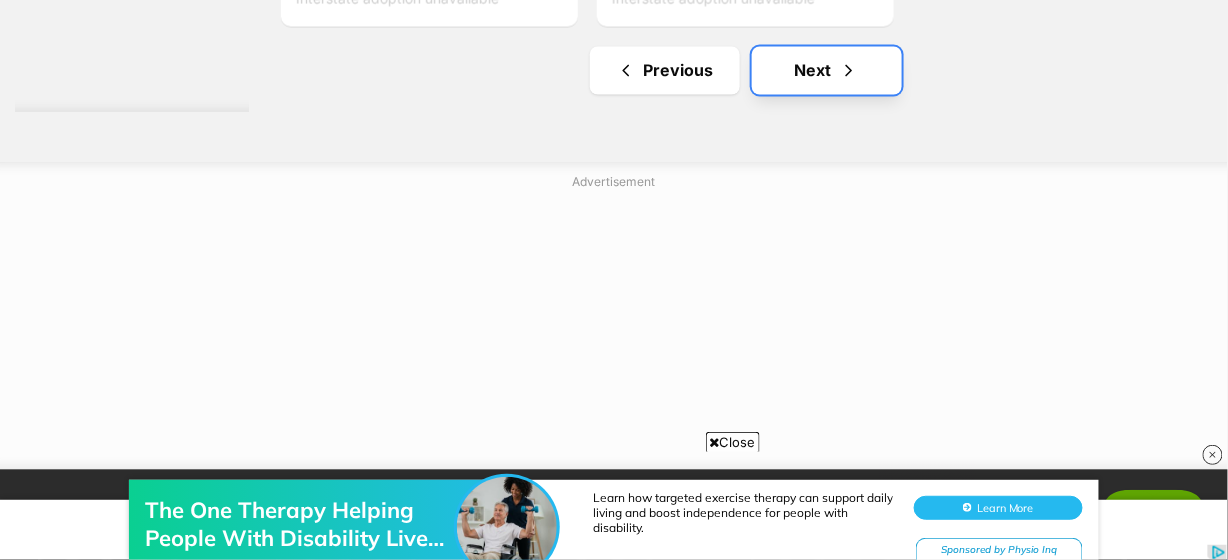 click at bounding box center [849, 71] 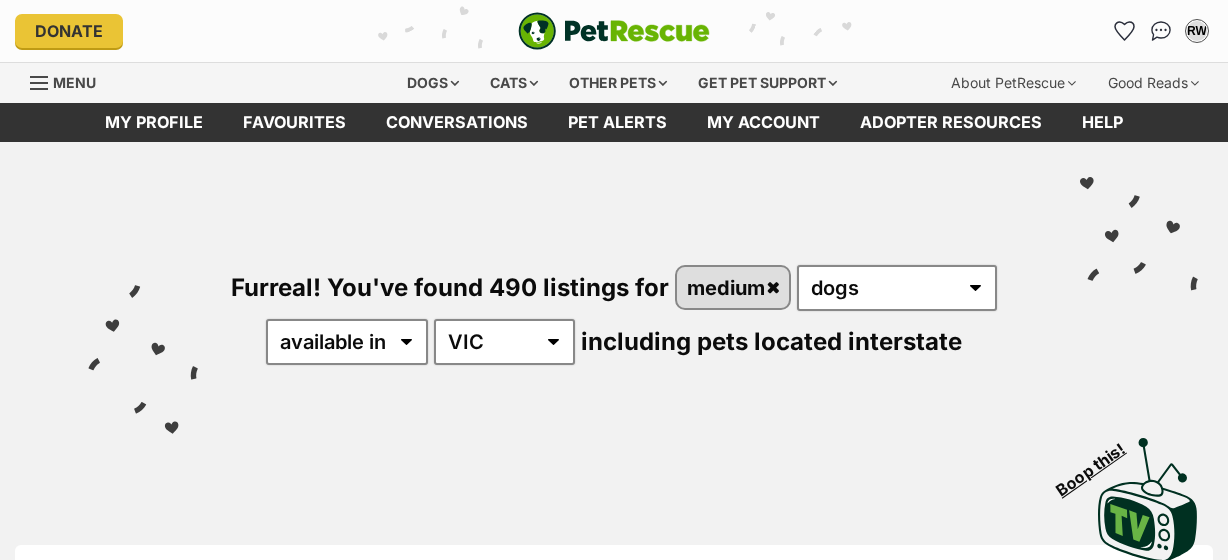 scroll, scrollTop: 0, scrollLeft: 0, axis: both 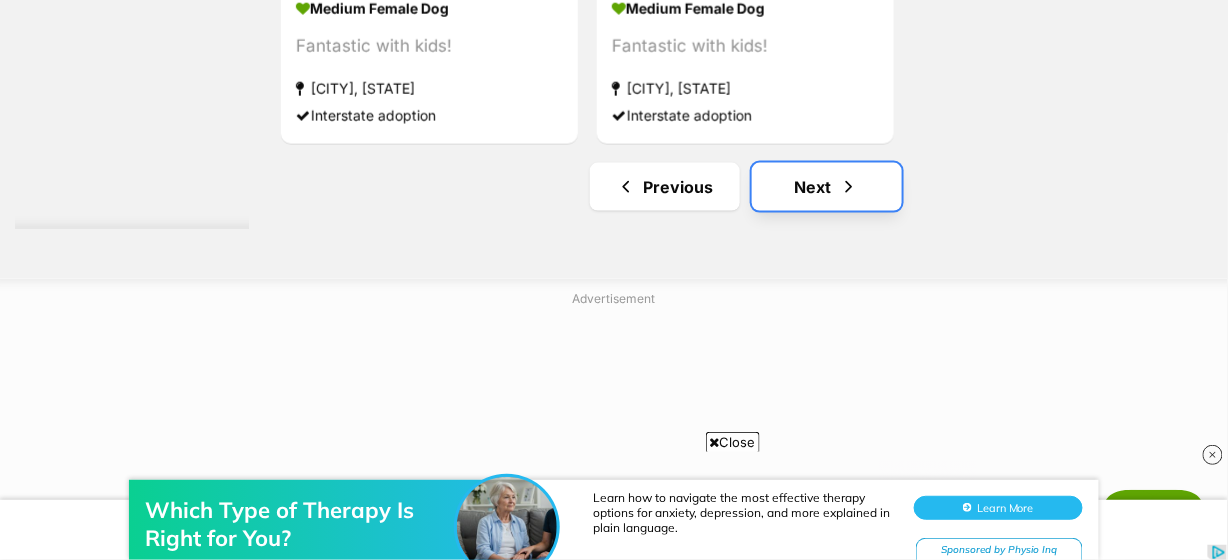 click on "Next" at bounding box center [827, 187] 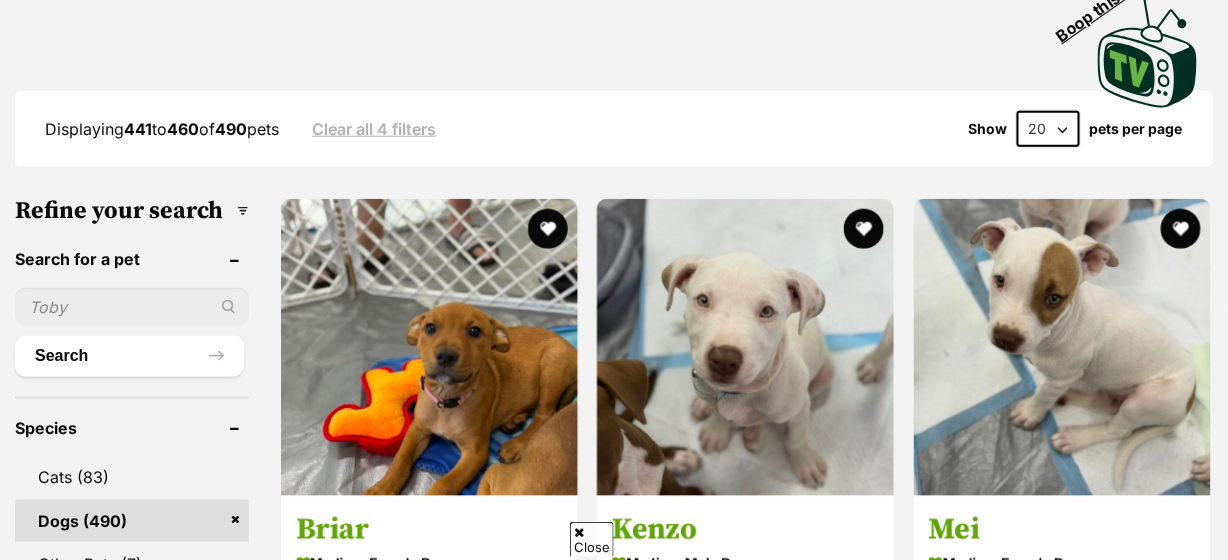 scroll, scrollTop: 909, scrollLeft: 0, axis: vertical 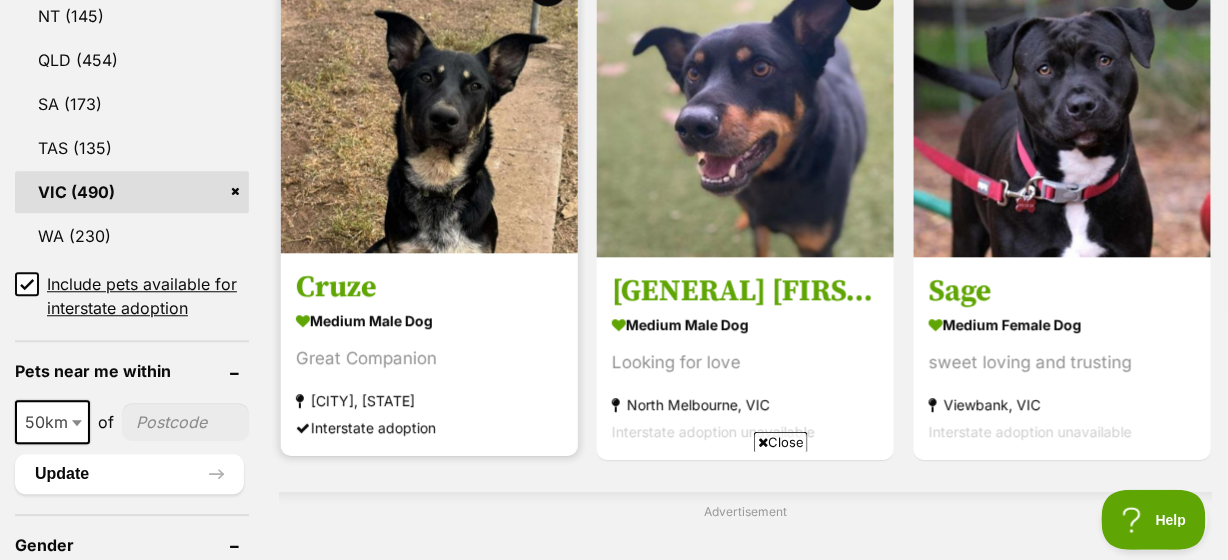 click at bounding box center (429, 104) 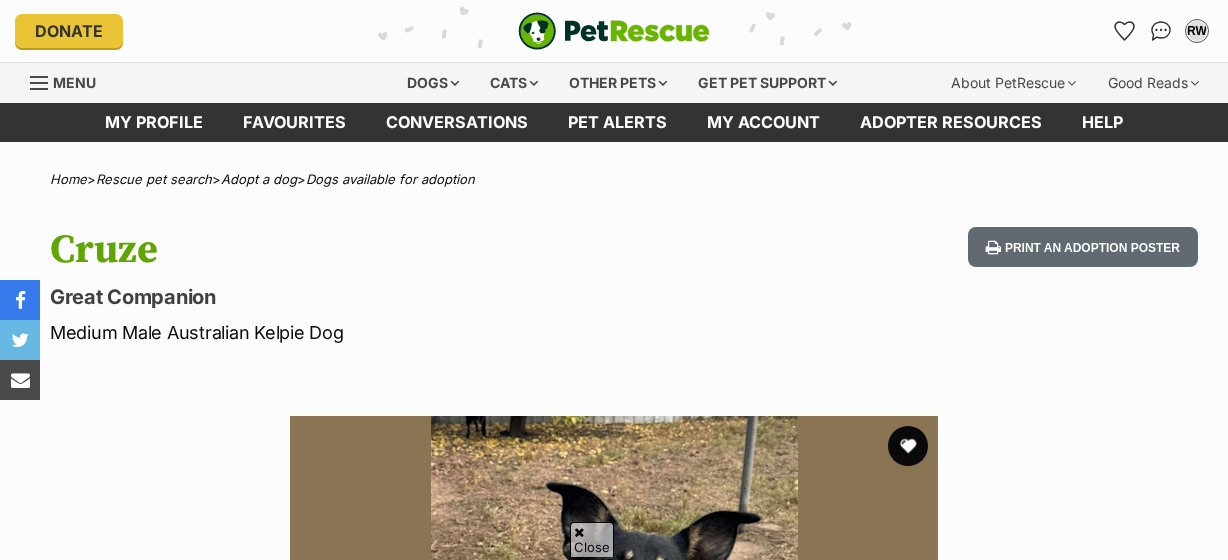 scroll, scrollTop: 454, scrollLeft: 0, axis: vertical 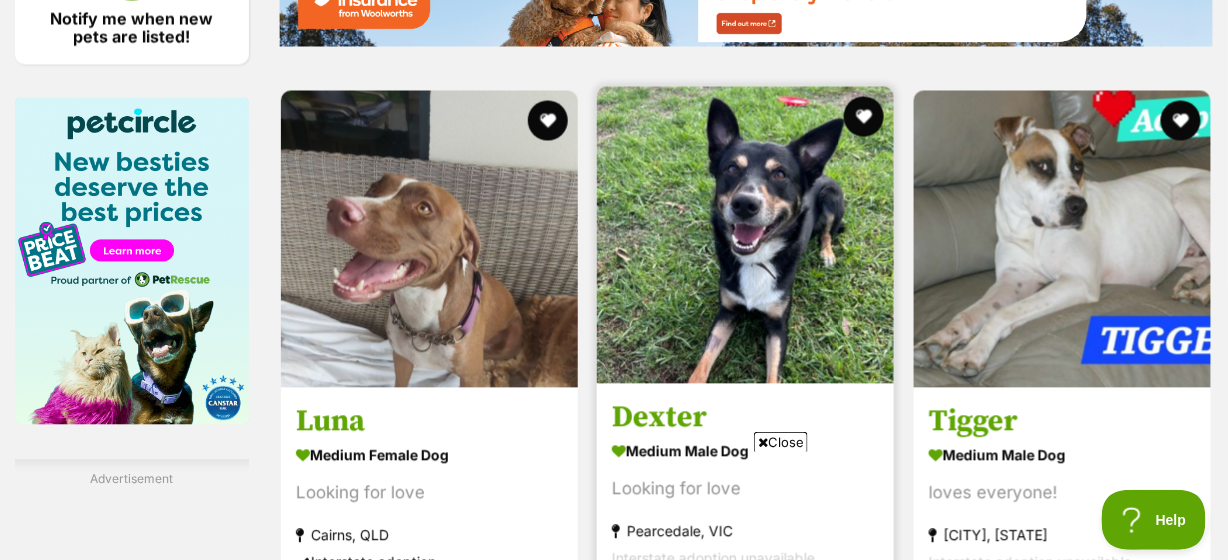 click at bounding box center [745, 235] 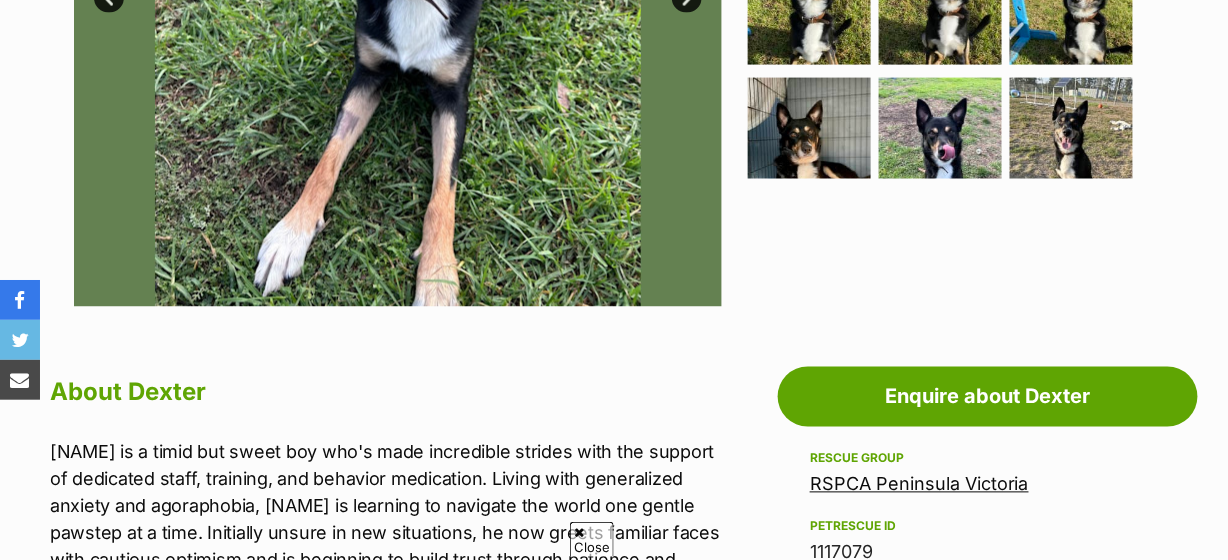 scroll, scrollTop: 0, scrollLeft: 0, axis: both 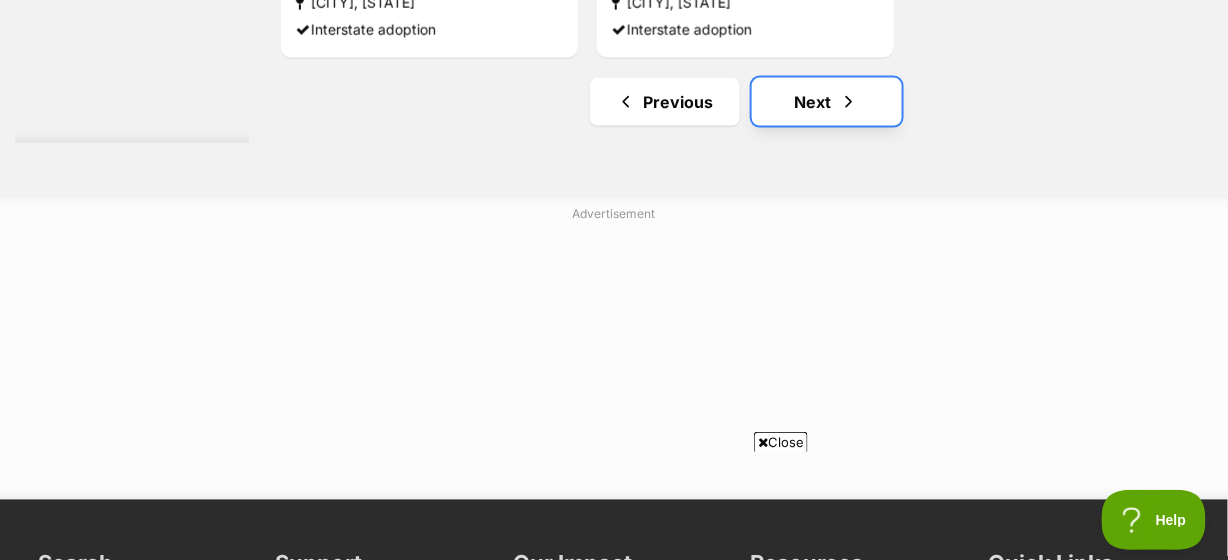click on "Next" at bounding box center (827, 102) 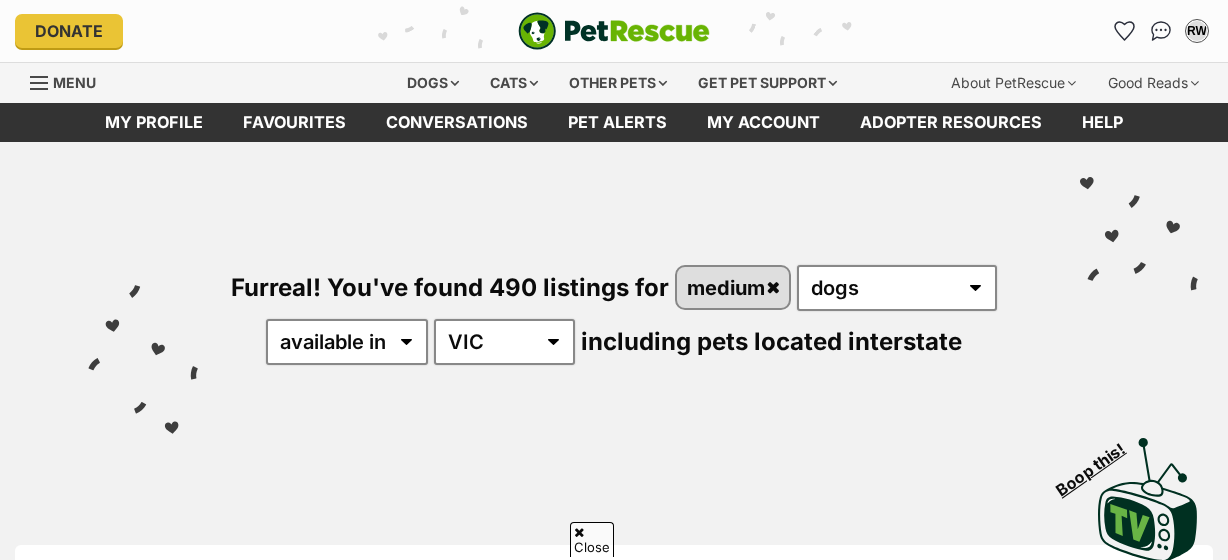 scroll, scrollTop: 454, scrollLeft: 0, axis: vertical 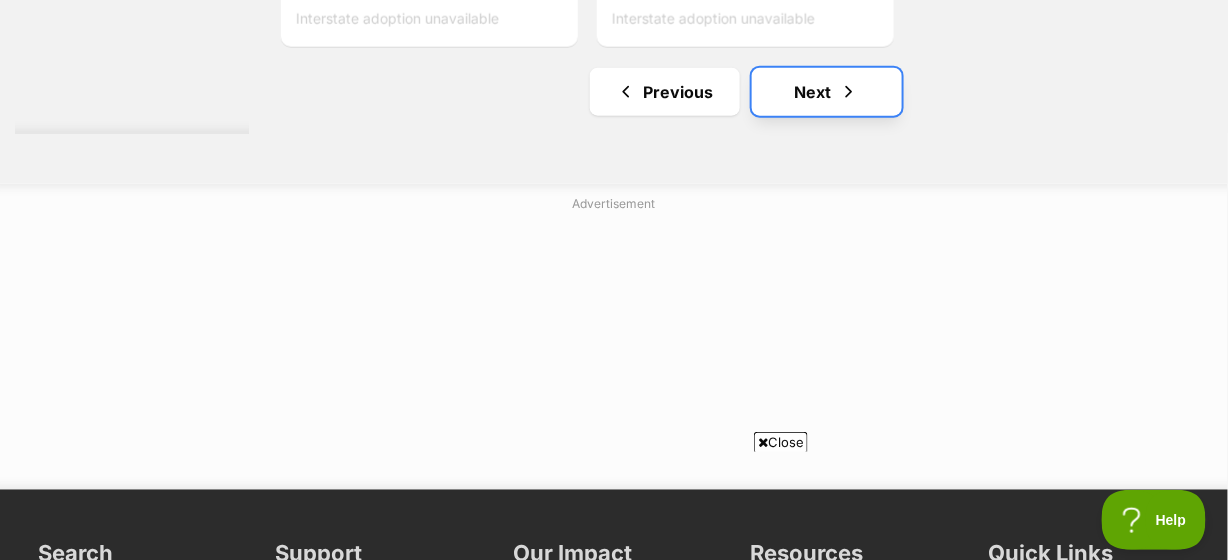 click on "Next" at bounding box center [827, 92] 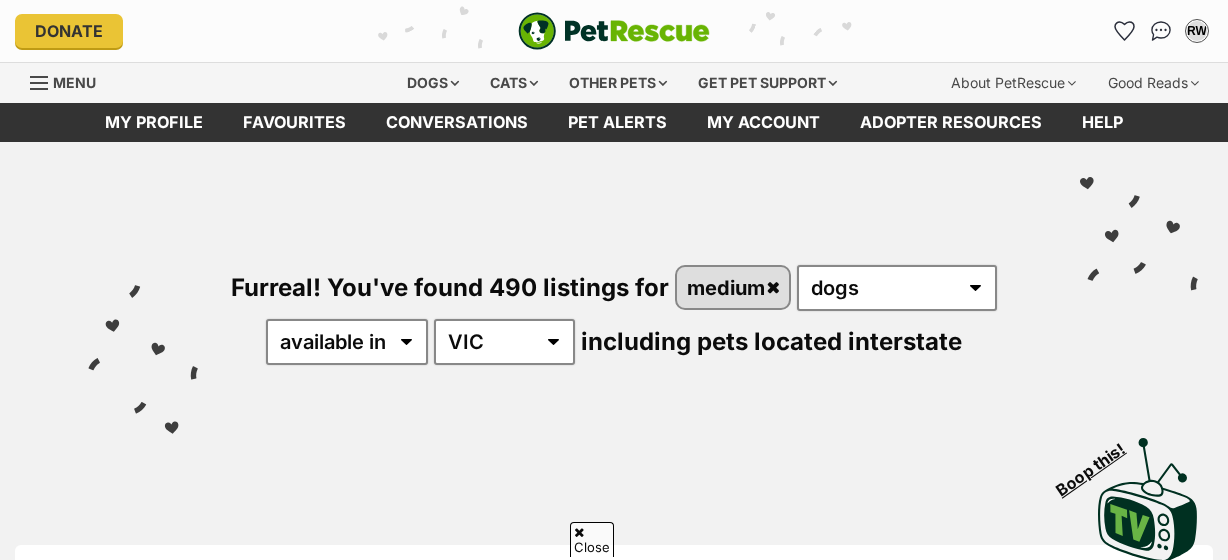scroll, scrollTop: 606, scrollLeft: 0, axis: vertical 